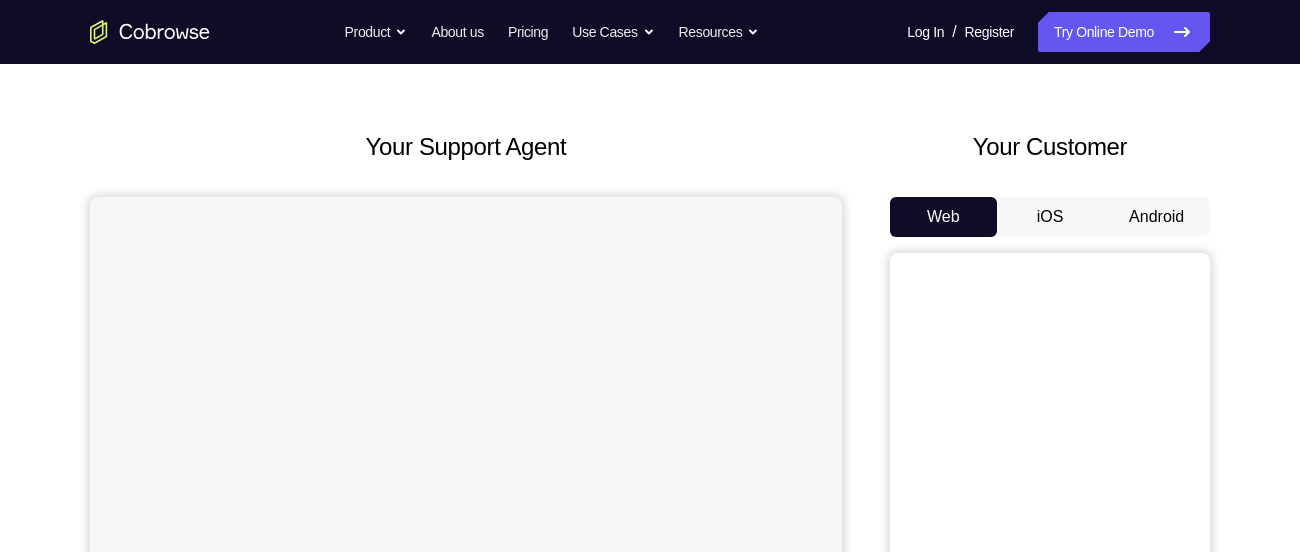 scroll, scrollTop: 62, scrollLeft: 0, axis: vertical 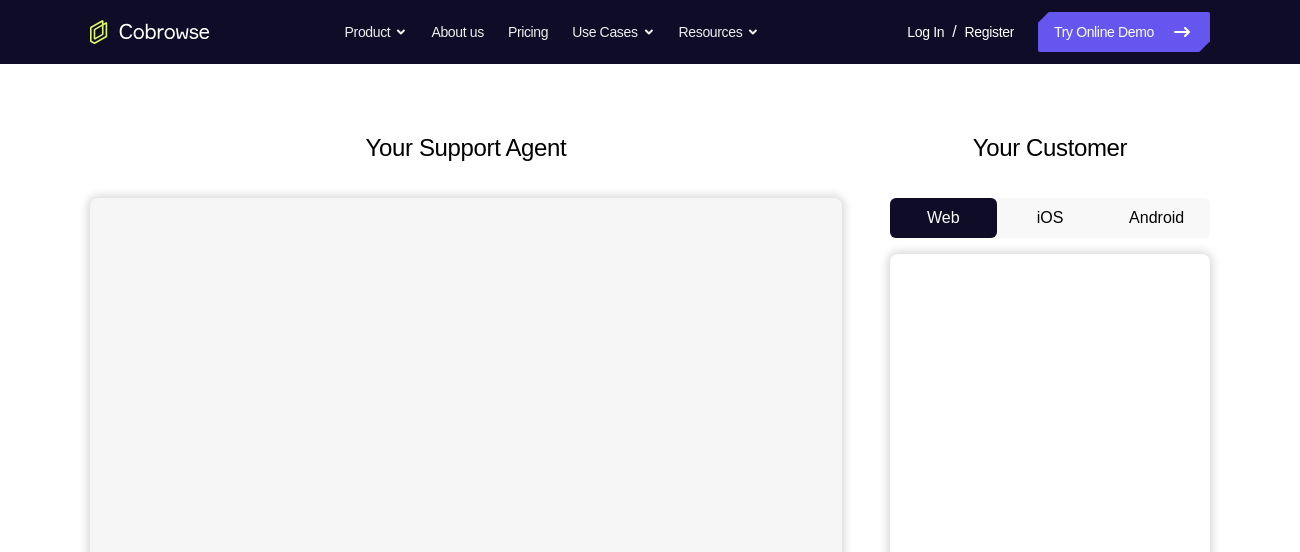 click on "Android" at bounding box center (1156, 218) 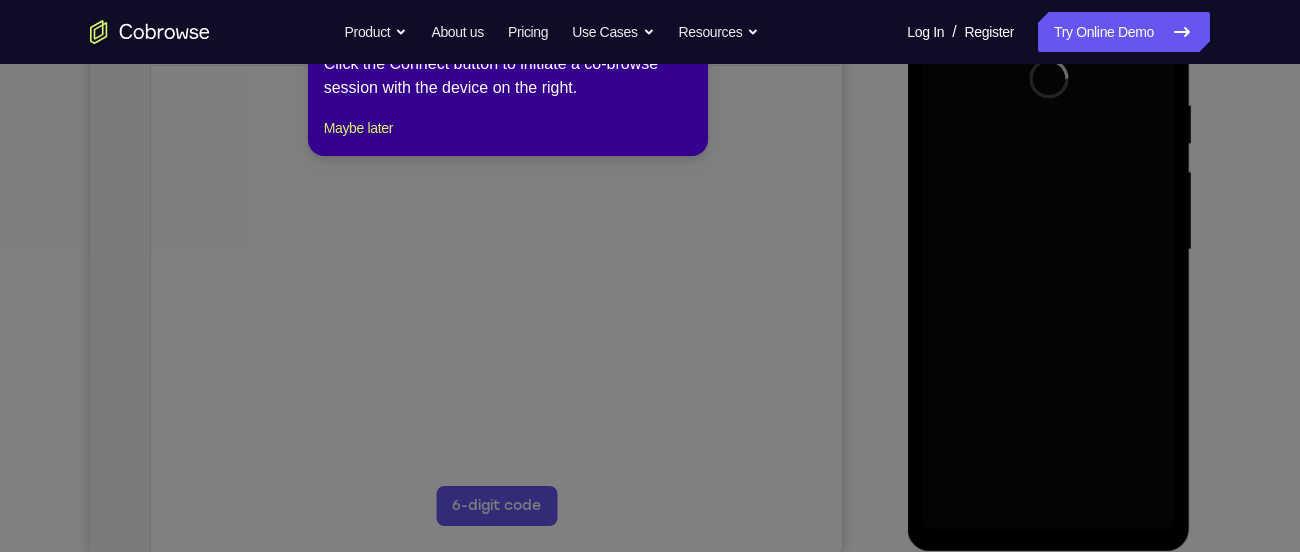 scroll, scrollTop: 0, scrollLeft: 0, axis: both 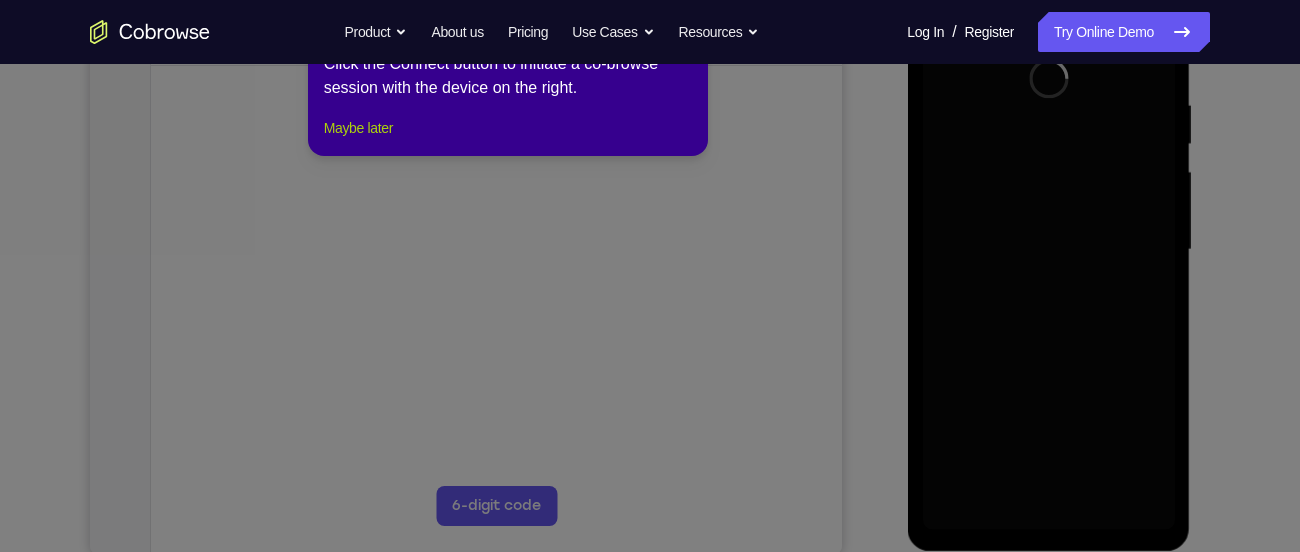 click on "Maybe later" at bounding box center (358, 128) 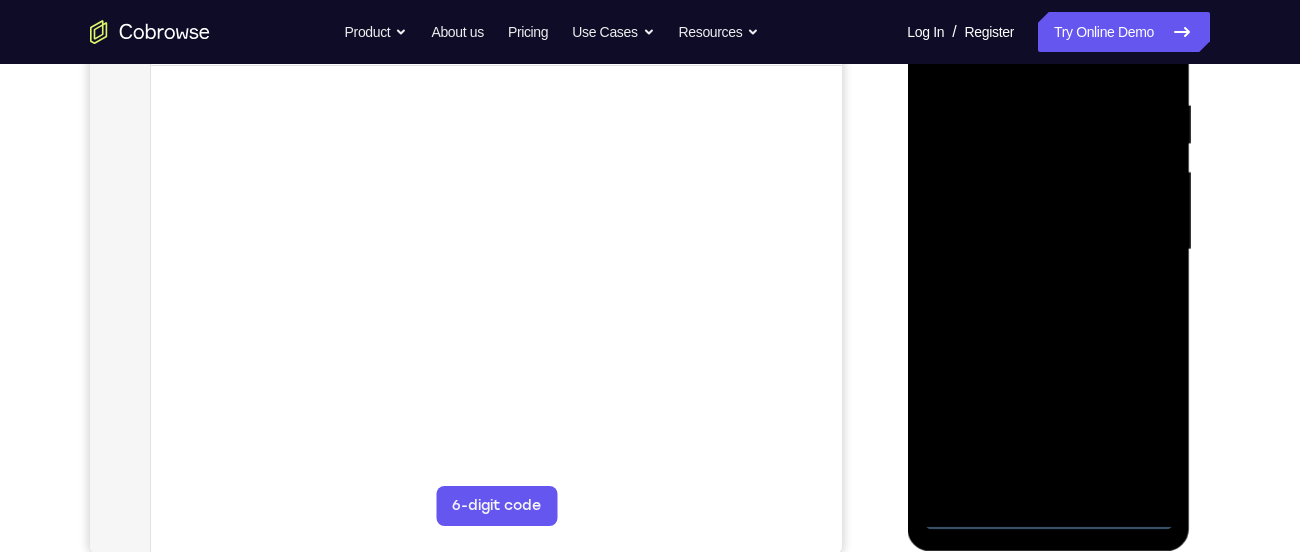 click at bounding box center [1048, 250] 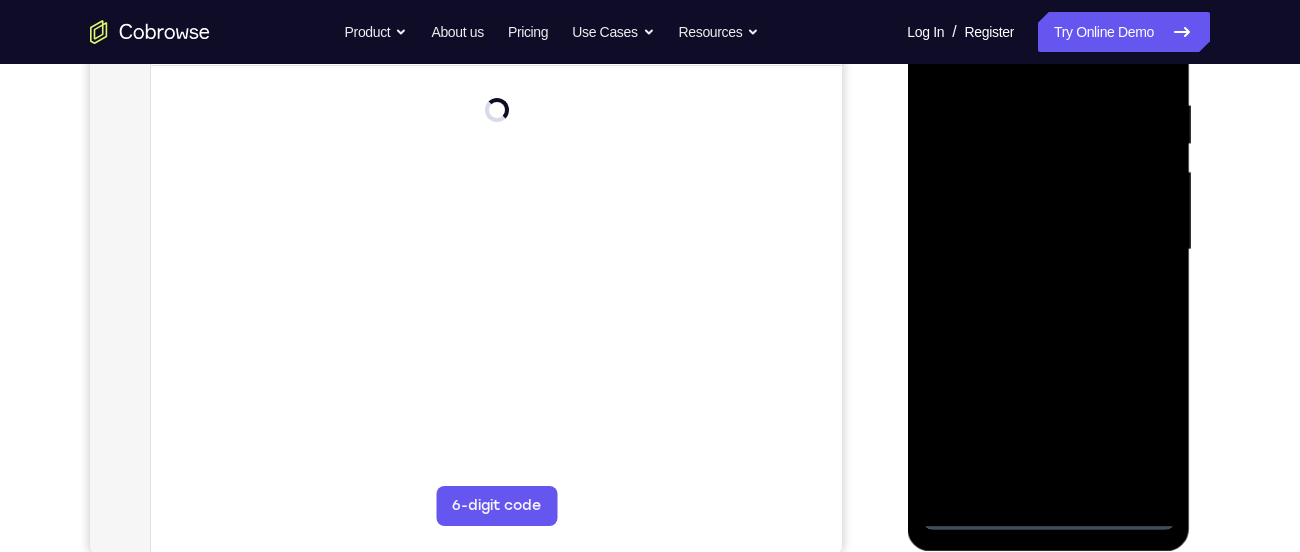 click at bounding box center [1048, 250] 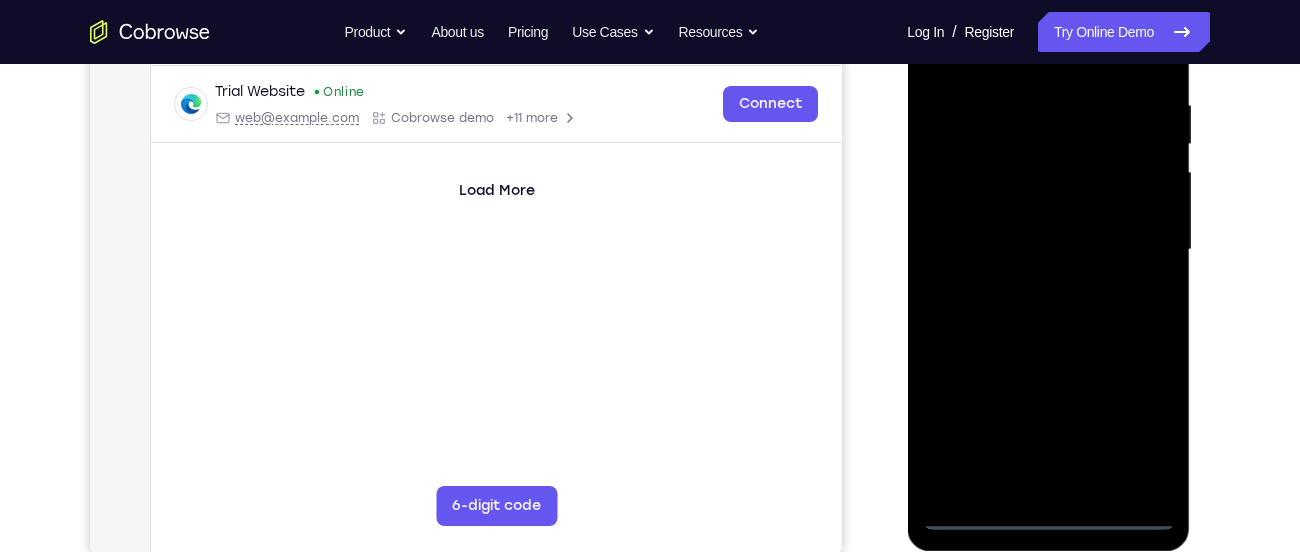 click at bounding box center [1048, 250] 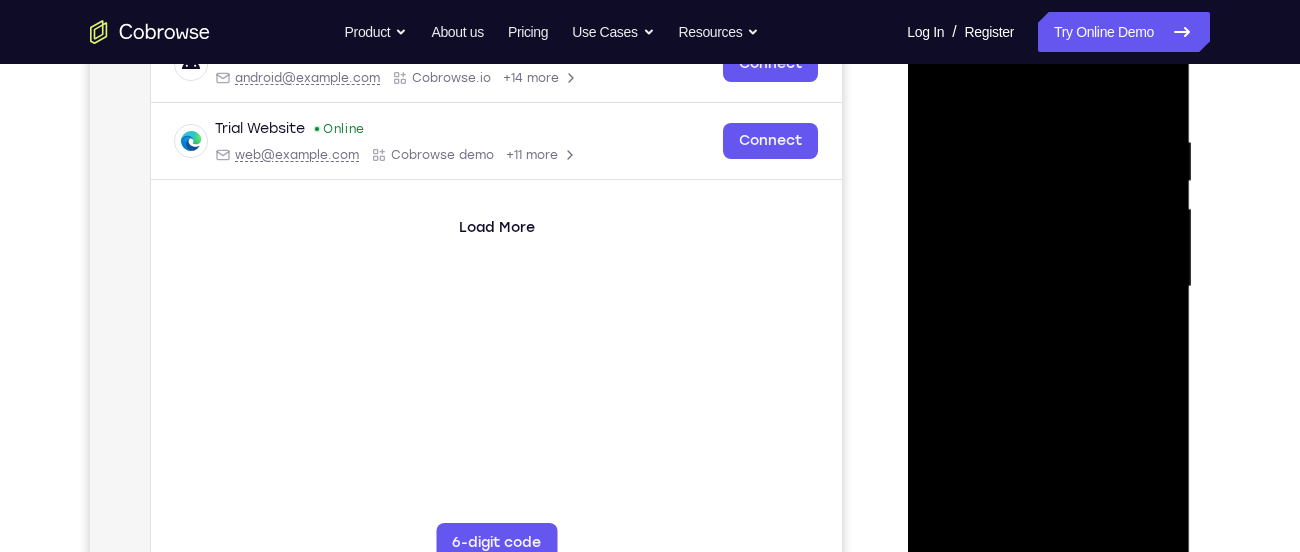 scroll, scrollTop: 351, scrollLeft: 0, axis: vertical 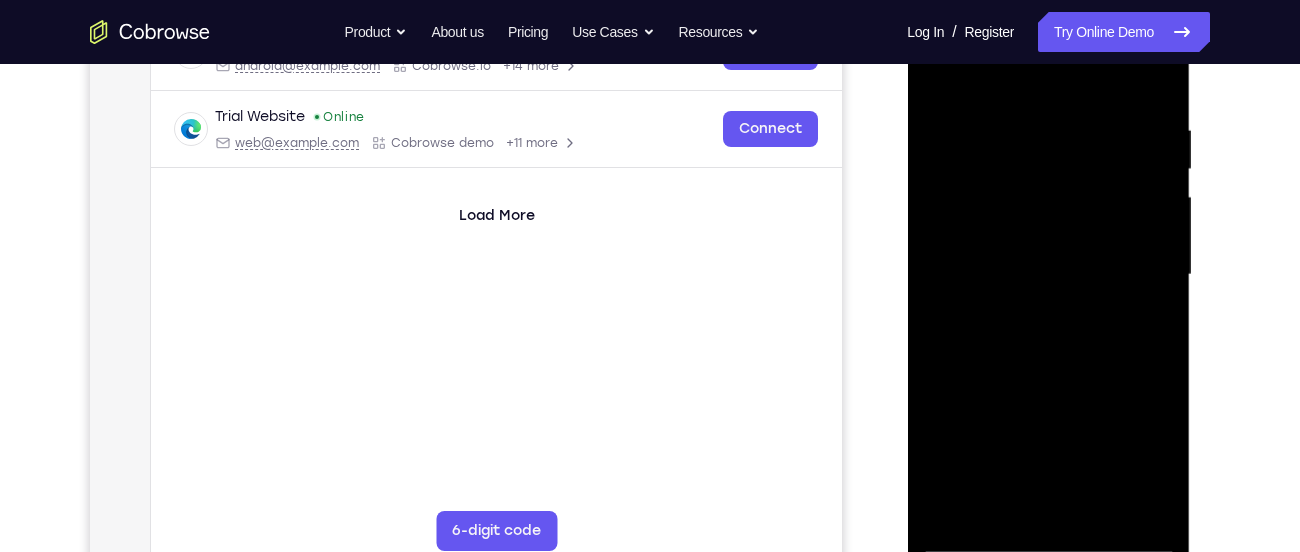 click at bounding box center [1048, 275] 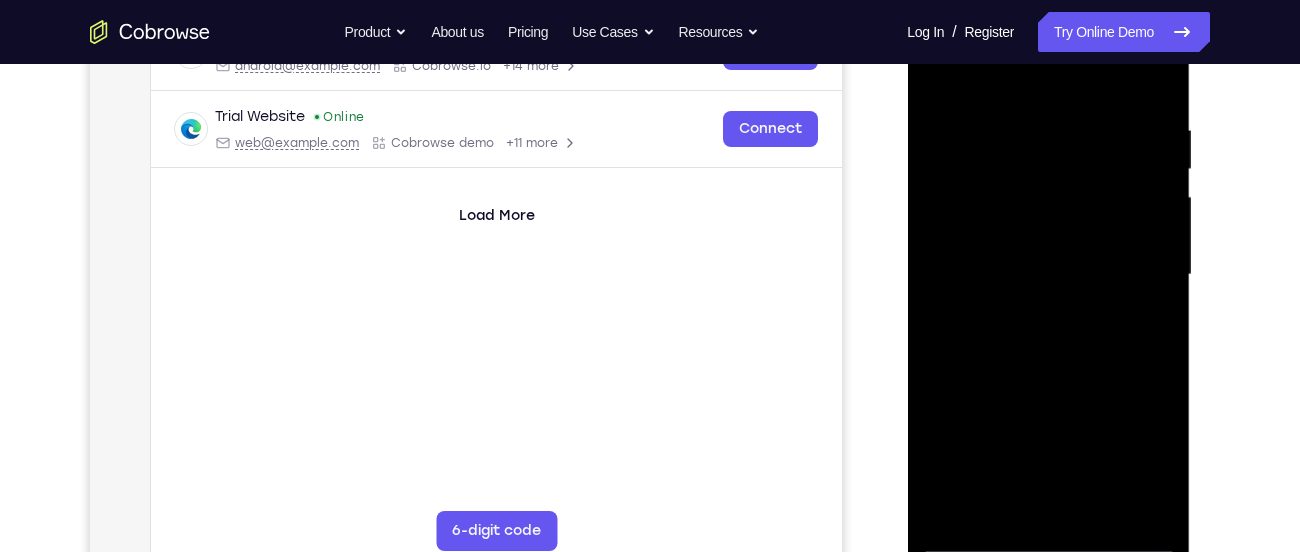 click at bounding box center (1048, 275) 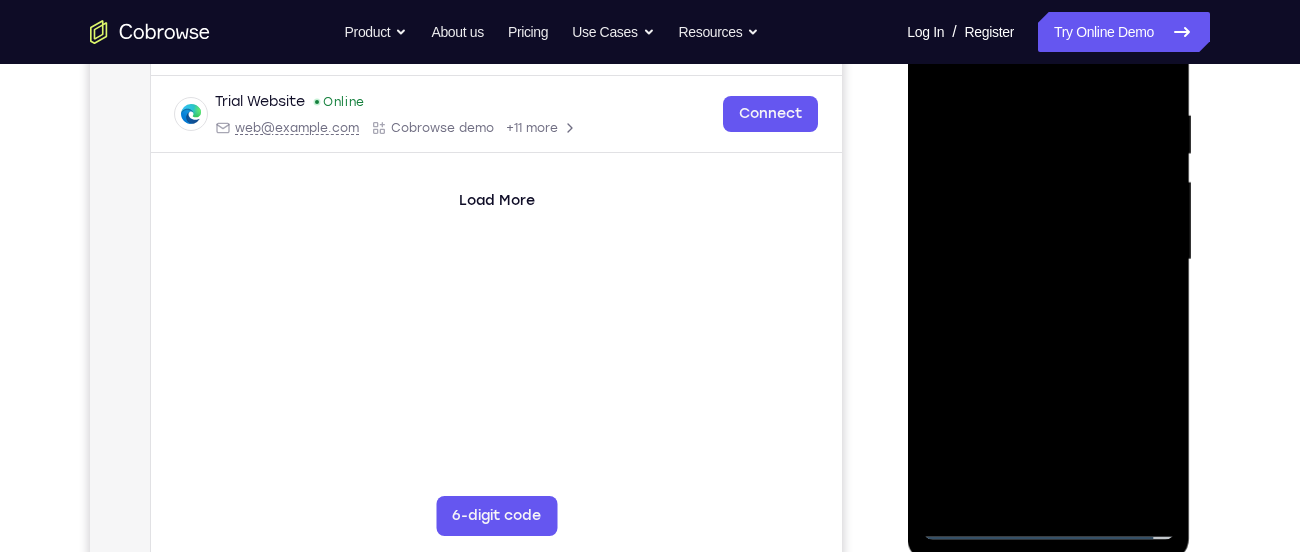 scroll, scrollTop: 367, scrollLeft: 0, axis: vertical 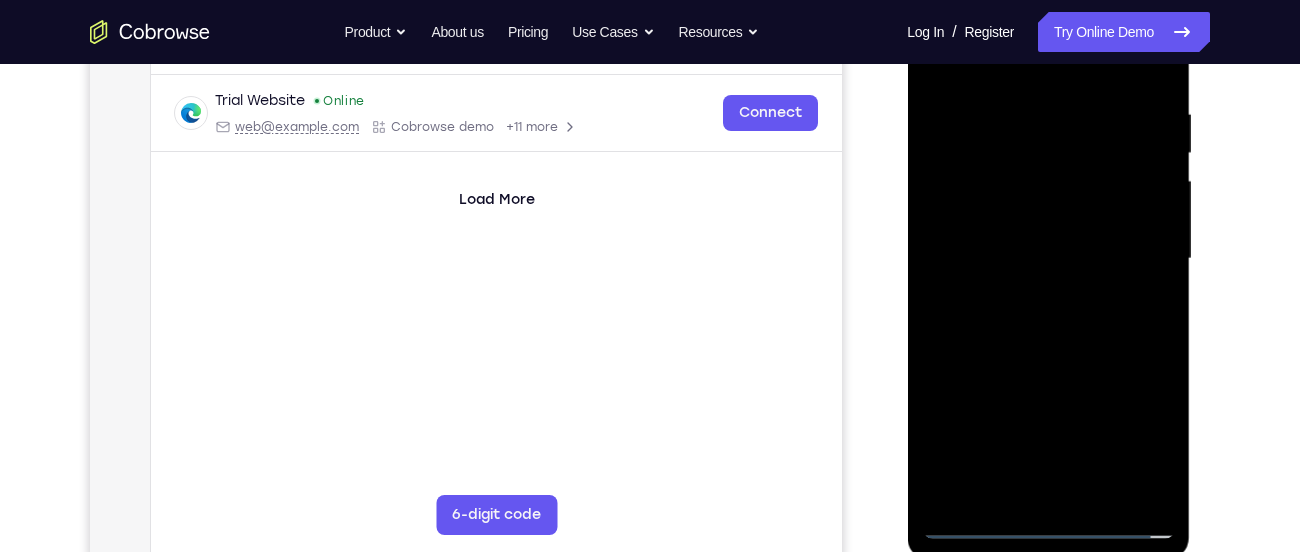 click at bounding box center (1048, 259) 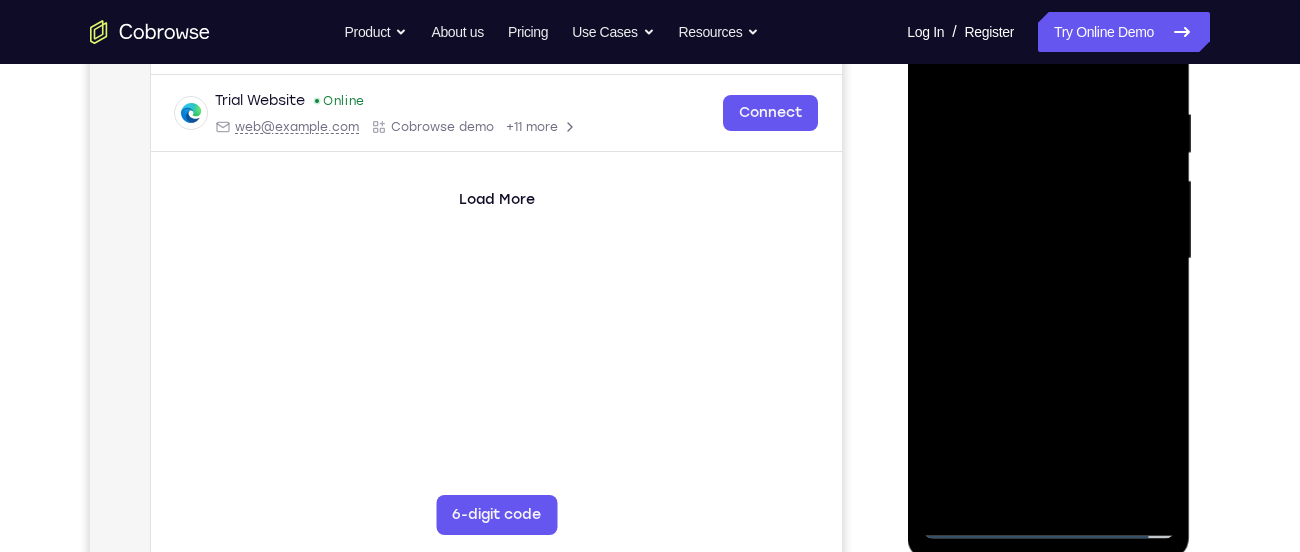 click at bounding box center [1048, 259] 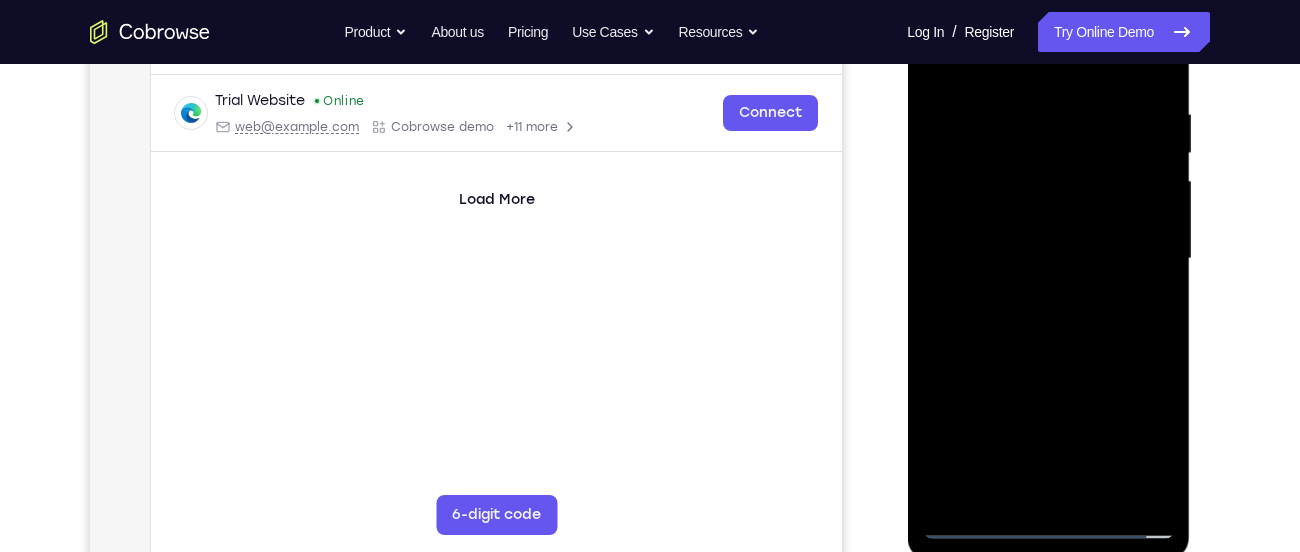click at bounding box center (1048, 259) 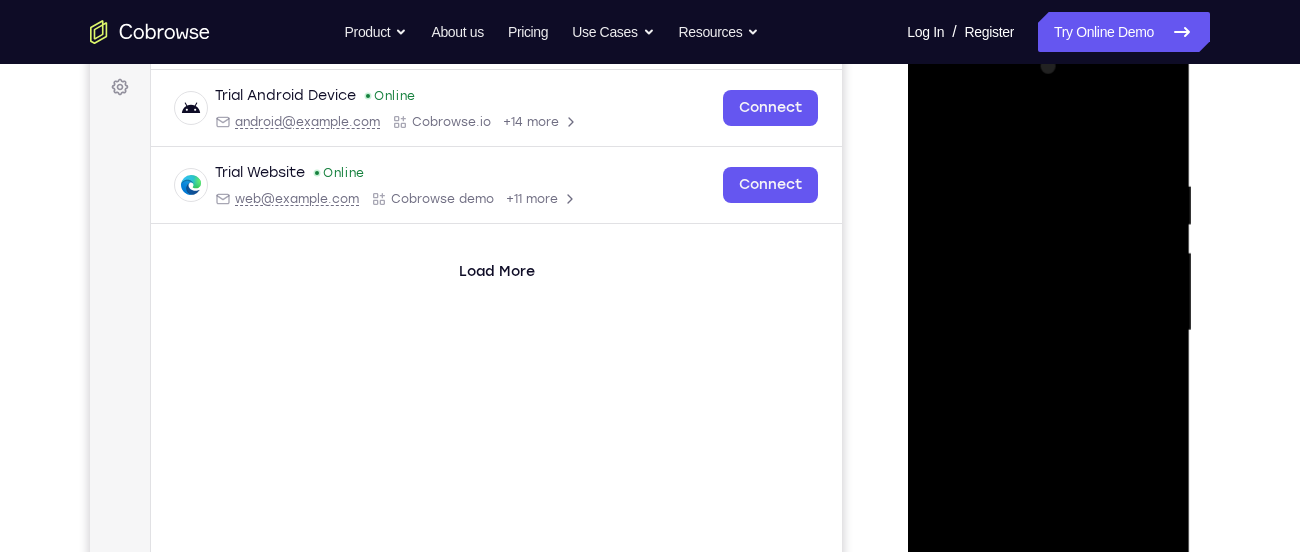 scroll, scrollTop: 299, scrollLeft: 0, axis: vertical 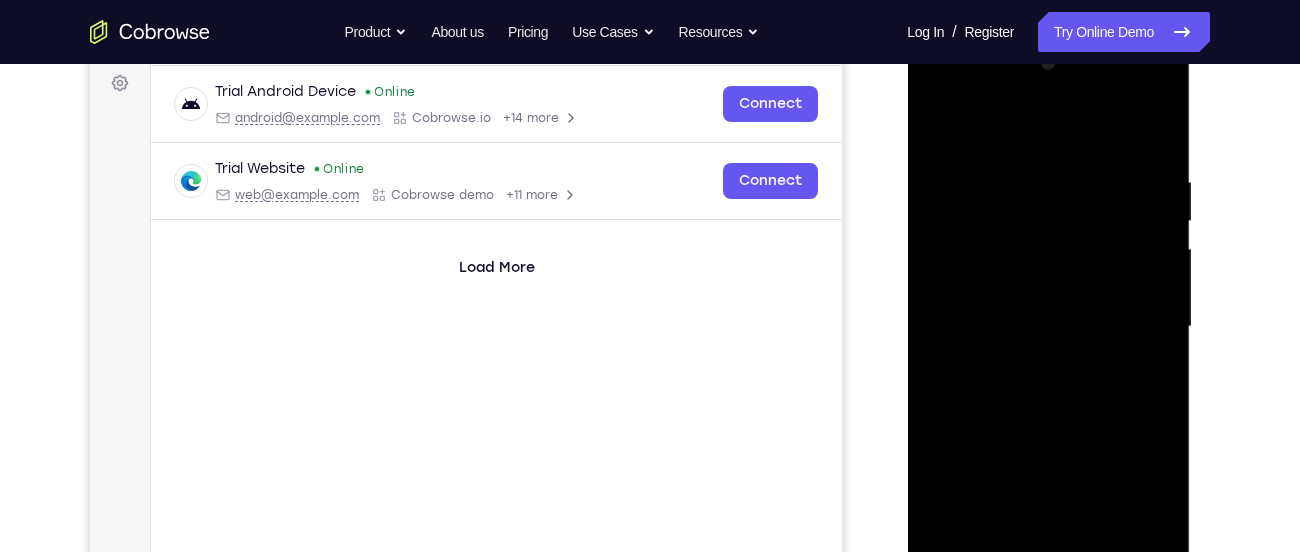 click at bounding box center [1048, 327] 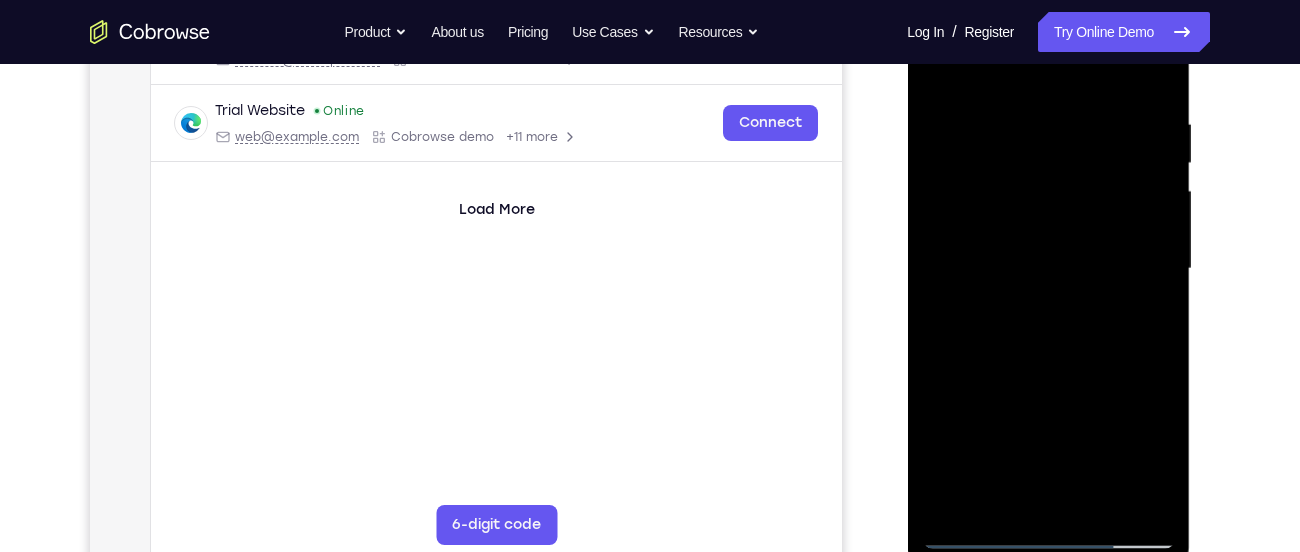 scroll, scrollTop: 368, scrollLeft: 0, axis: vertical 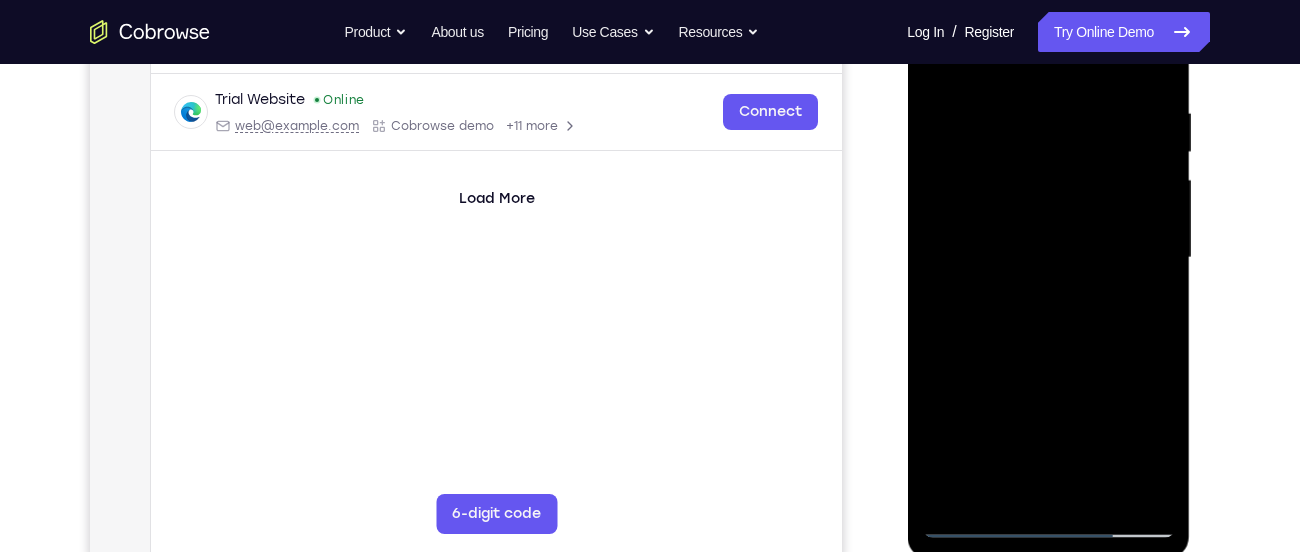 click at bounding box center (1048, 258) 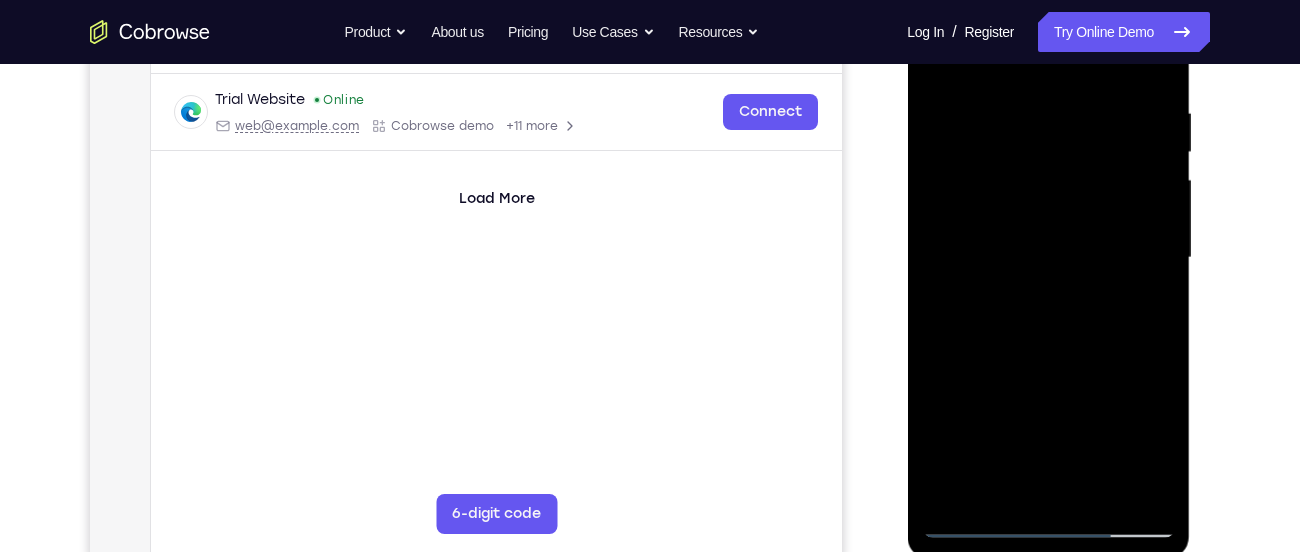 click at bounding box center (1048, 258) 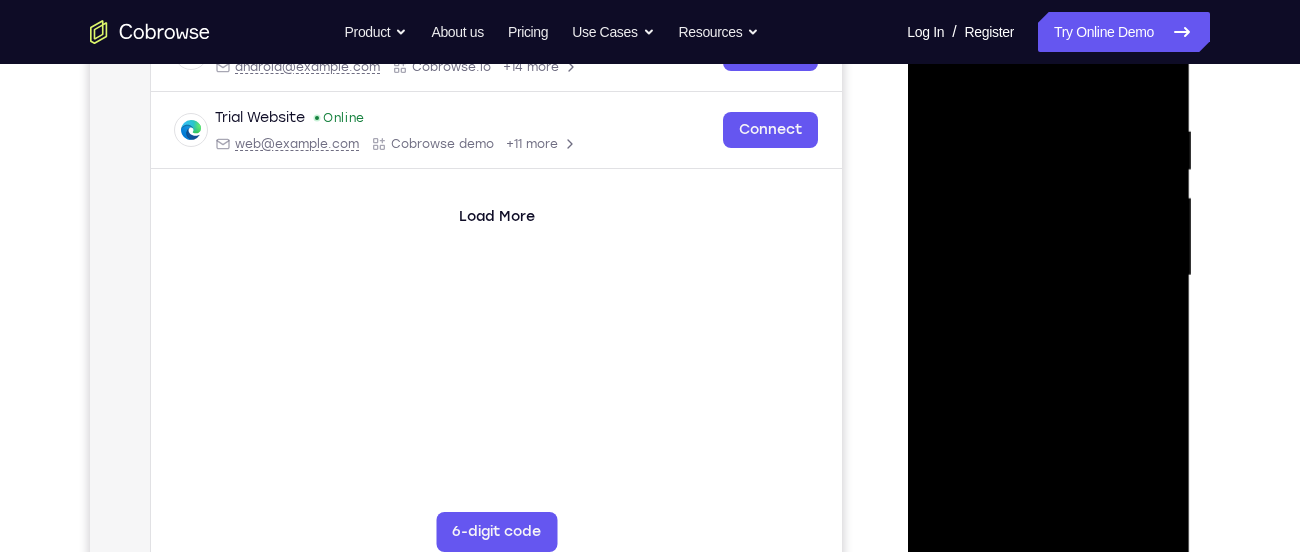 scroll, scrollTop: 363, scrollLeft: 0, axis: vertical 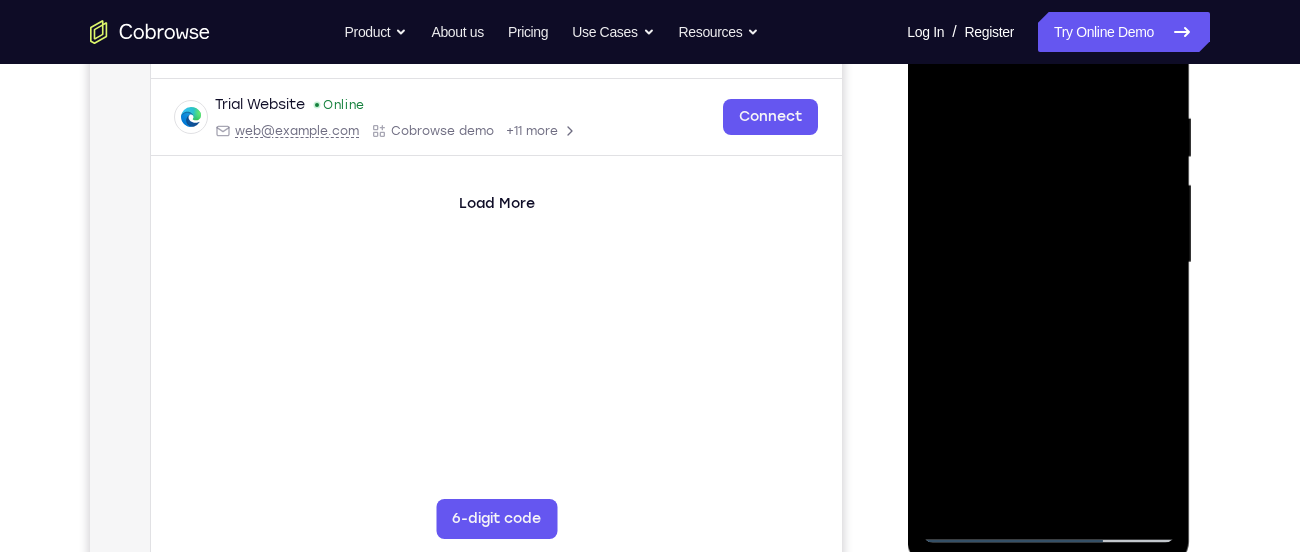 click at bounding box center [1048, 263] 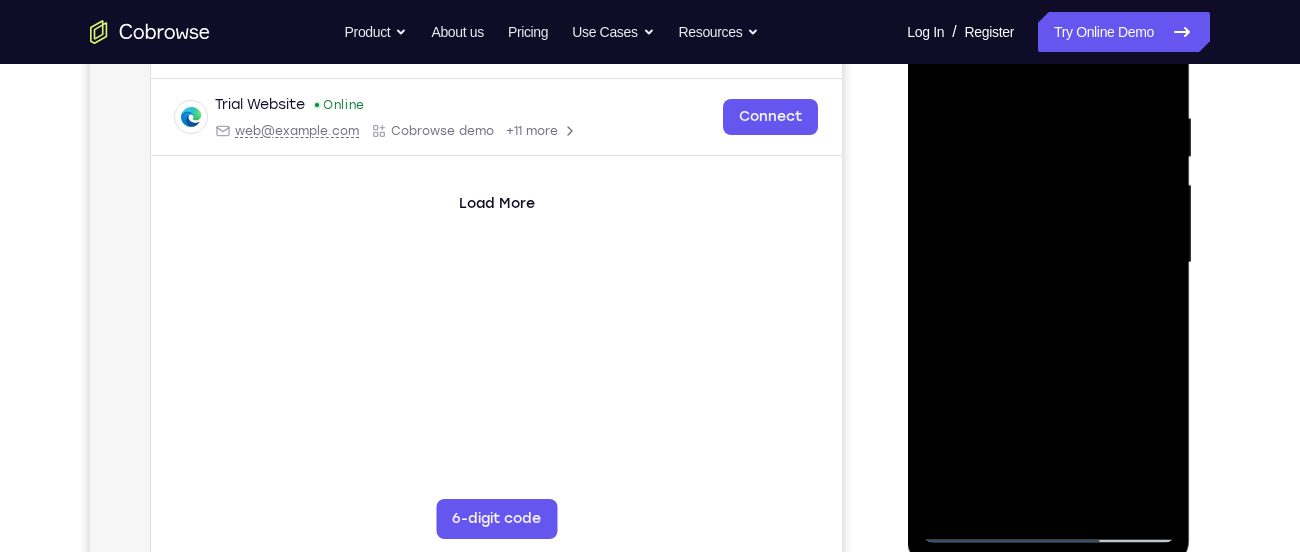 drag, startPoint x: 1048, startPoint y: 321, endPoint x: 1061, endPoint y: 282, distance: 41.109608 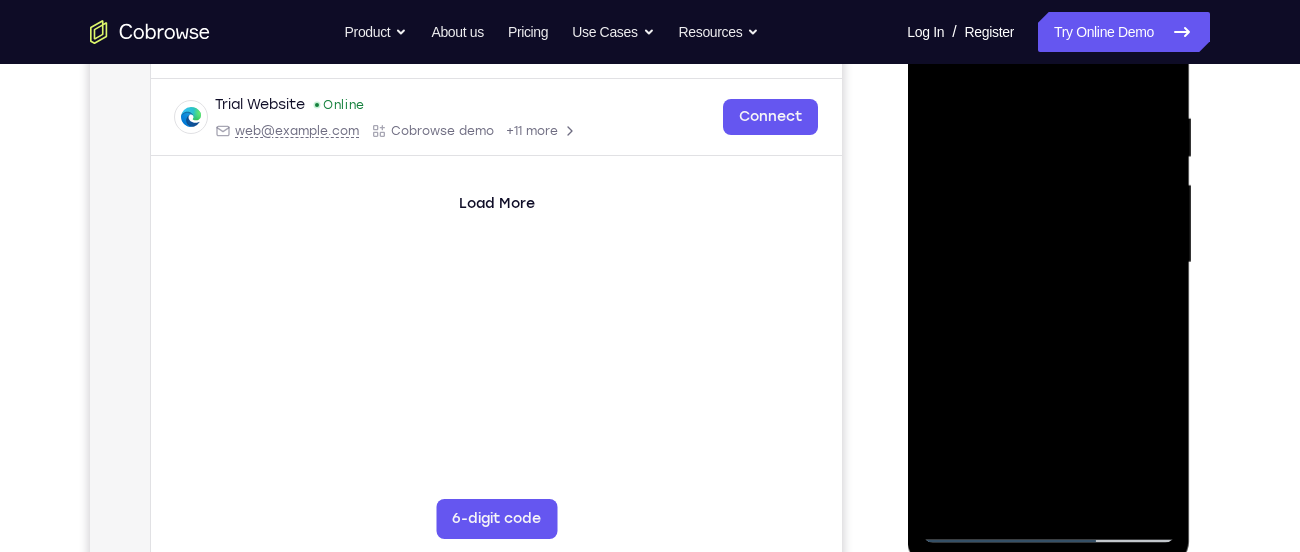 drag, startPoint x: 1063, startPoint y: 464, endPoint x: 1057, endPoint y: 244, distance: 220.0818 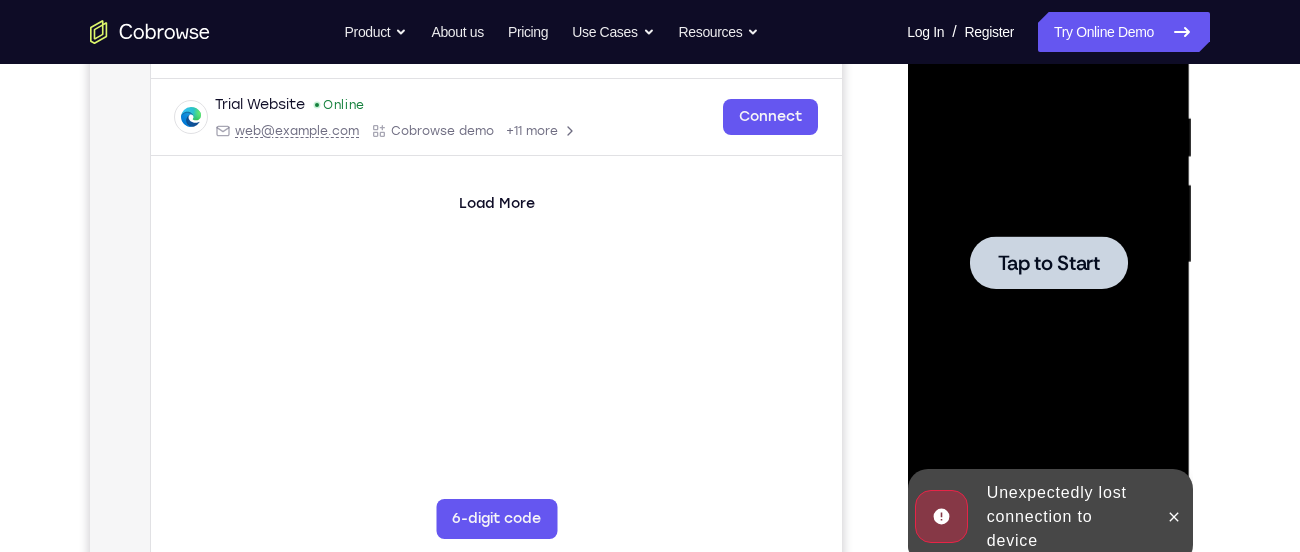 click on "Tap to Start" at bounding box center (1048, 263) 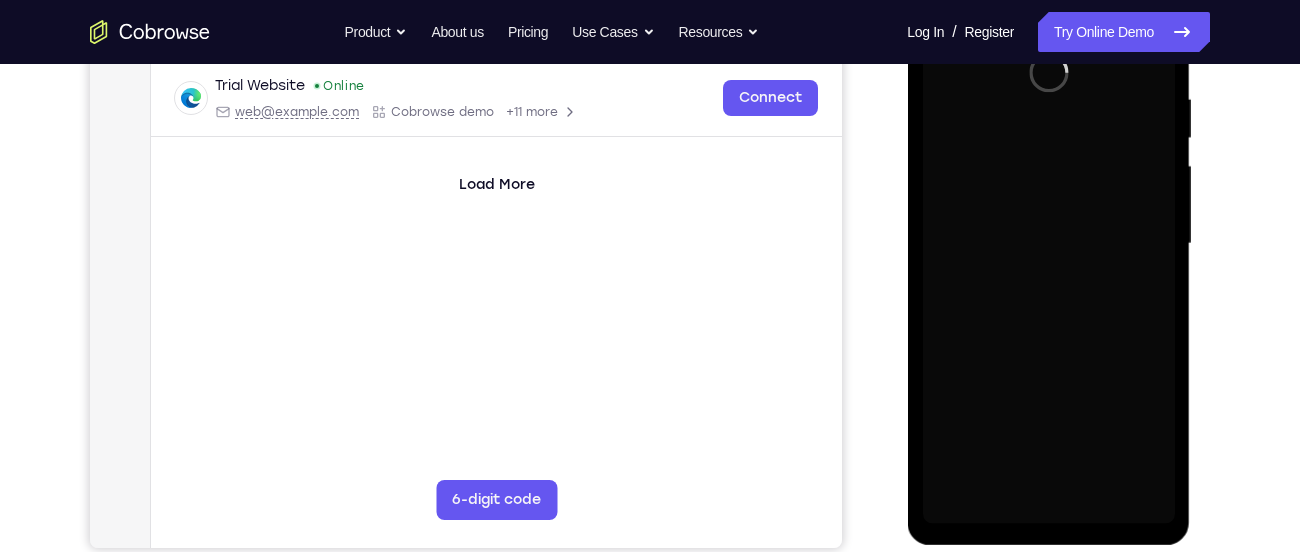 scroll, scrollTop: 383, scrollLeft: 0, axis: vertical 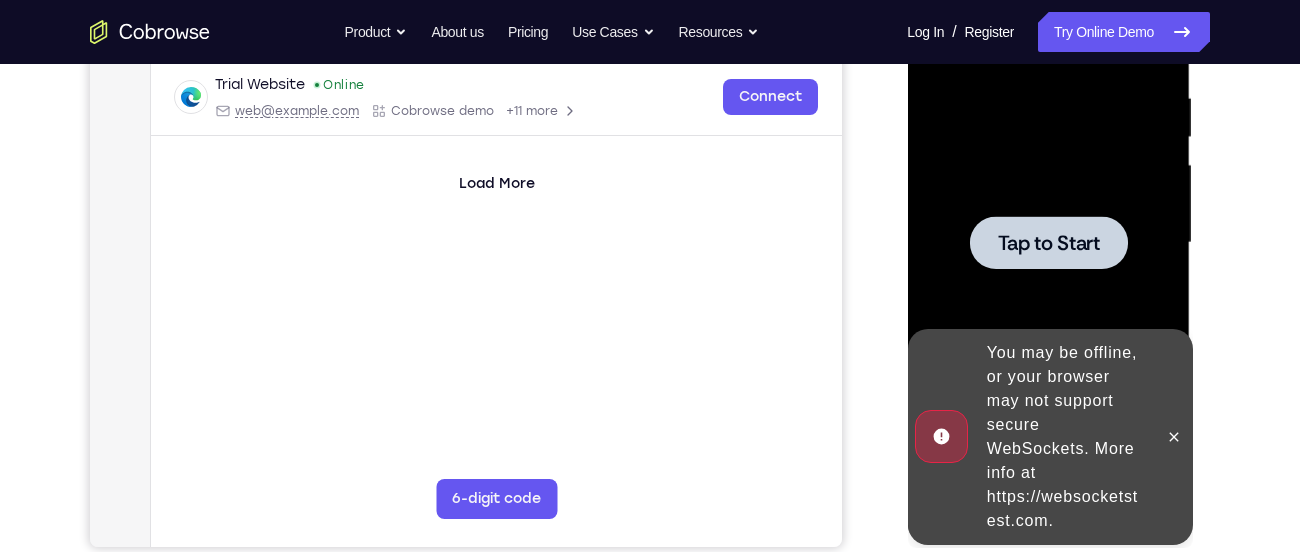click on "Tap to Start" at bounding box center (1048, 243) 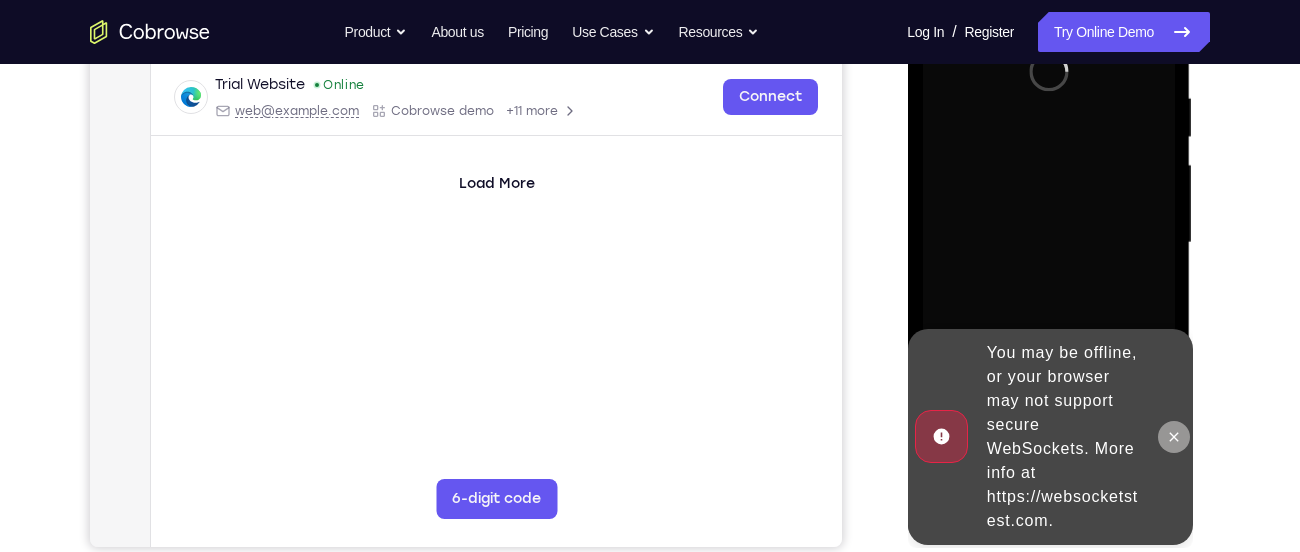 click 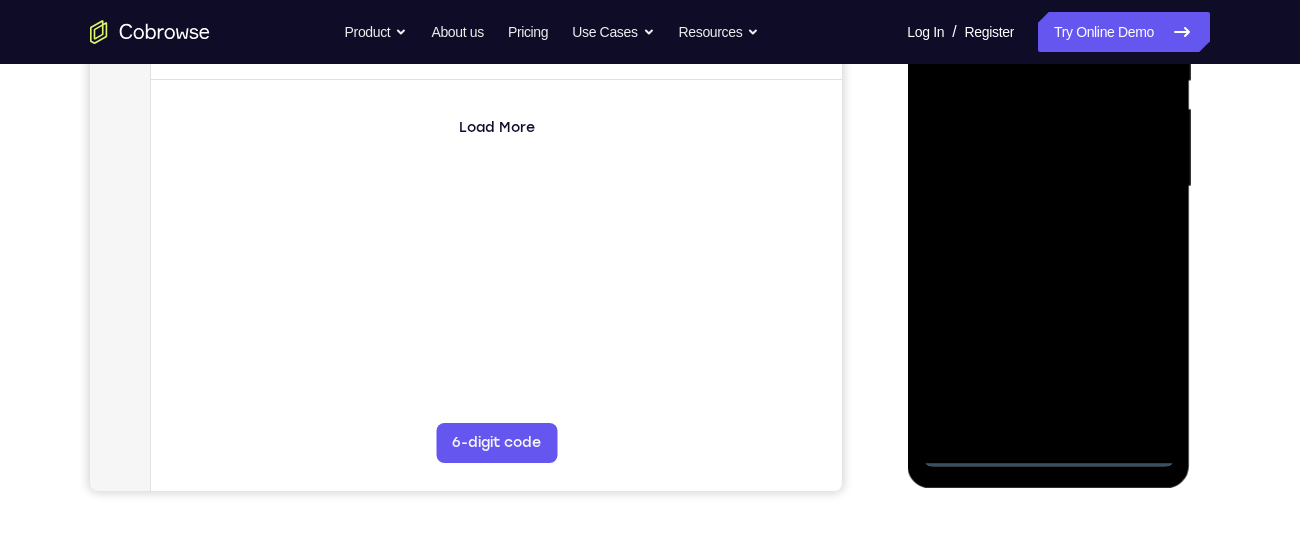 scroll, scrollTop: 458, scrollLeft: 0, axis: vertical 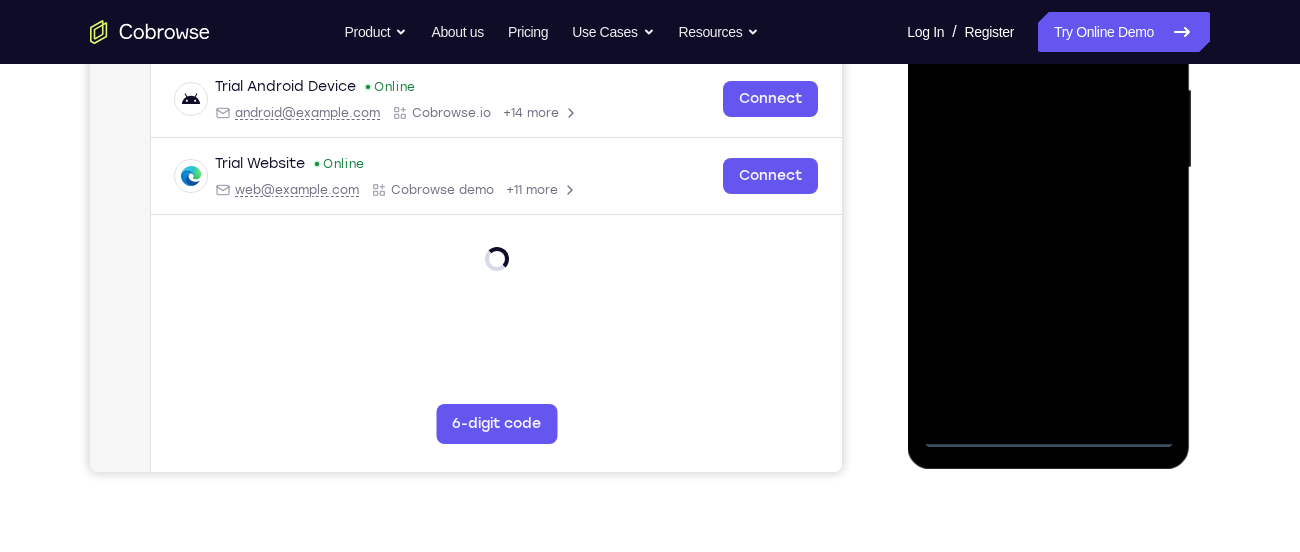 click at bounding box center [1048, 168] 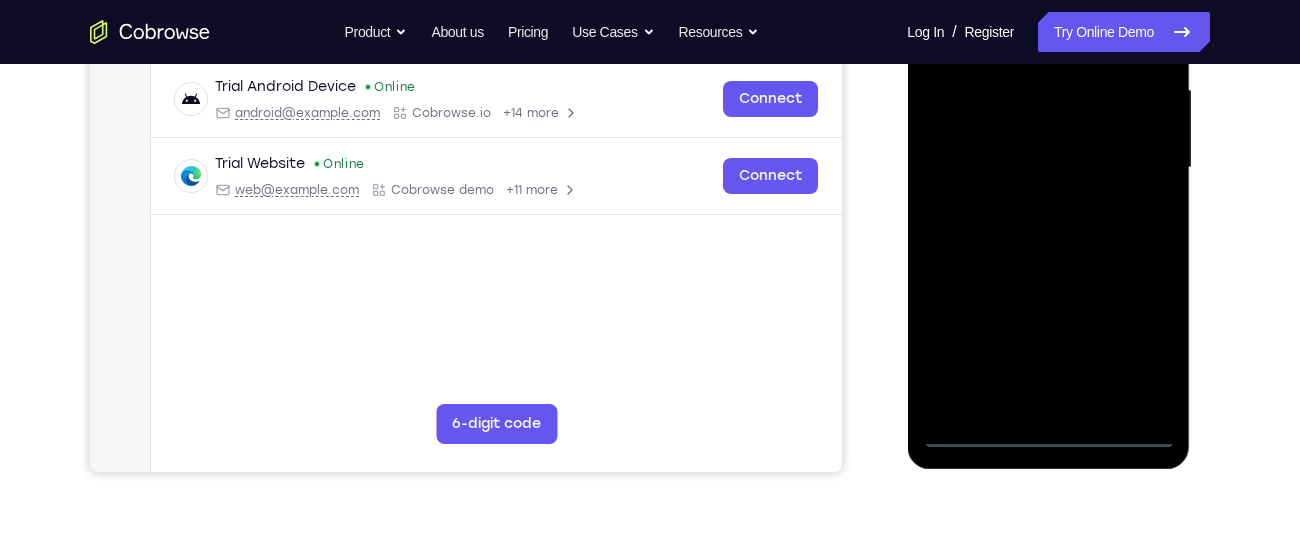 click at bounding box center [1048, 168] 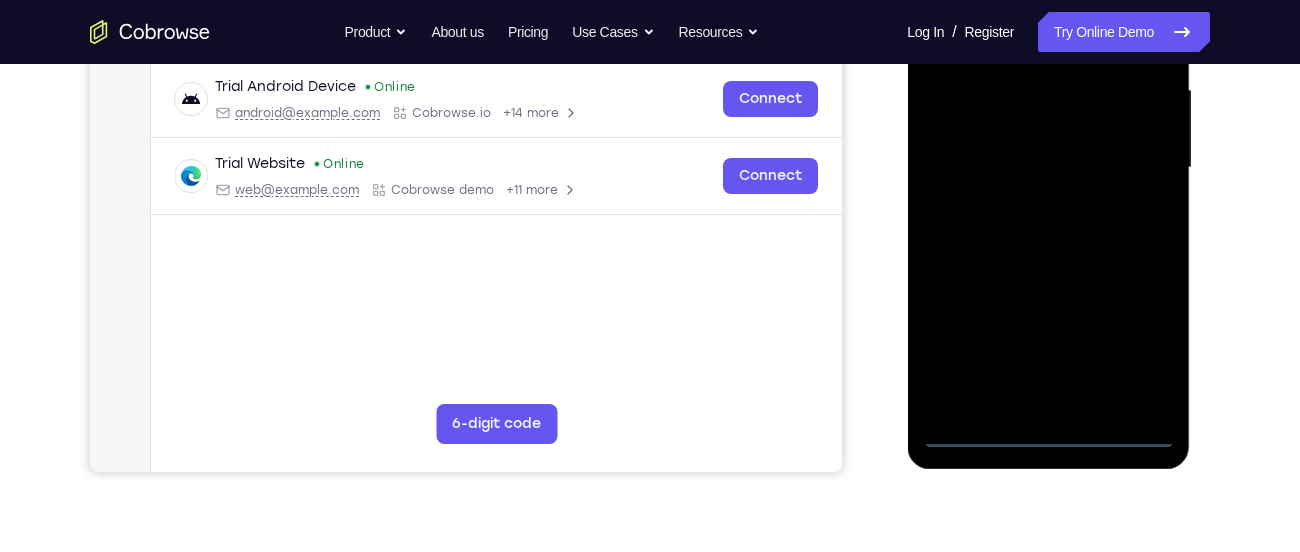 click at bounding box center [1048, 168] 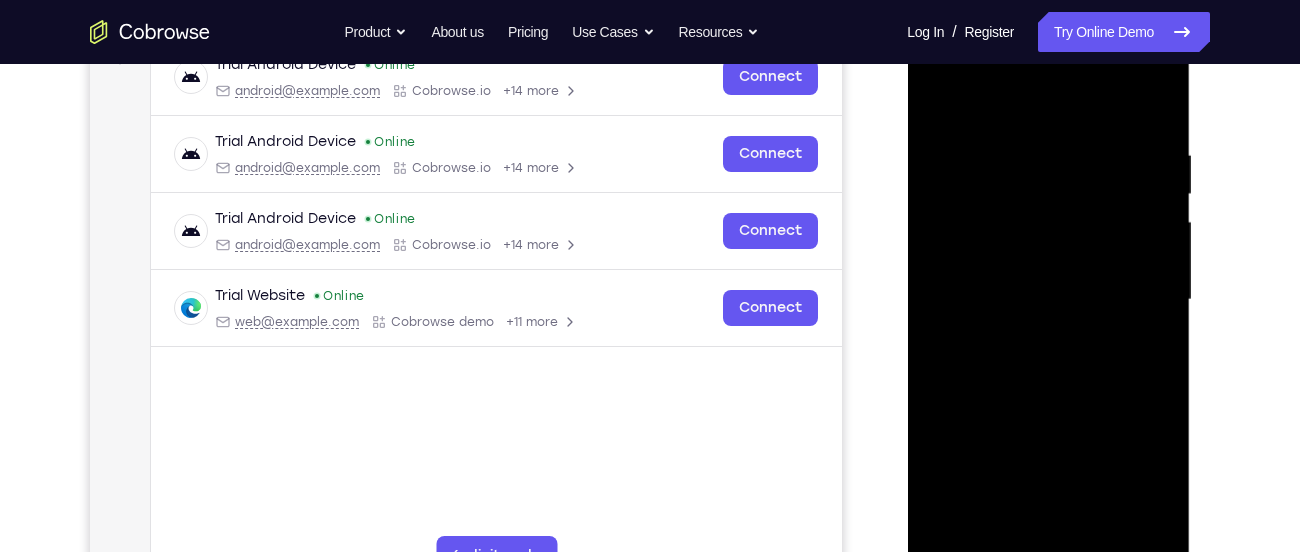 scroll, scrollTop: 325, scrollLeft: 0, axis: vertical 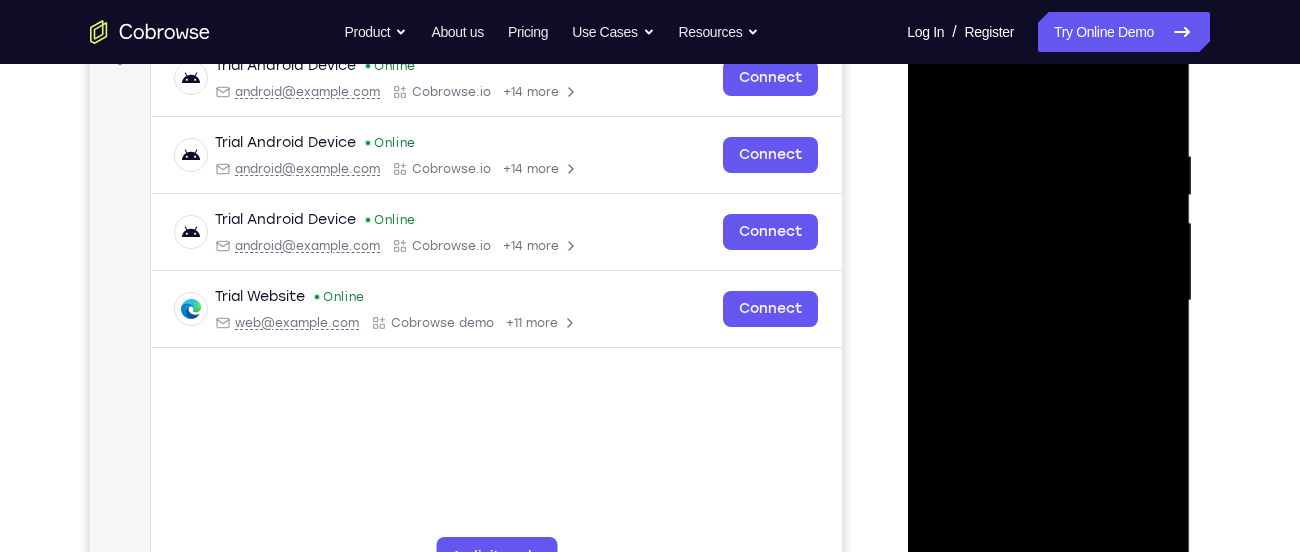 click at bounding box center (1048, 301) 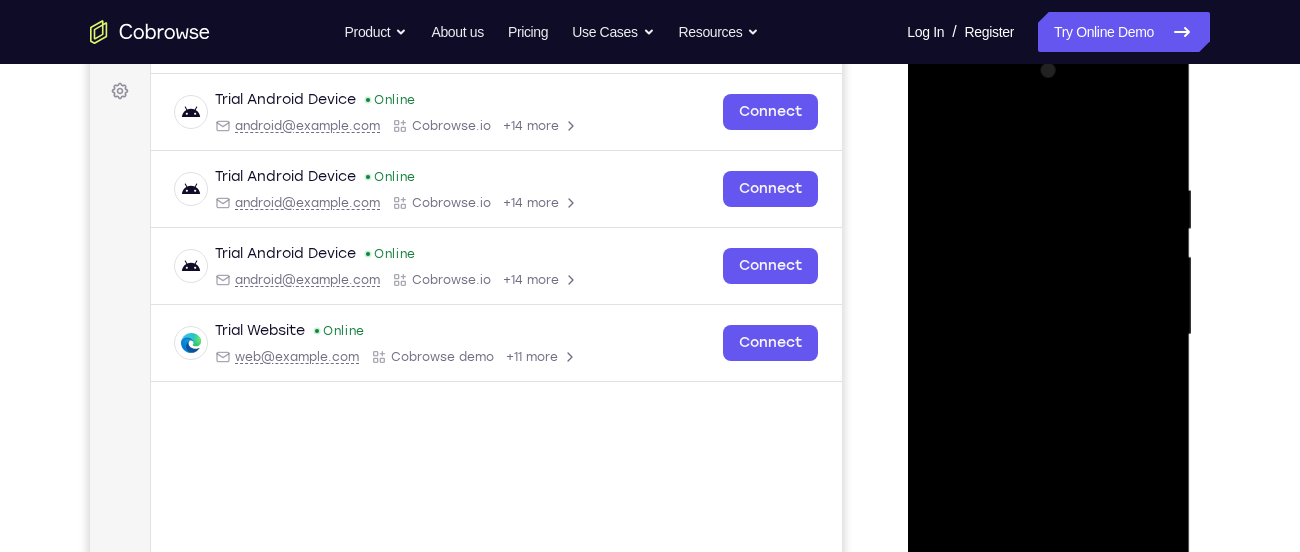 scroll, scrollTop: 279, scrollLeft: 0, axis: vertical 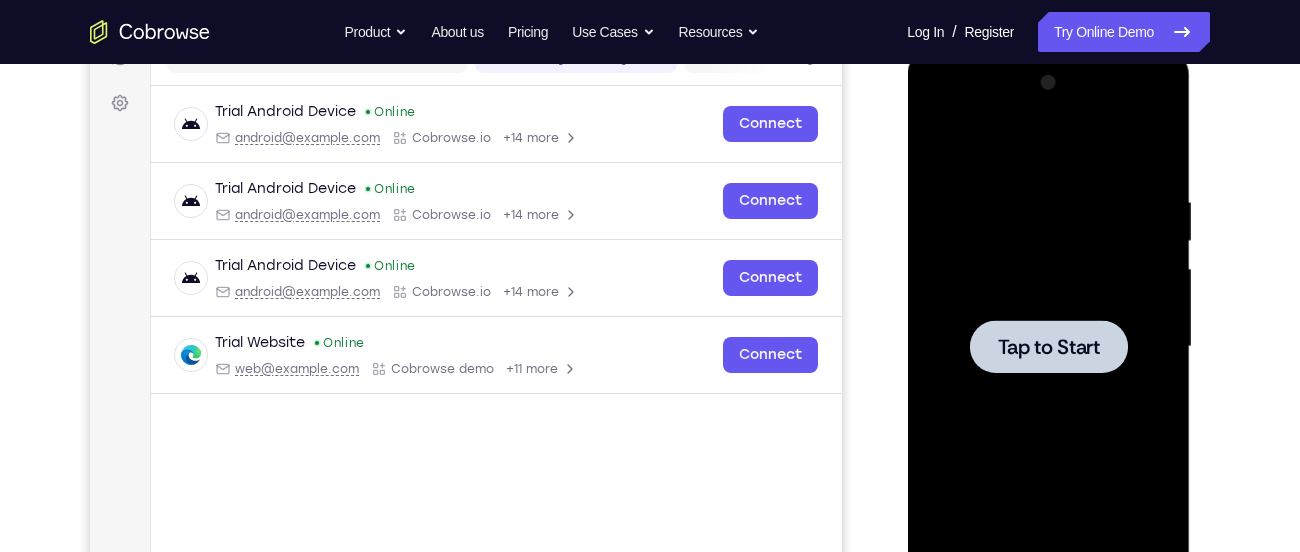 click at bounding box center (1048, 346) 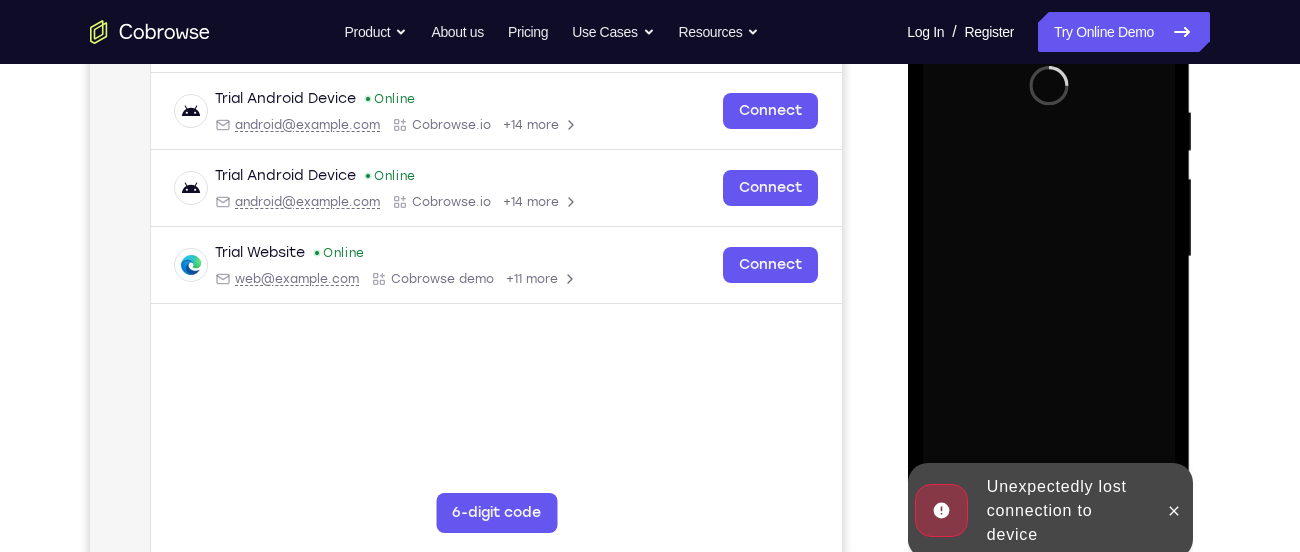scroll, scrollTop: 436, scrollLeft: 0, axis: vertical 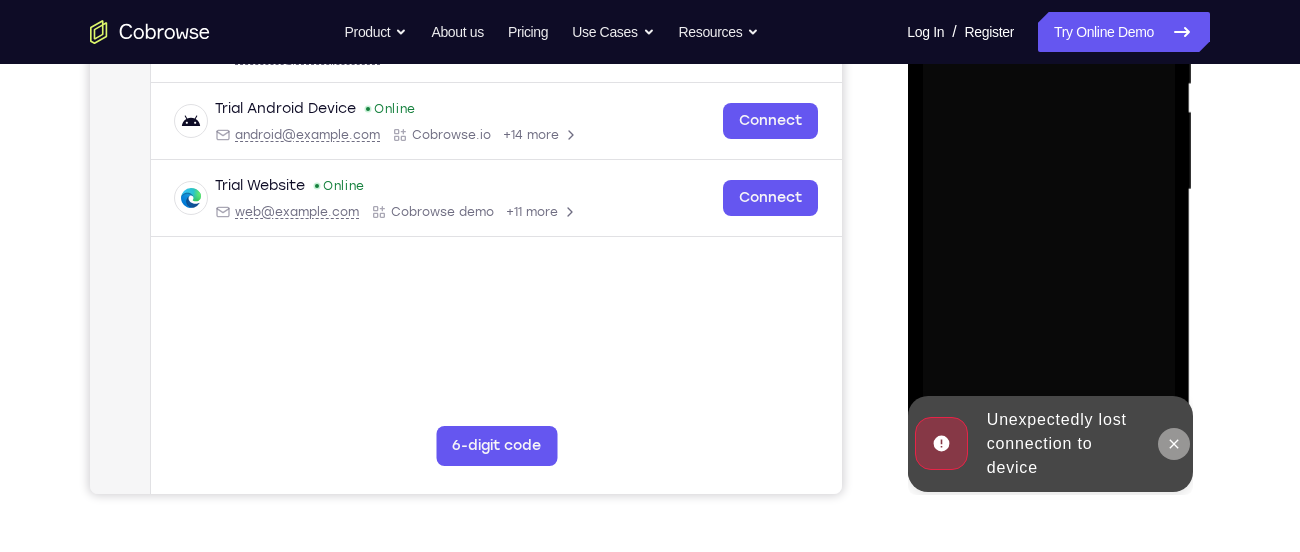 click 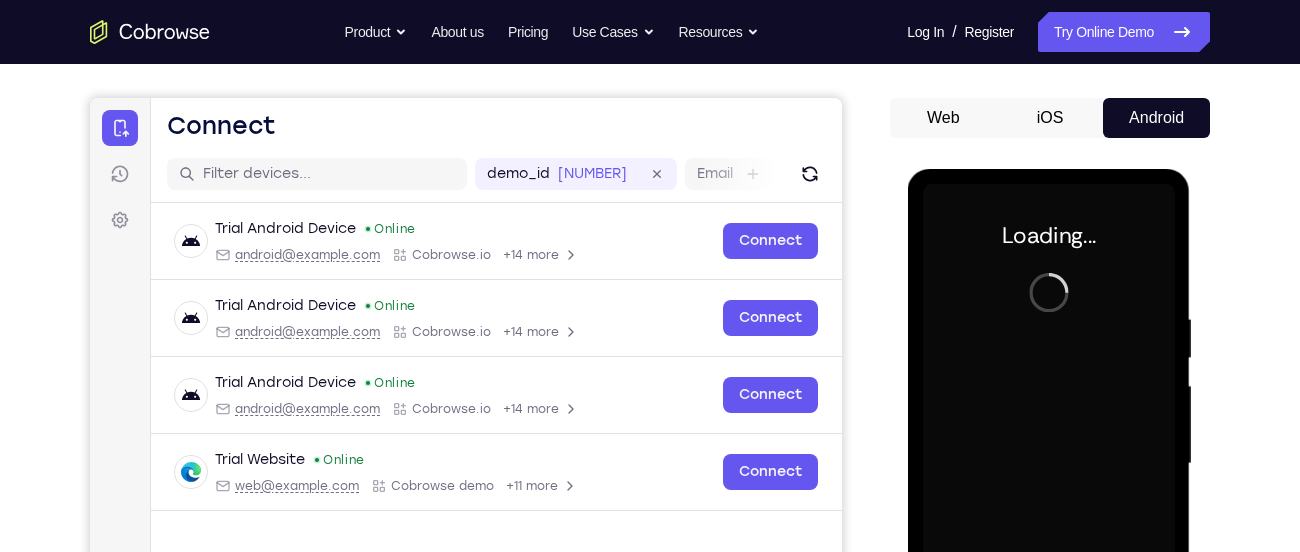 scroll, scrollTop: 166, scrollLeft: 0, axis: vertical 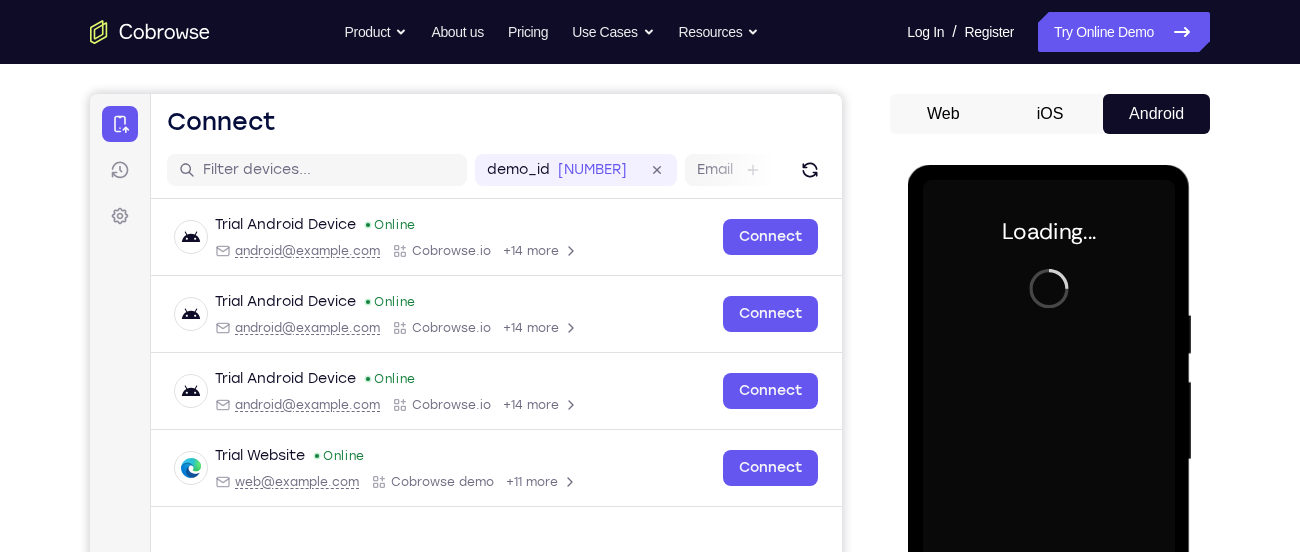 click on "iOS" at bounding box center (1050, 114) 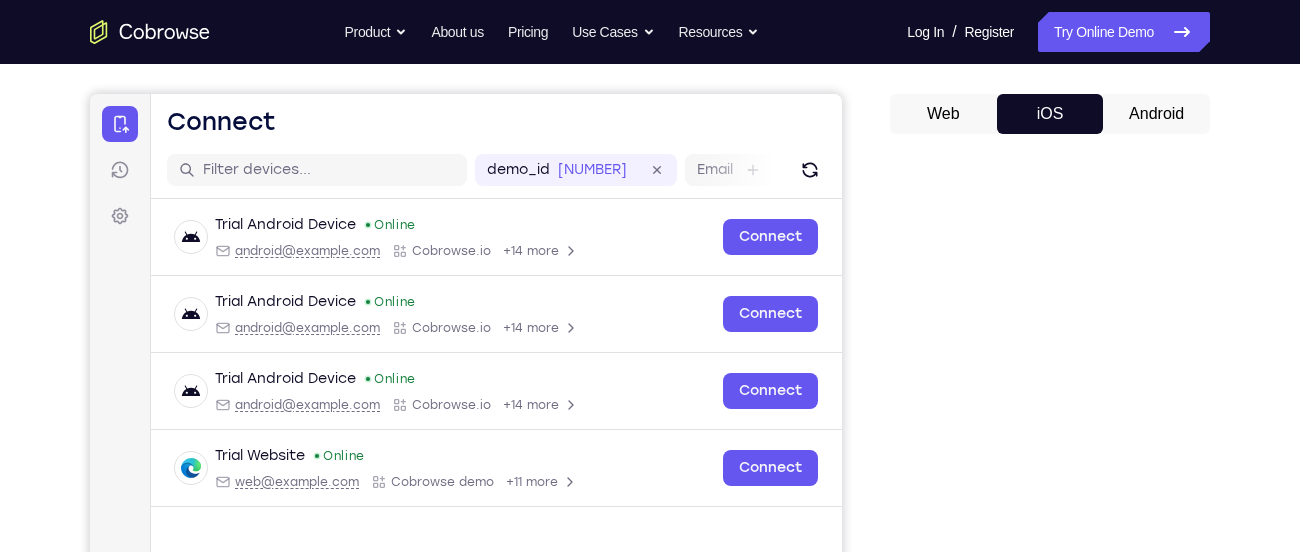 click on "Android" at bounding box center [1156, 114] 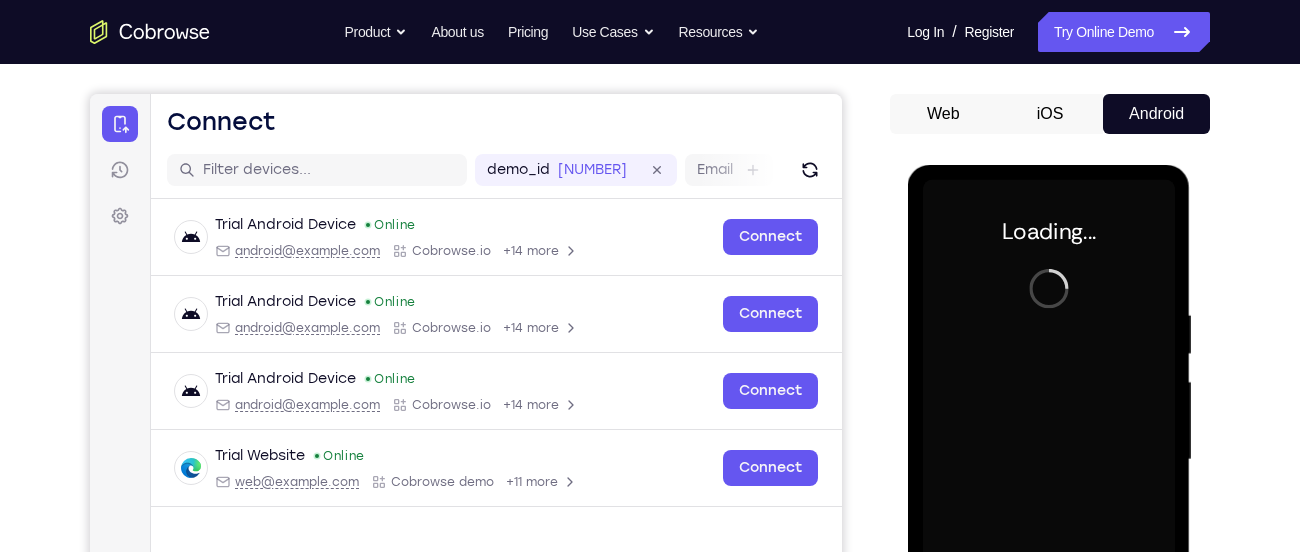 click on "Android" at bounding box center (1156, 114) 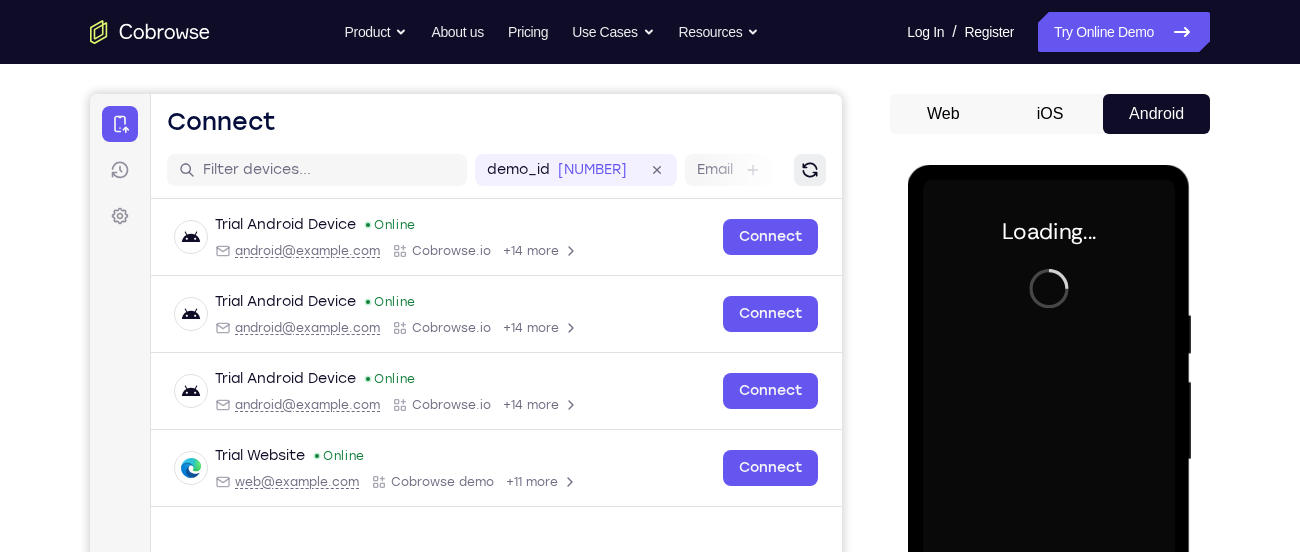 click 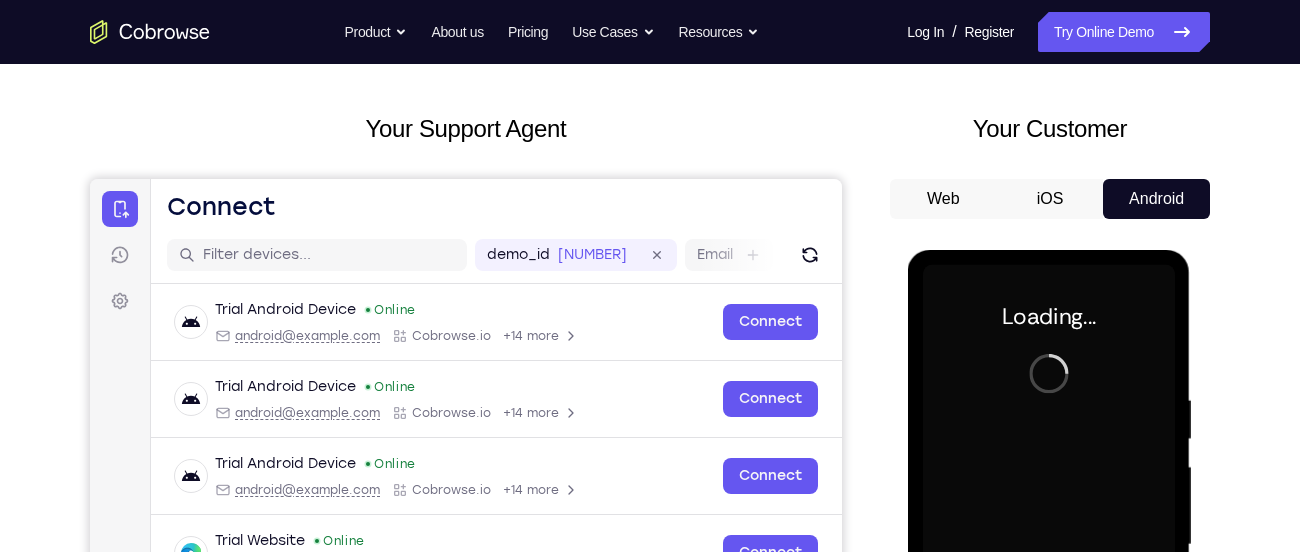 scroll, scrollTop: 62, scrollLeft: 0, axis: vertical 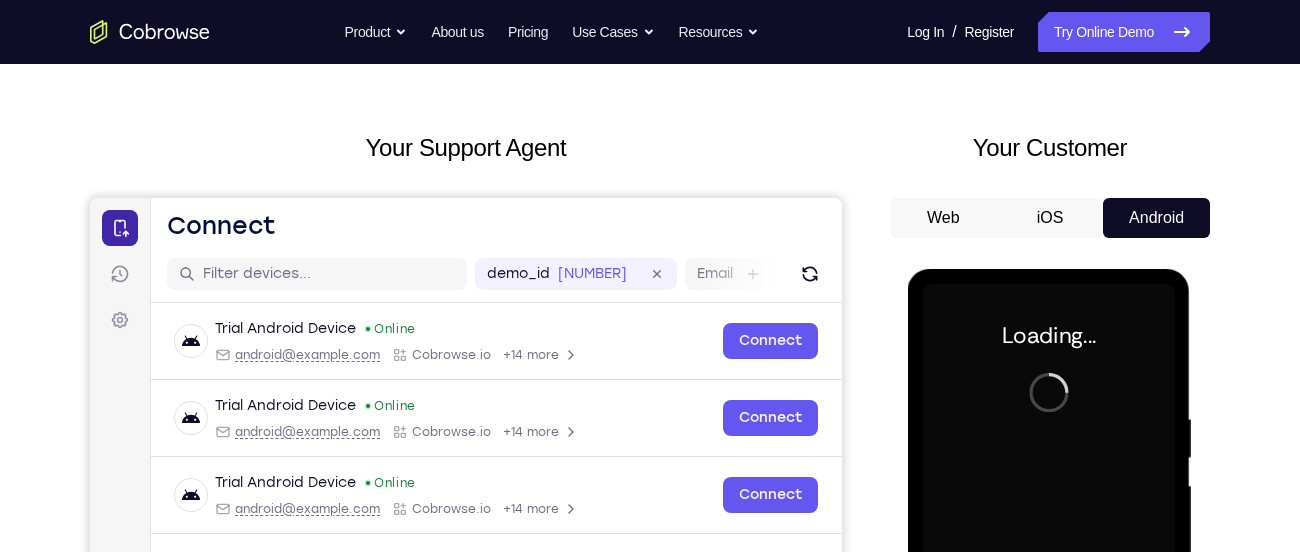 click 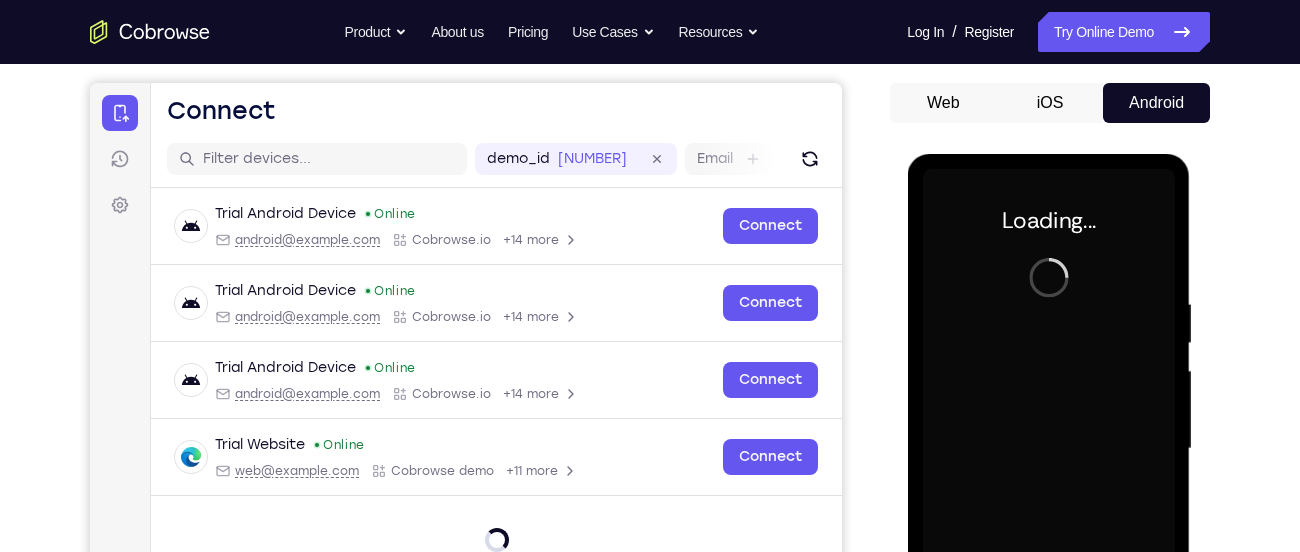 scroll, scrollTop: 178, scrollLeft: 0, axis: vertical 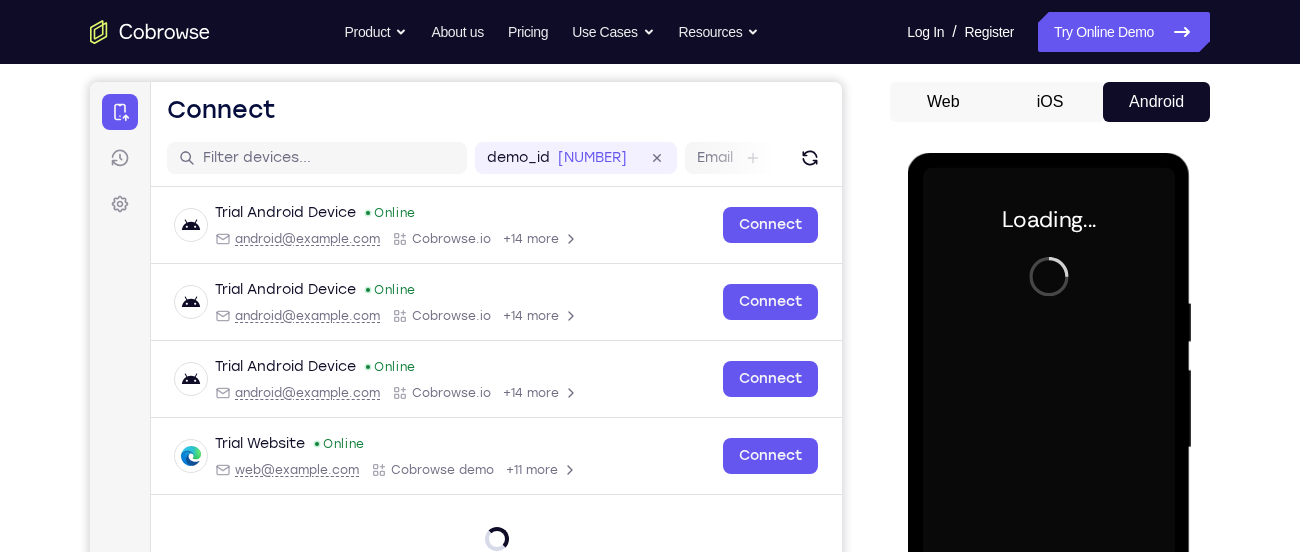 click on "iOS" at bounding box center (1050, 102) 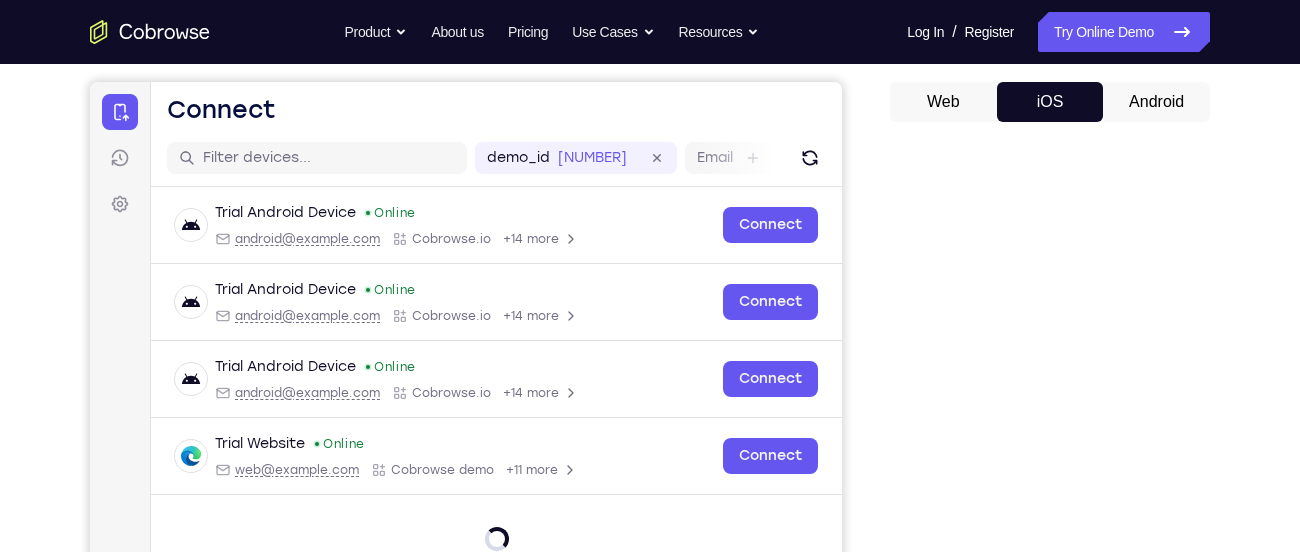 click on "Android" at bounding box center (1156, 102) 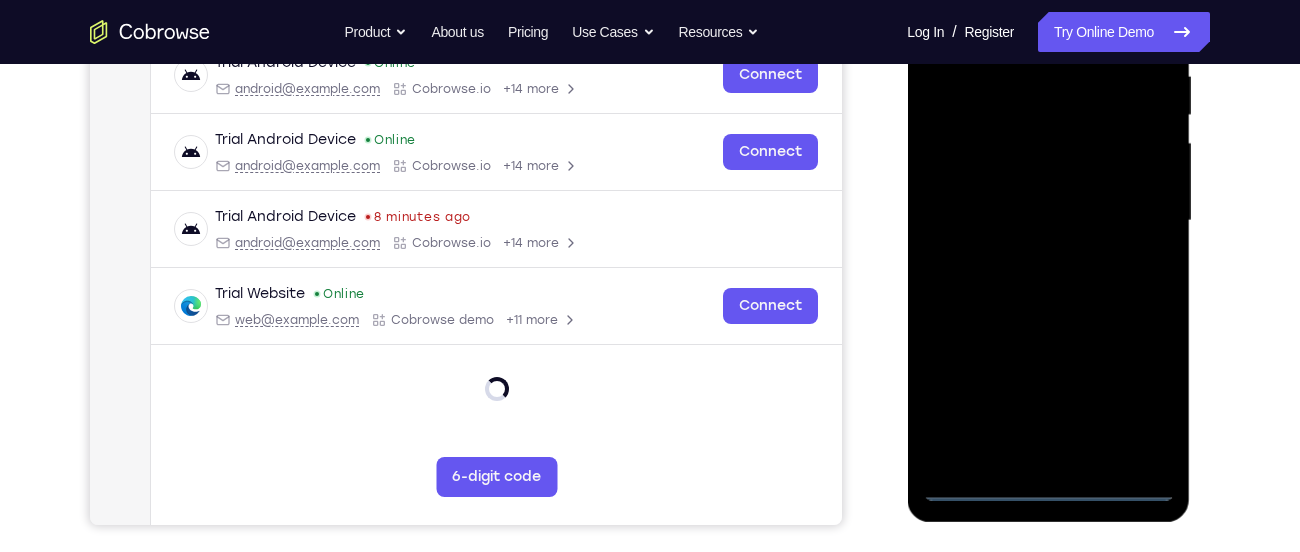 scroll, scrollTop: 406, scrollLeft: 0, axis: vertical 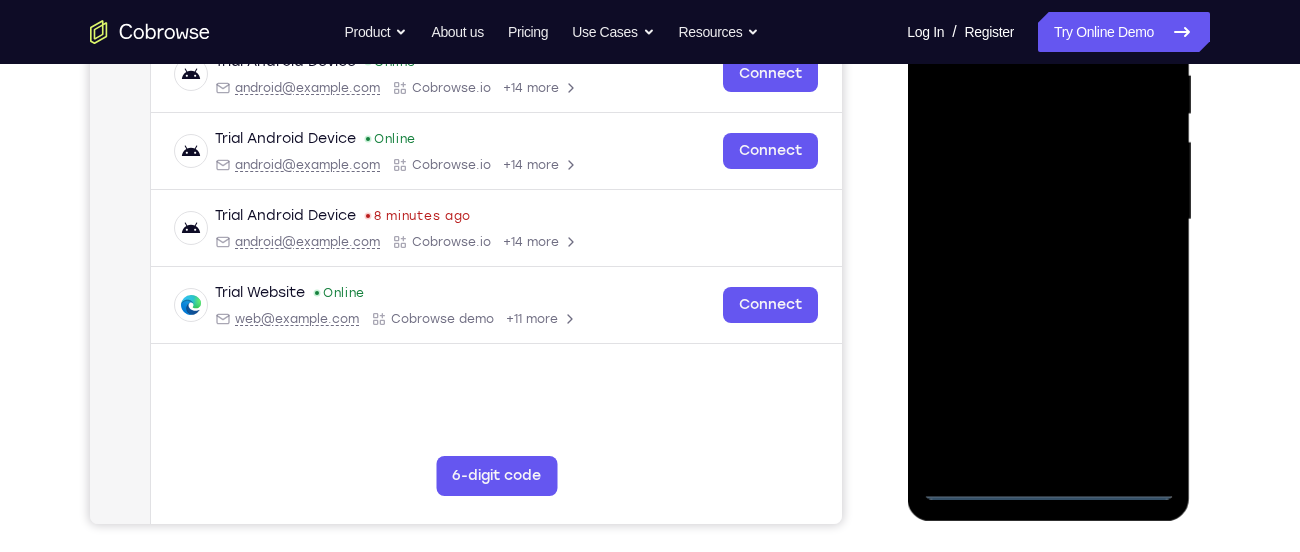 click at bounding box center (1048, 220) 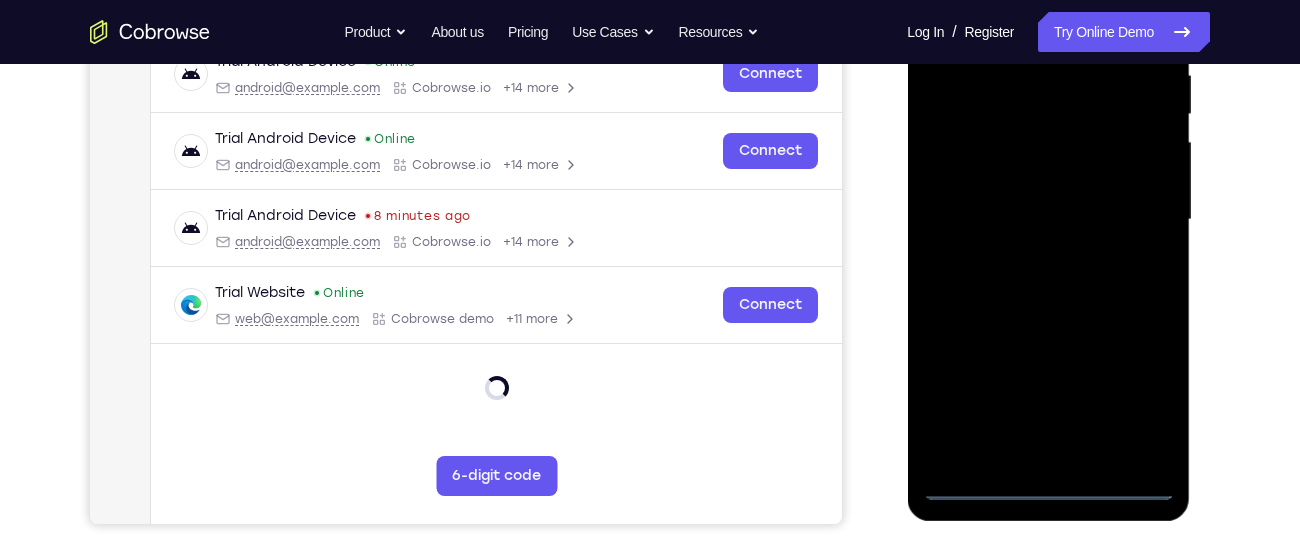click at bounding box center (1048, 220) 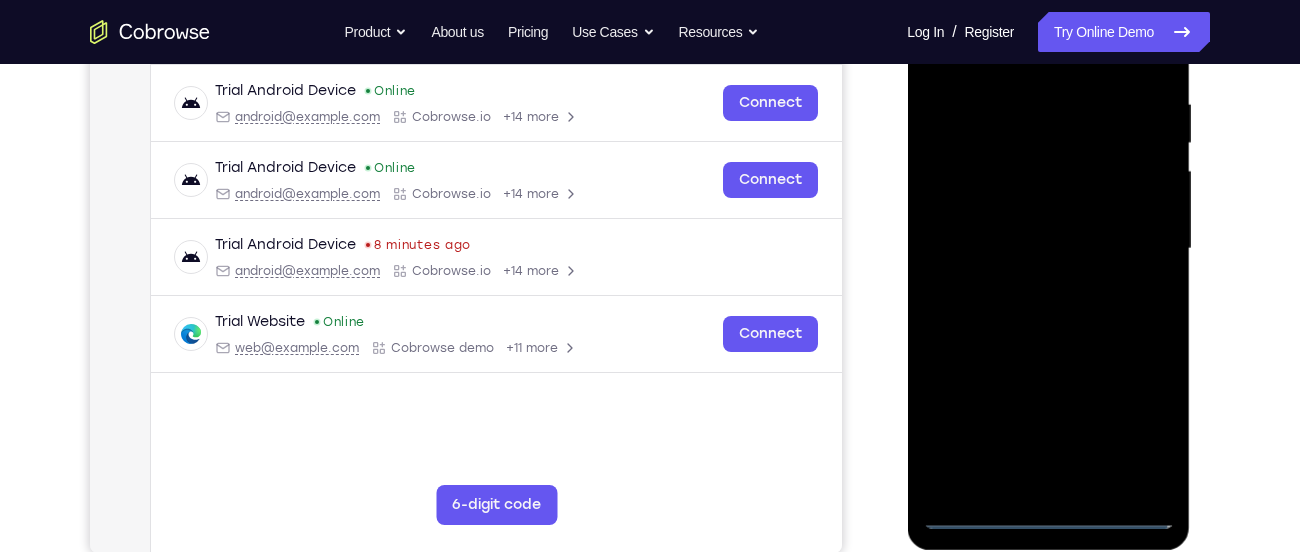 scroll, scrollTop: 376, scrollLeft: 0, axis: vertical 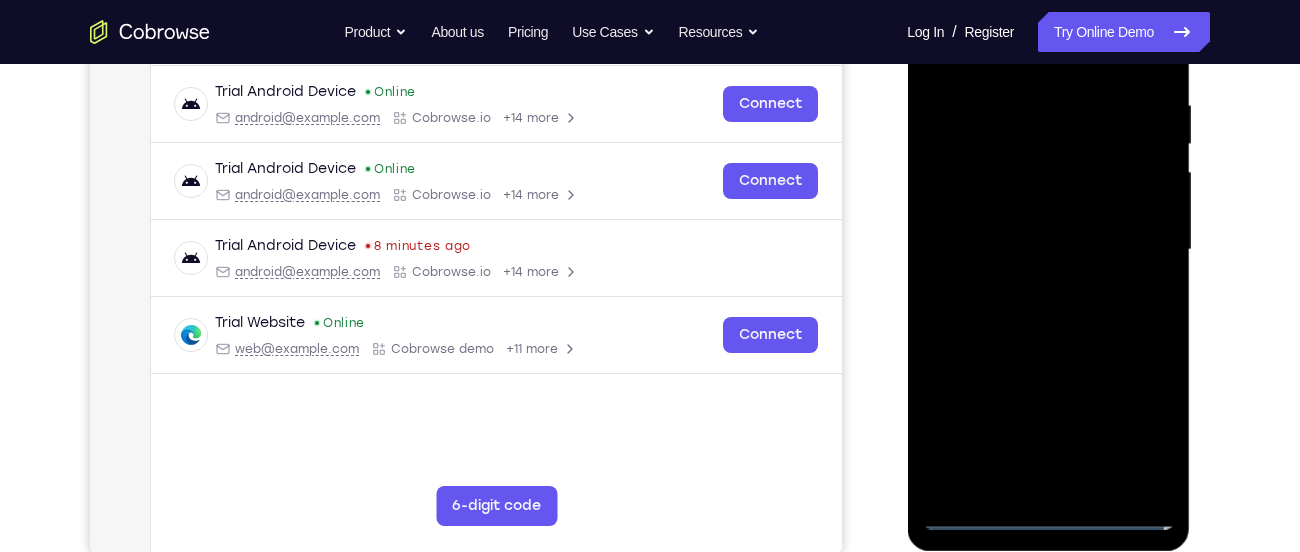 click at bounding box center [1048, 250] 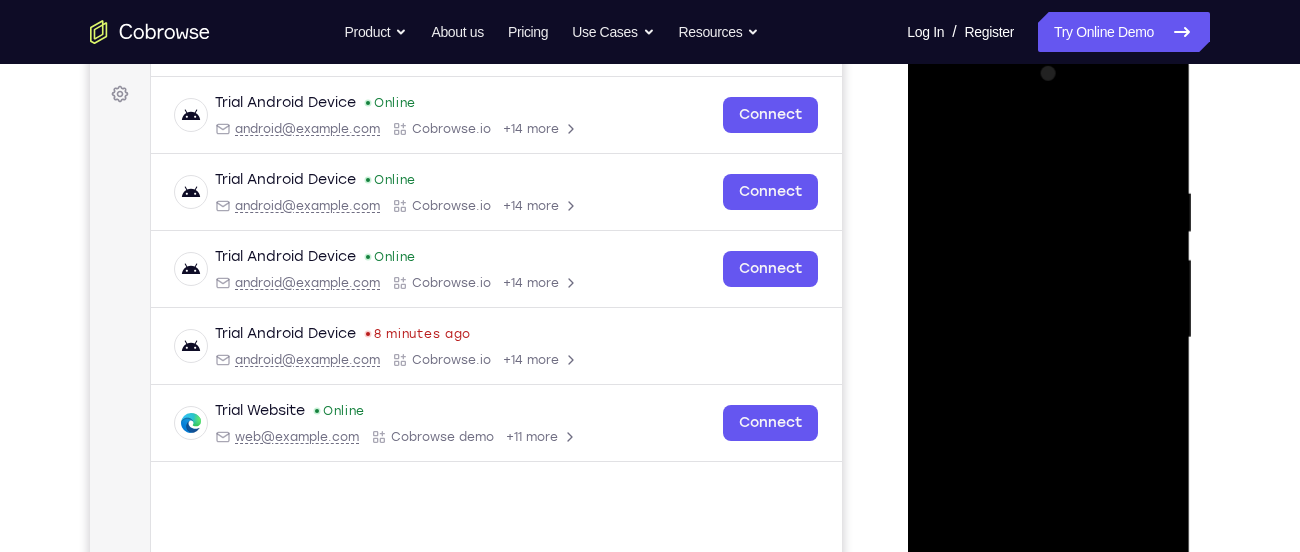 scroll, scrollTop: 283, scrollLeft: 0, axis: vertical 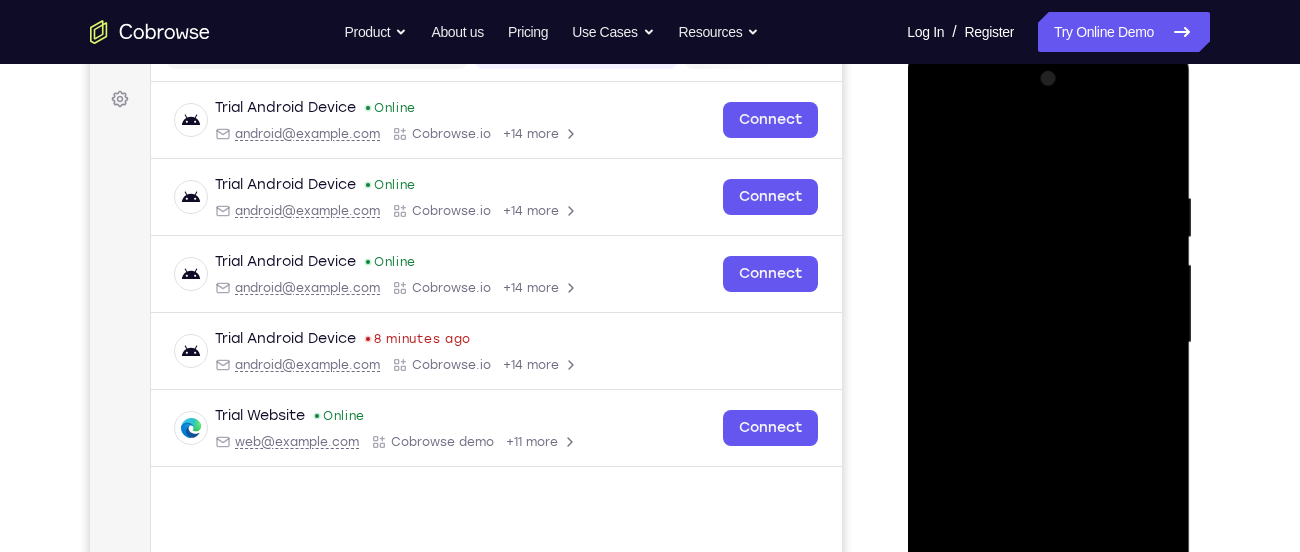 click at bounding box center [1048, 343] 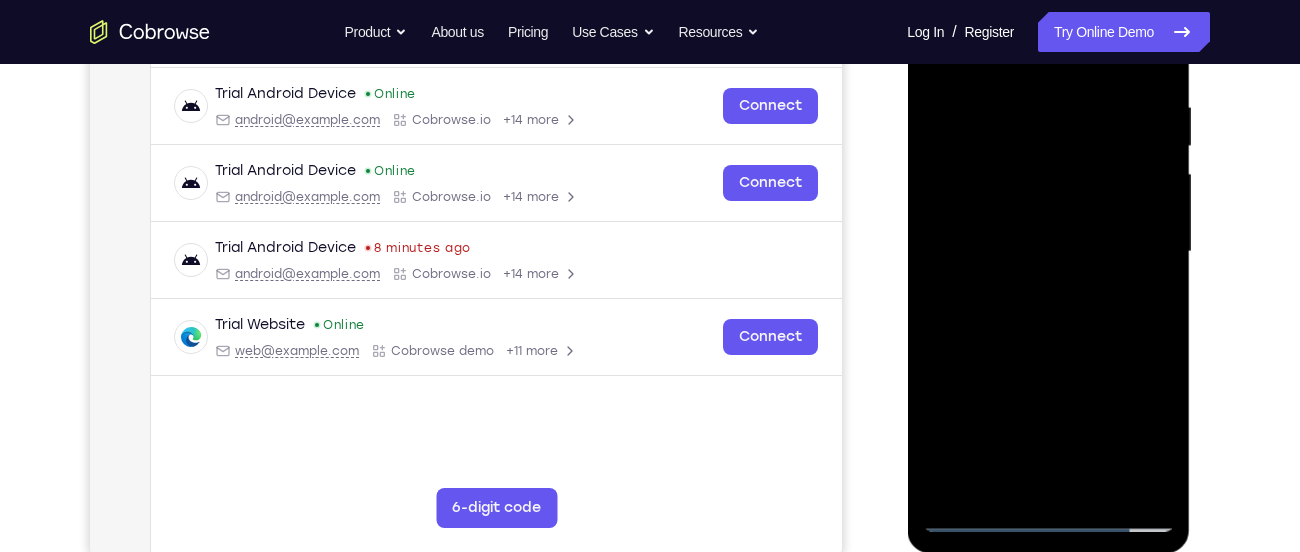 scroll, scrollTop: 383, scrollLeft: 0, axis: vertical 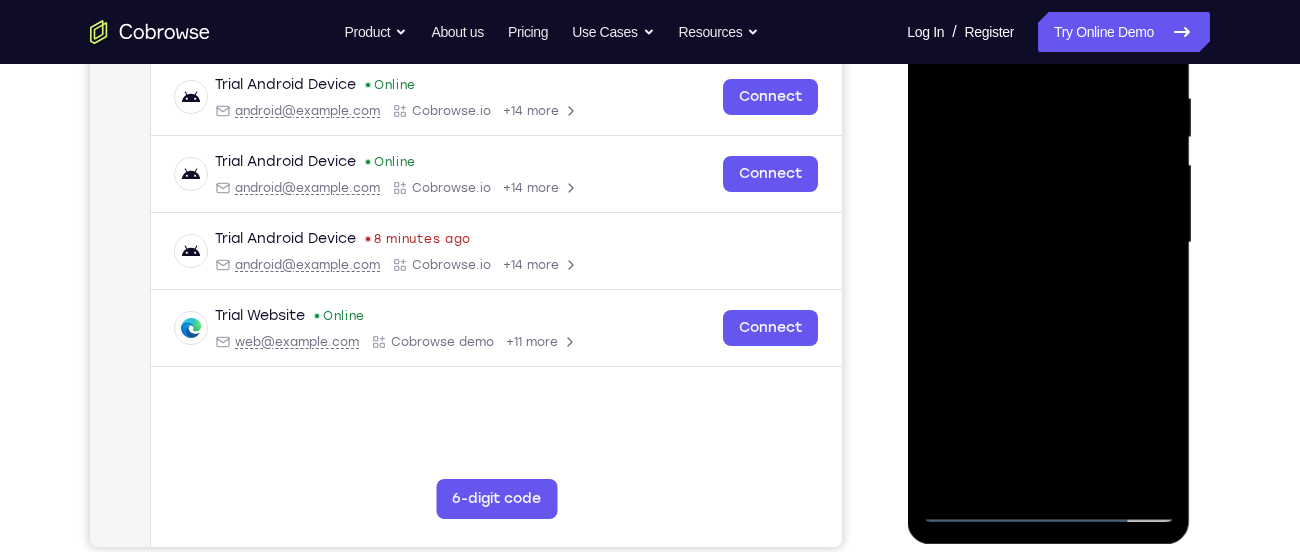 drag, startPoint x: 1048, startPoint y: 427, endPoint x: 1057, endPoint y: 123, distance: 304.1332 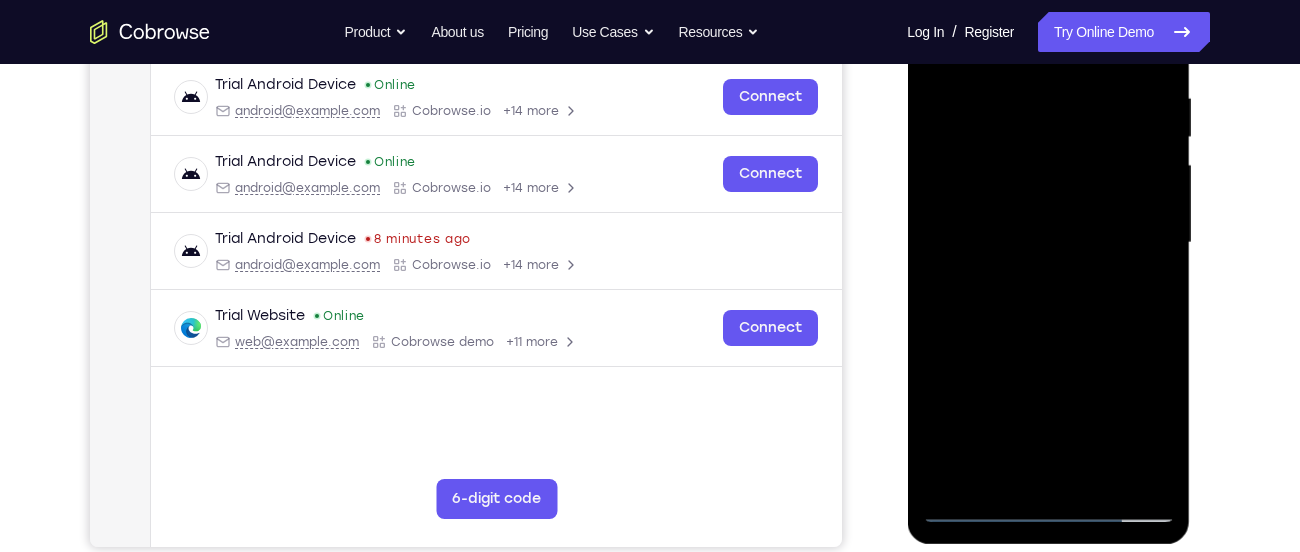 drag, startPoint x: 1043, startPoint y: 443, endPoint x: 1074, endPoint y: 109, distance: 335.43555 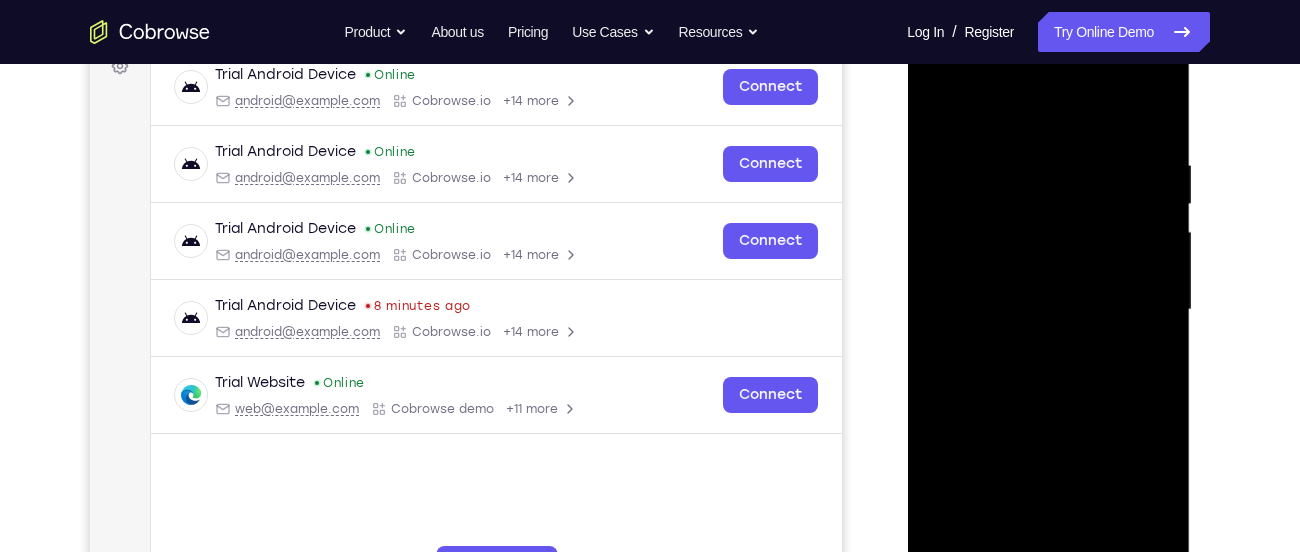 scroll, scrollTop: 308, scrollLeft: 0, axis: vertical 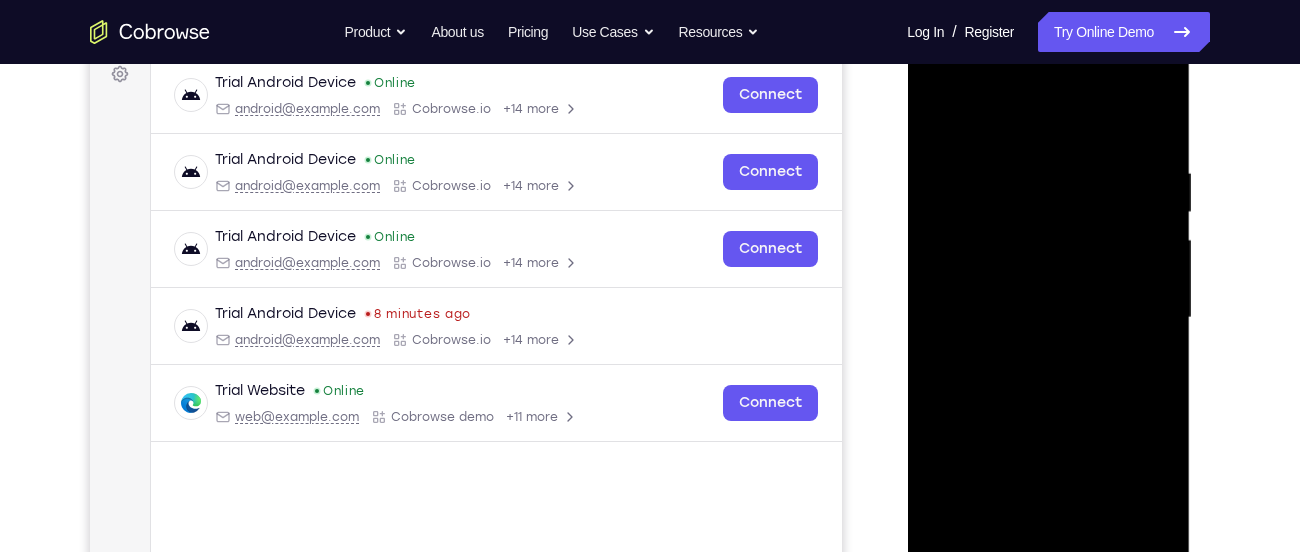 drag, startPoint x: 1059, startPoint y: 409, endPoint x: 1084, endPoint y: 184, distance: 226.38463 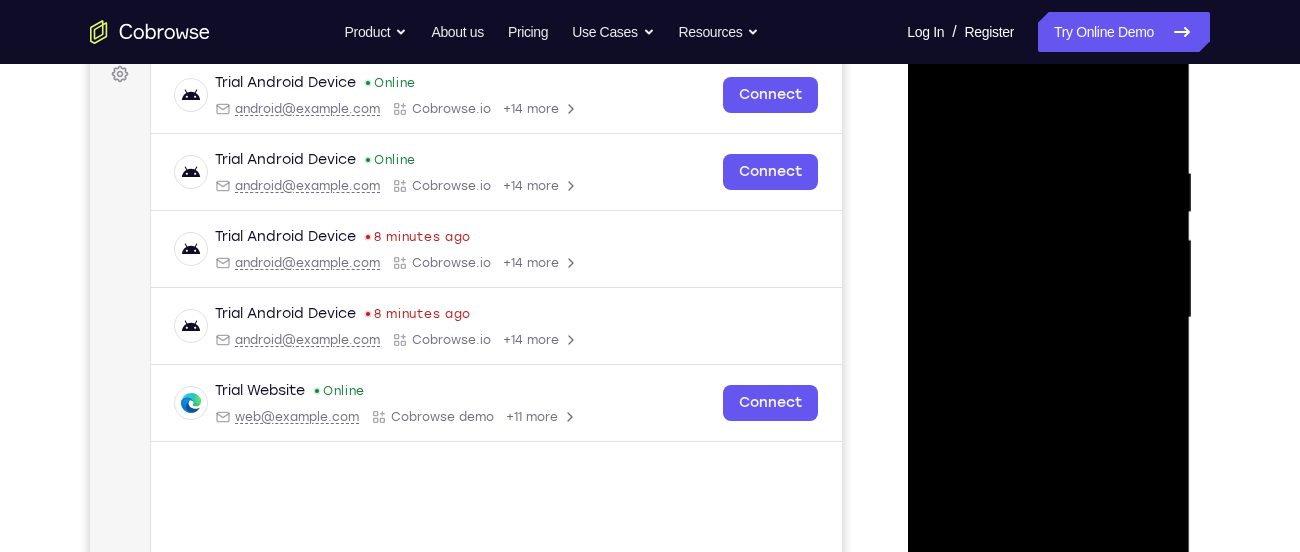 click at bounding box center (1048, 318) 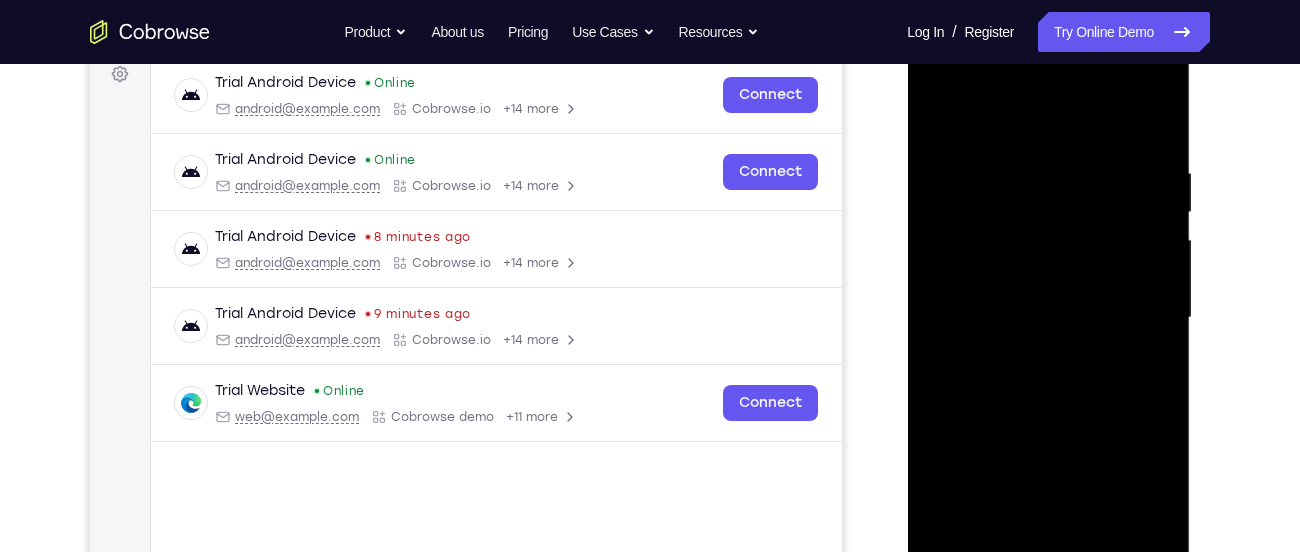 click at bounding box center [1048, 318] 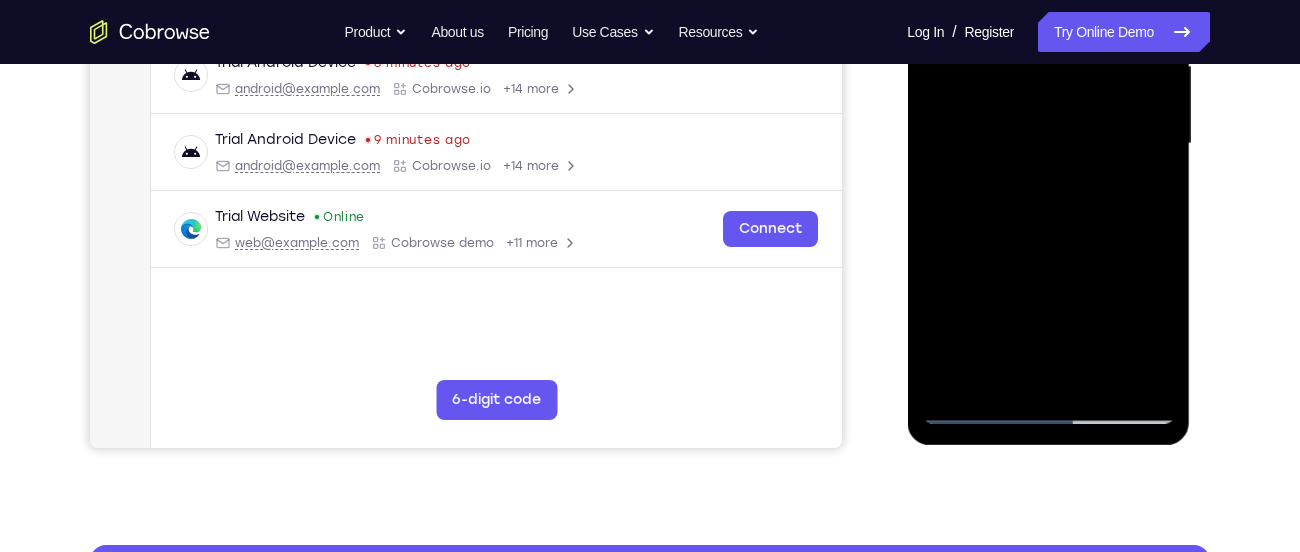 scroll, scrollTop: 483, scrollLeft: 0, axis: vertical 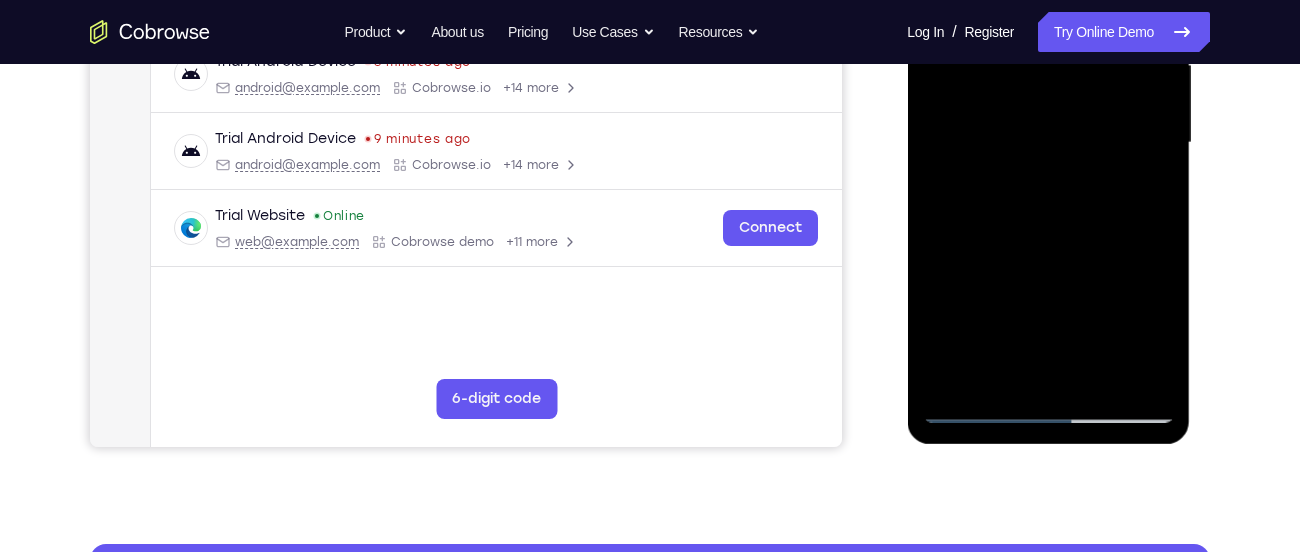 click at bounding box center (1048, 143) 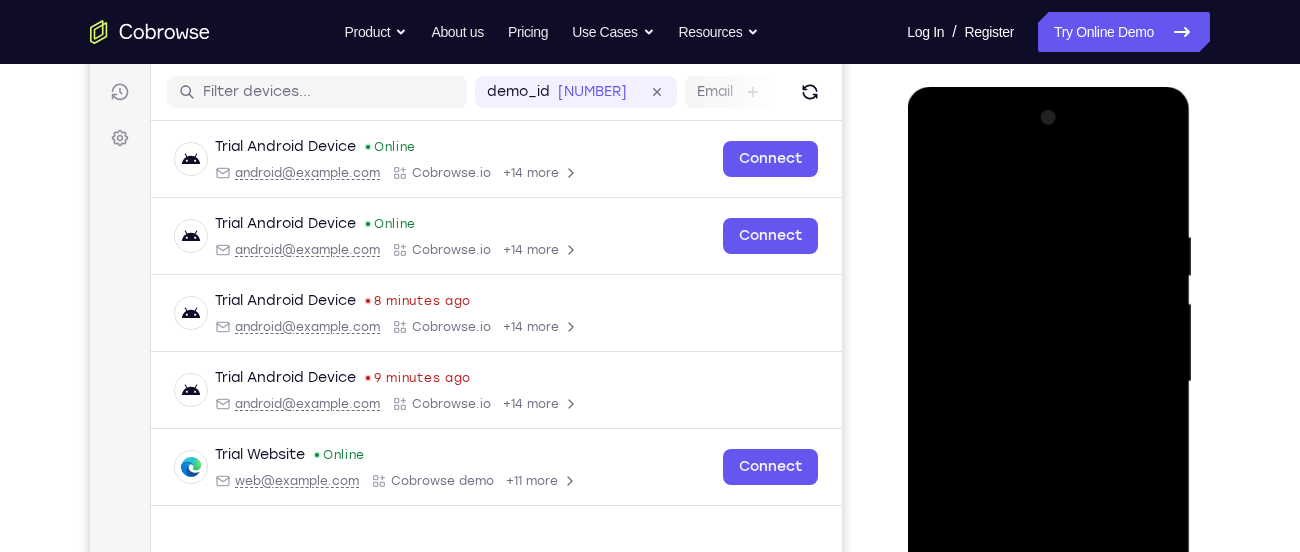 scroll, scrollTop: 243, scrollLeft: 0, axis: vertical 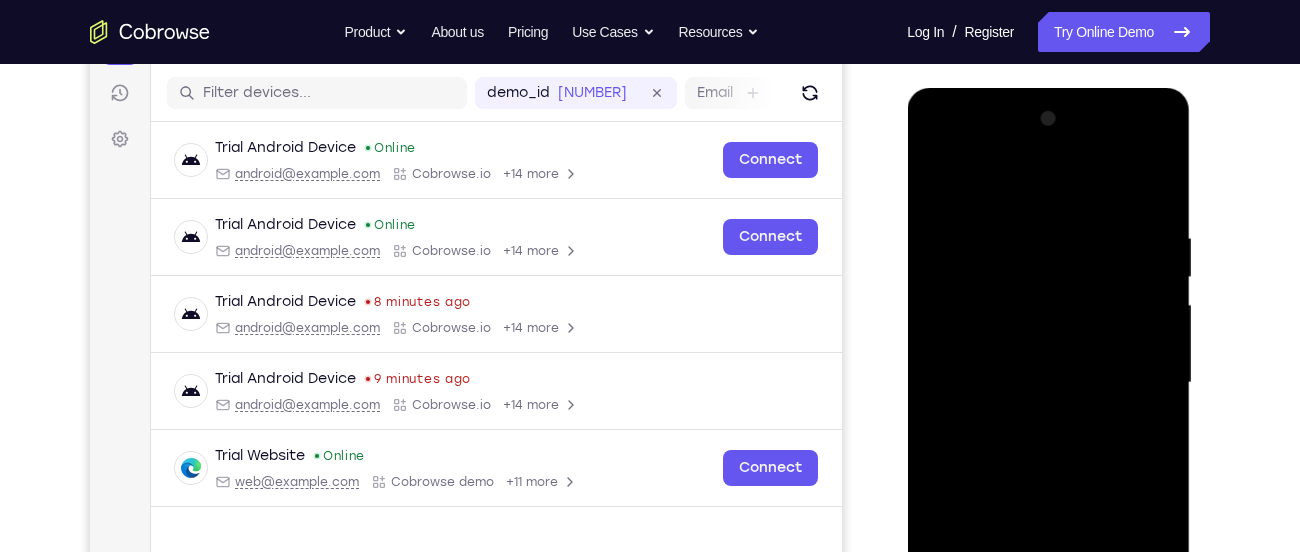 click at bounding box center (1048, 383) 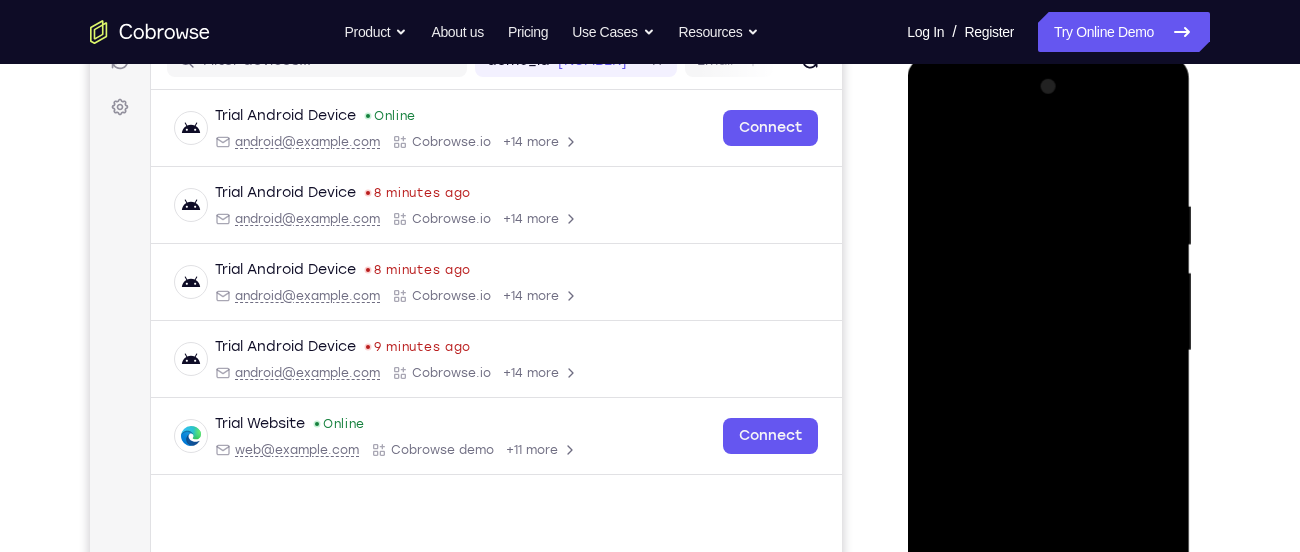 scroll, scrollTop: 284, scrollLeft: 0, axis: vertical 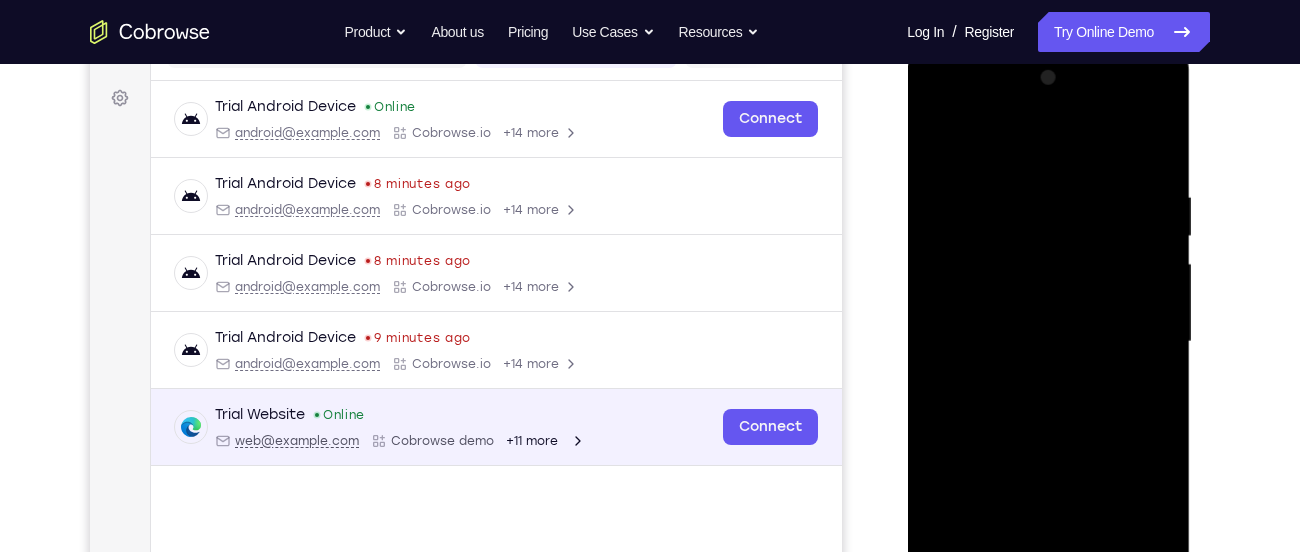 click 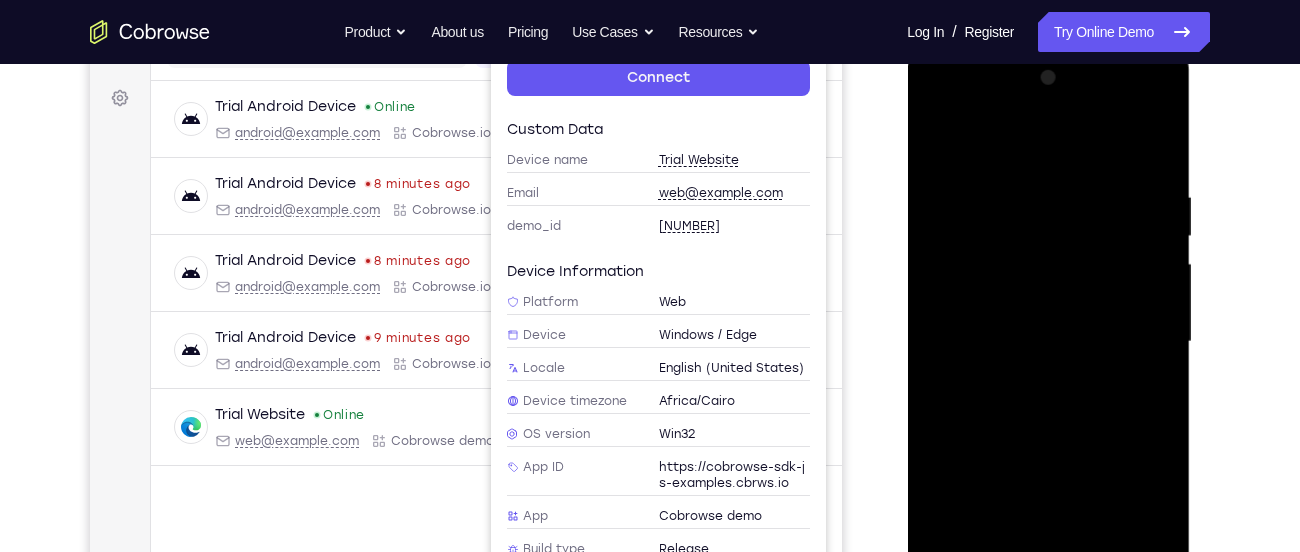 click on "Trial Android Device Online [EMAIL] Cobrowse.io +14 more [EMAIL] Cobrowse.io +14 more Connect Trial Android Device [MINUTES] minutes ago [EMAIL] Cobrowse.io +14 more [EMAIL] Cobrowse.io +14 more Trial Android Device [MINUTES] minutes ago [EMAIL] Cobrowse.io +14 more [EMAIL] Cobrowse.io +14 more Trial Android Device [MINUTES] minutes ago [EMAIL] Cobrowse.io +14 more [EMAIL] Cobrowse.io +14 more Trial Website Online [EMAIL] Cobrowse demo +11 more [EMAIL] Cobrowse demo +11 more Connect" at bounding box center [496, 321] 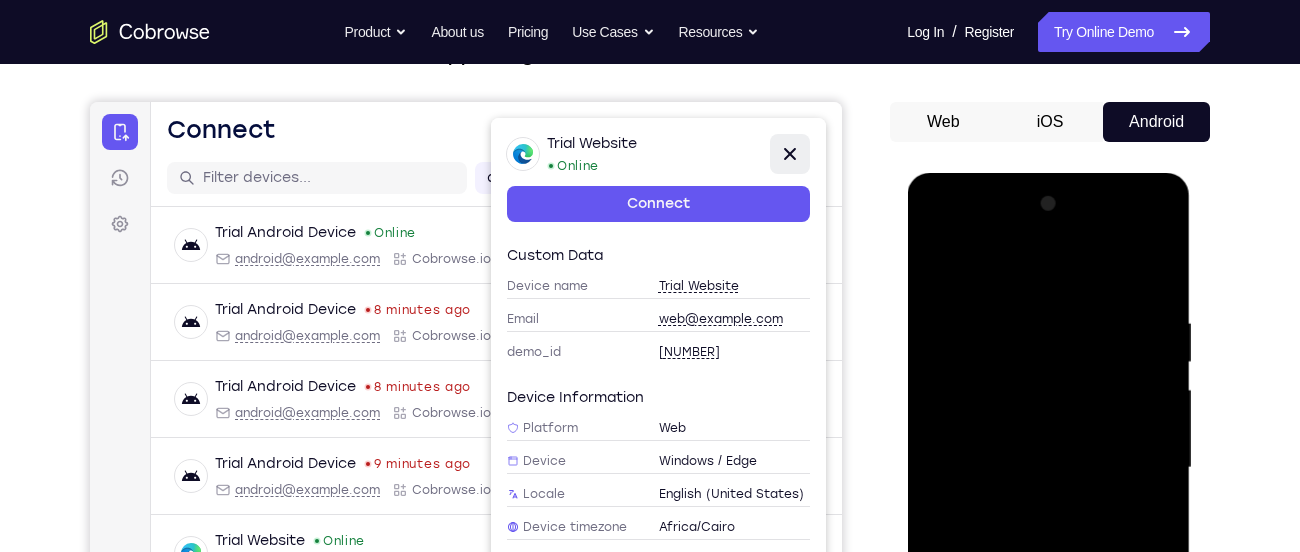 scroll, scrollTop: 157, scrollLeft: 0, axis: vertical 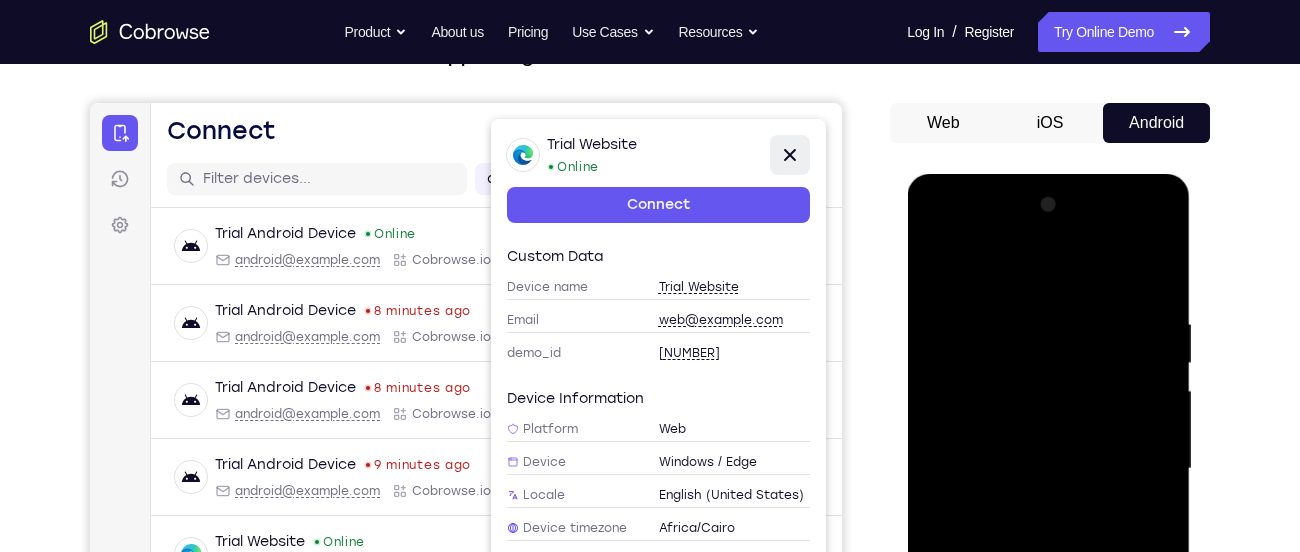click 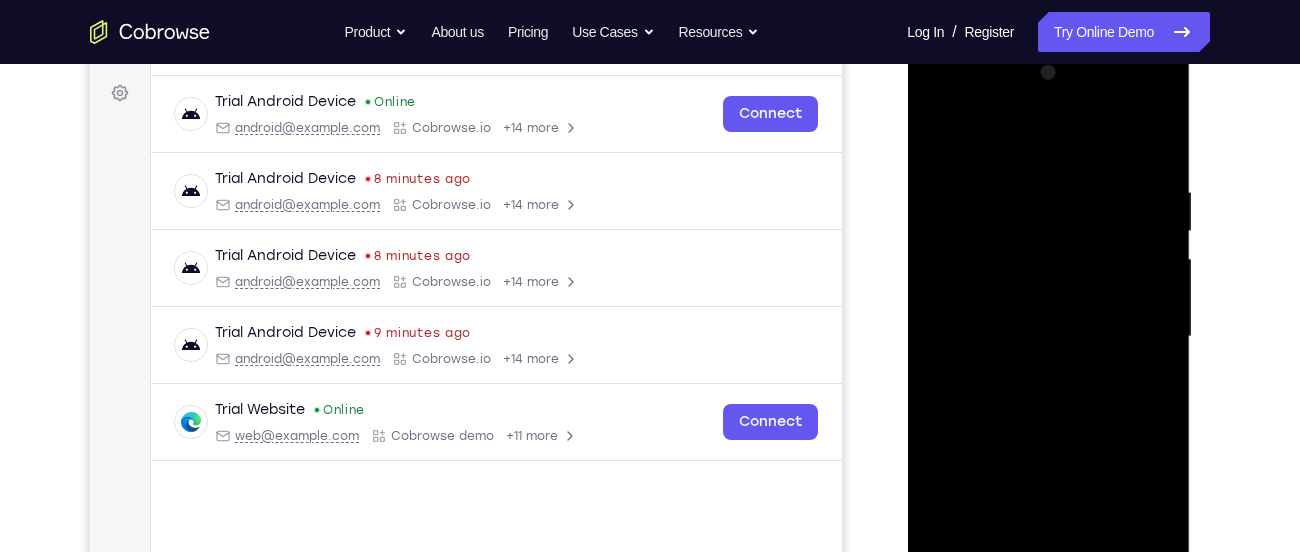 scroll, scrollTop: 291, scrollLeft: 0, axis: vertical 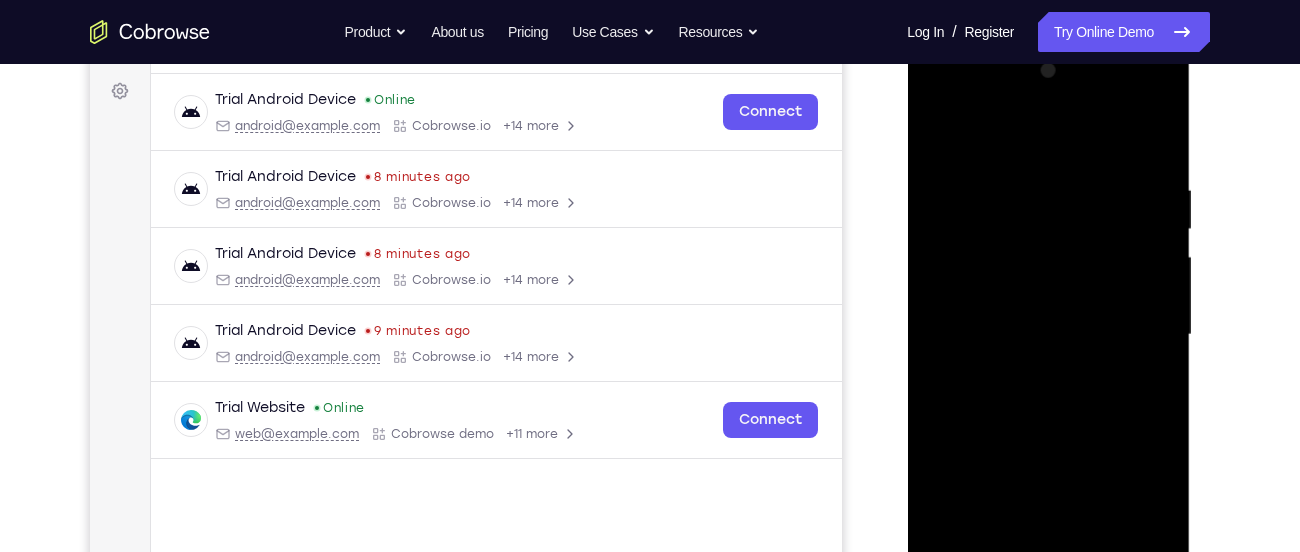 click at bounding box center (1048, 335) 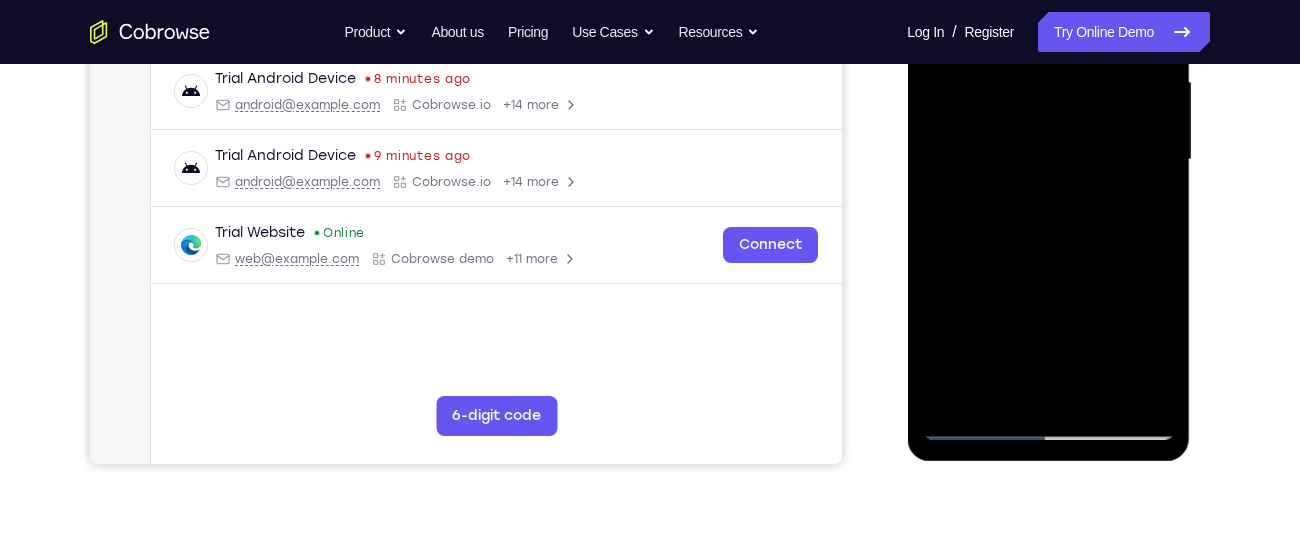 scroll, scrollTop: 468, scrollLeft: 0, axis: vertical 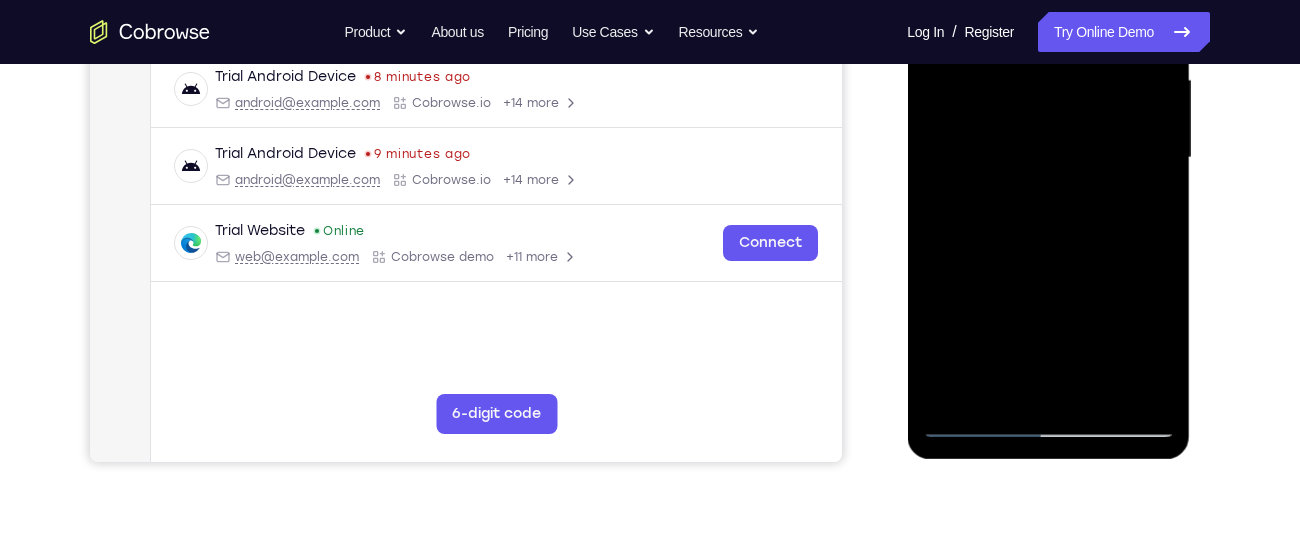 drag, startPoint x: 1046, startPoint y: 374, endPoint x: 1038, endPoint y: 331, distance: 43.737854 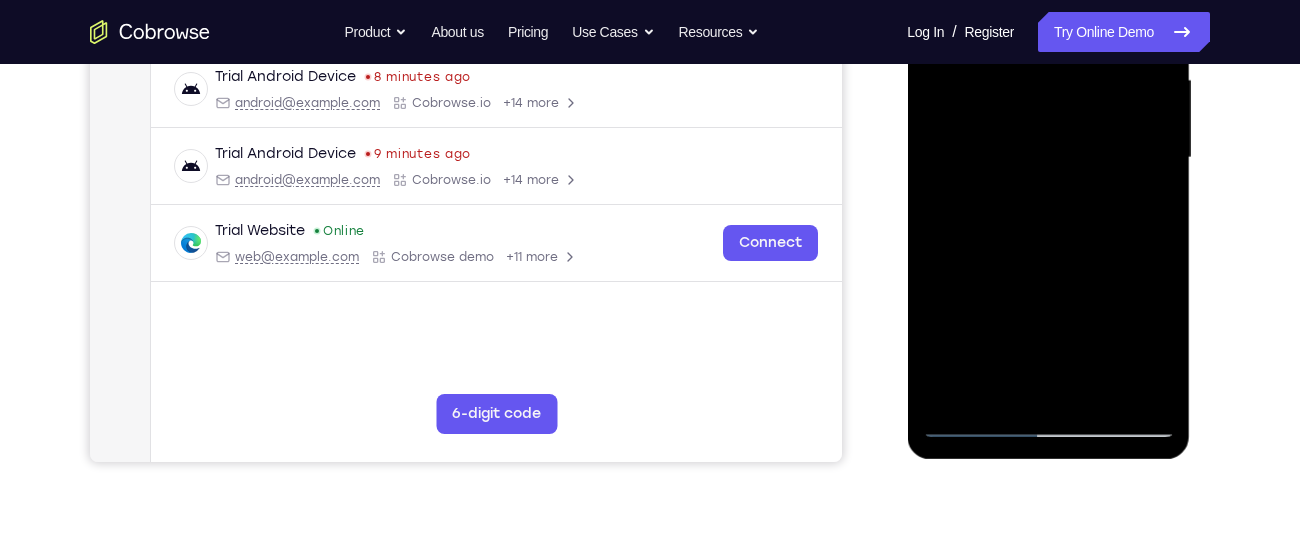 click at bounding box center [1048, 158] 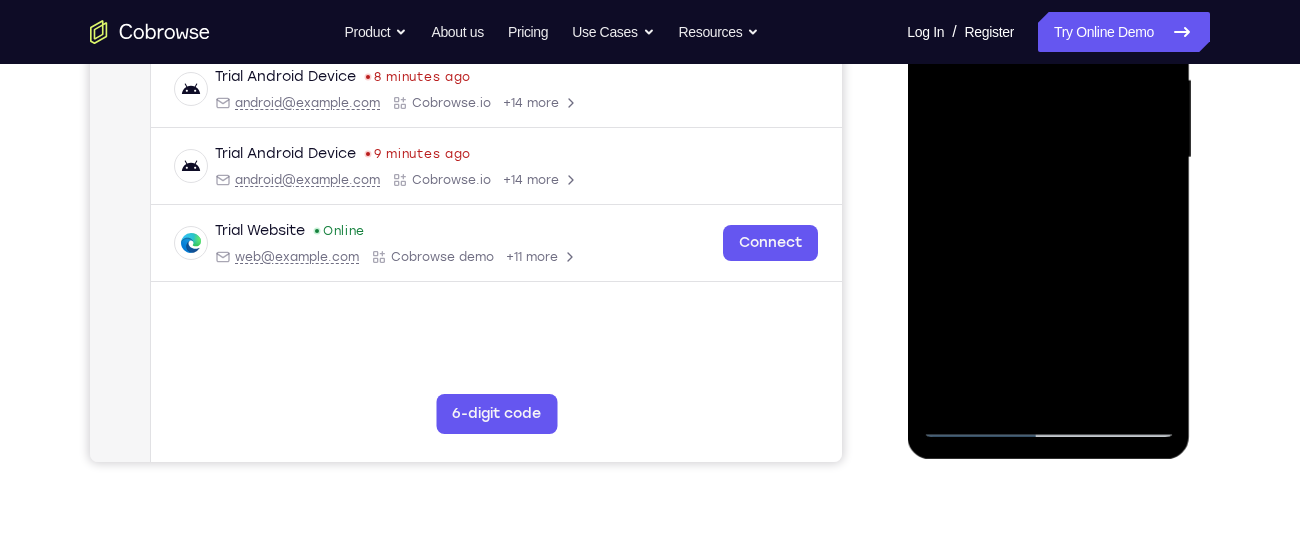 click at bounding box center (1048, 158) 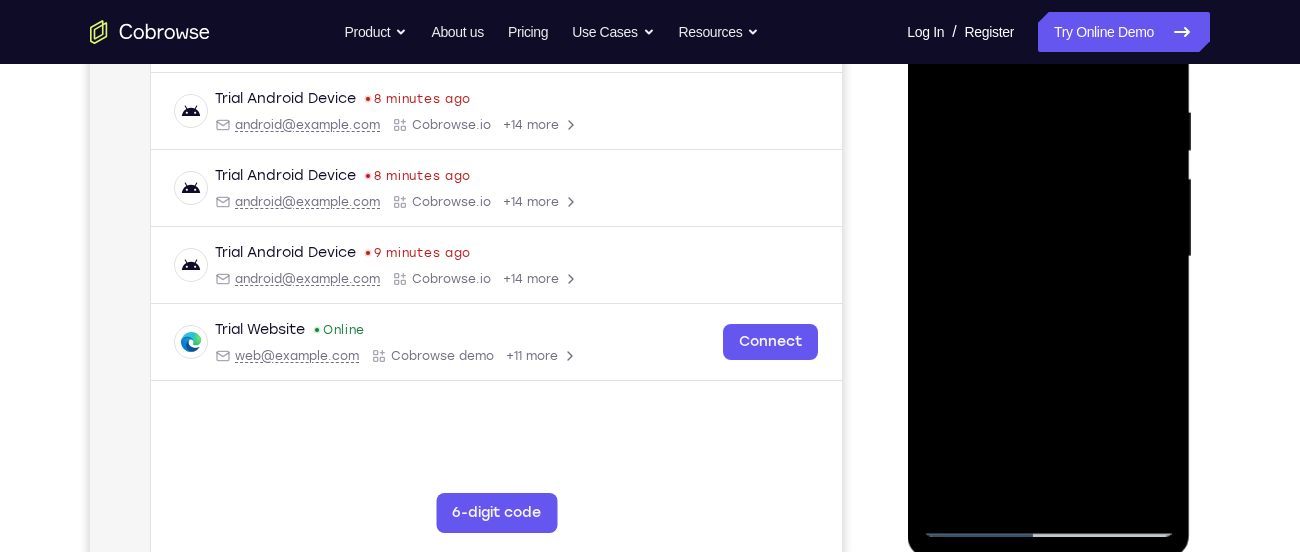 scroll, scrollTop: 370, scrollLeft: 0, axis: vertical 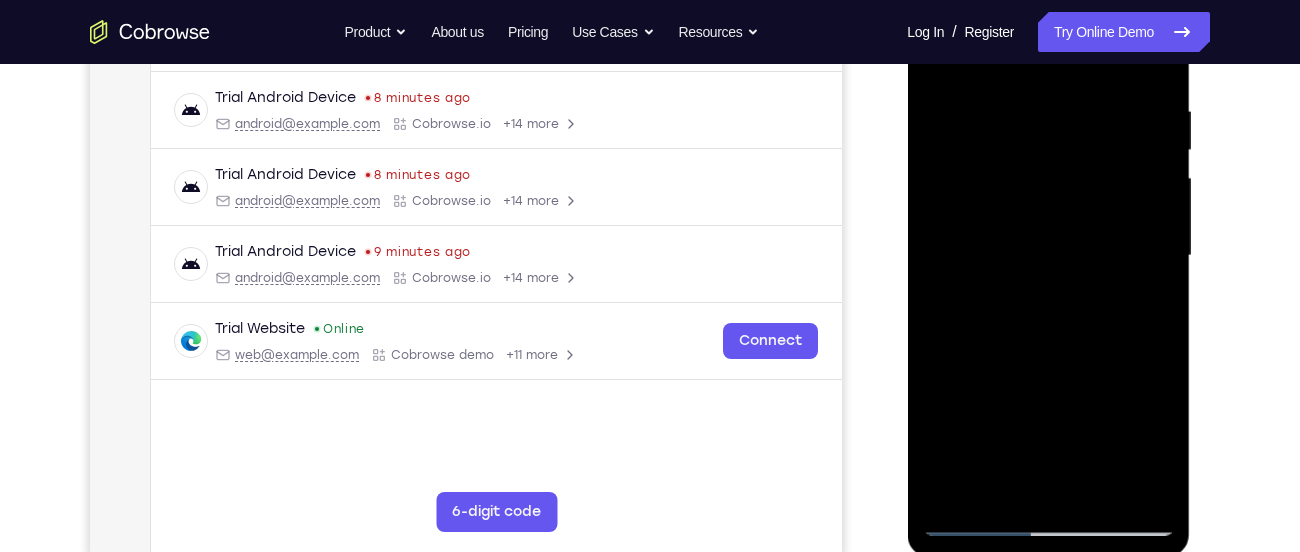 click at bounding box center [1048, 256] 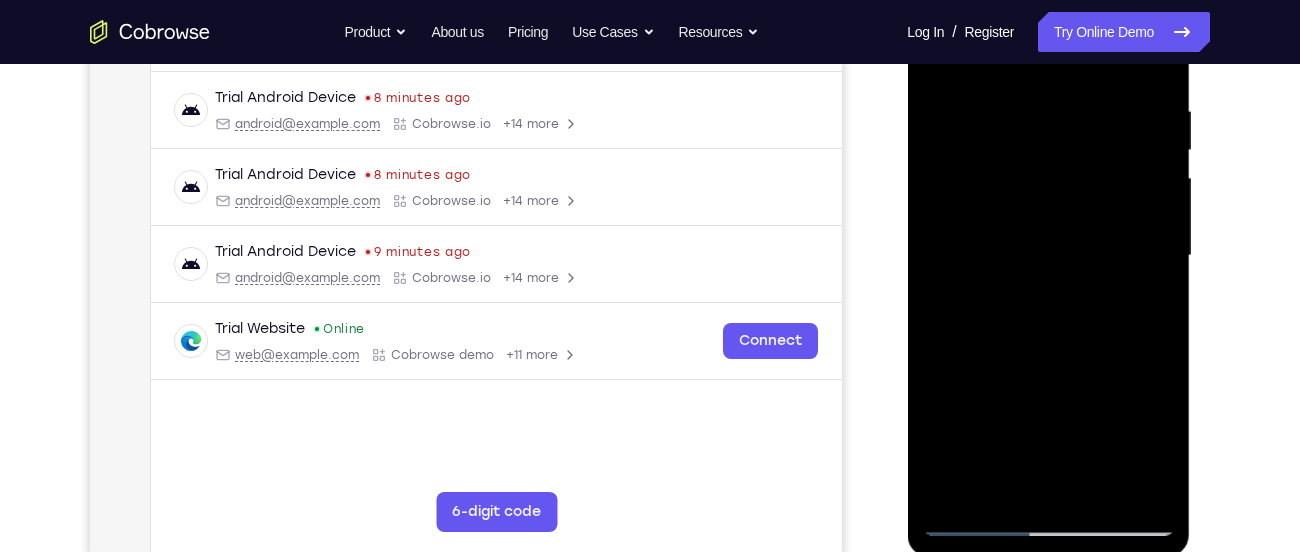 click at bounding box center [1048, 256] 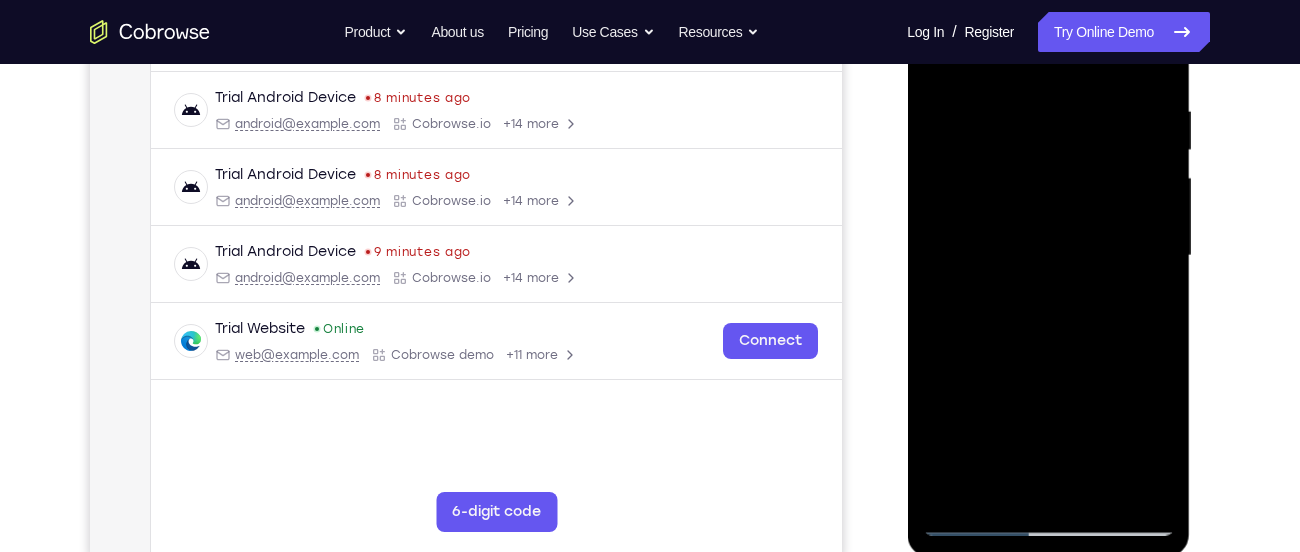 click at bounding box center [1048, 256] 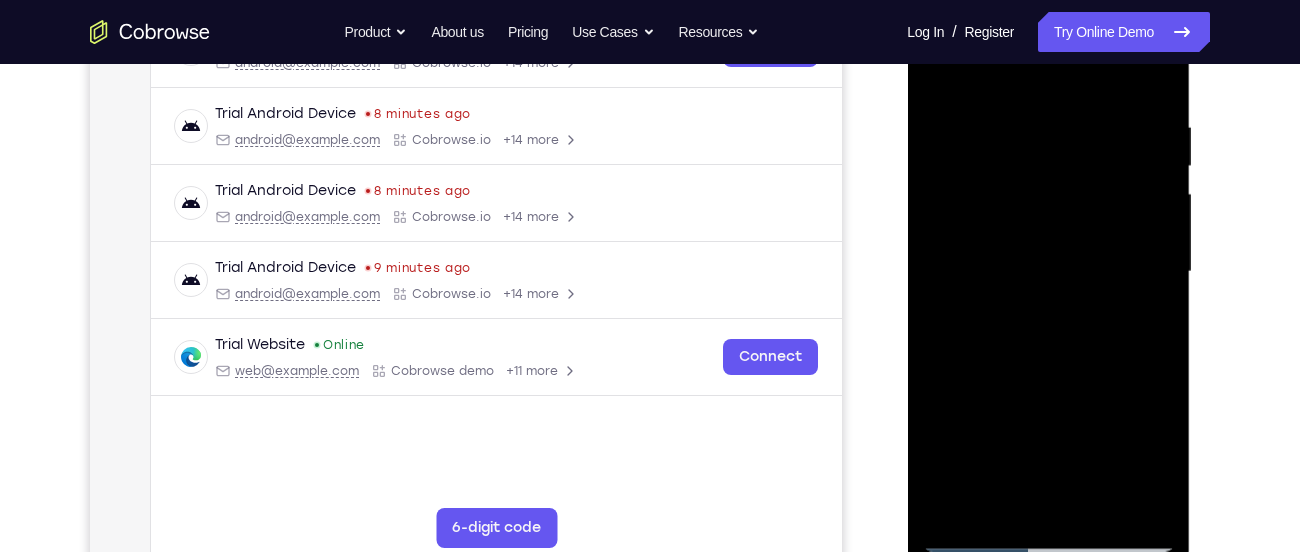 scroll, scrollTop: 351, scrollLeft: 0, axis: vertical 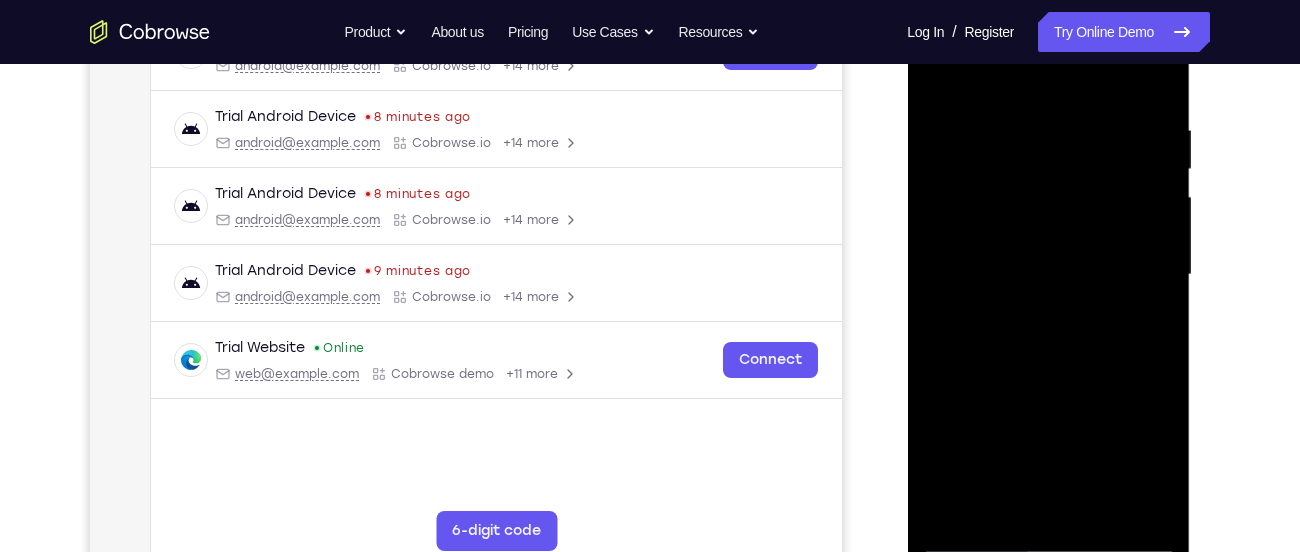drag, startPoint x: 1077, startPoint y: 445, endPoint x: 1076, endPoint y: 190, distance: 255.00197 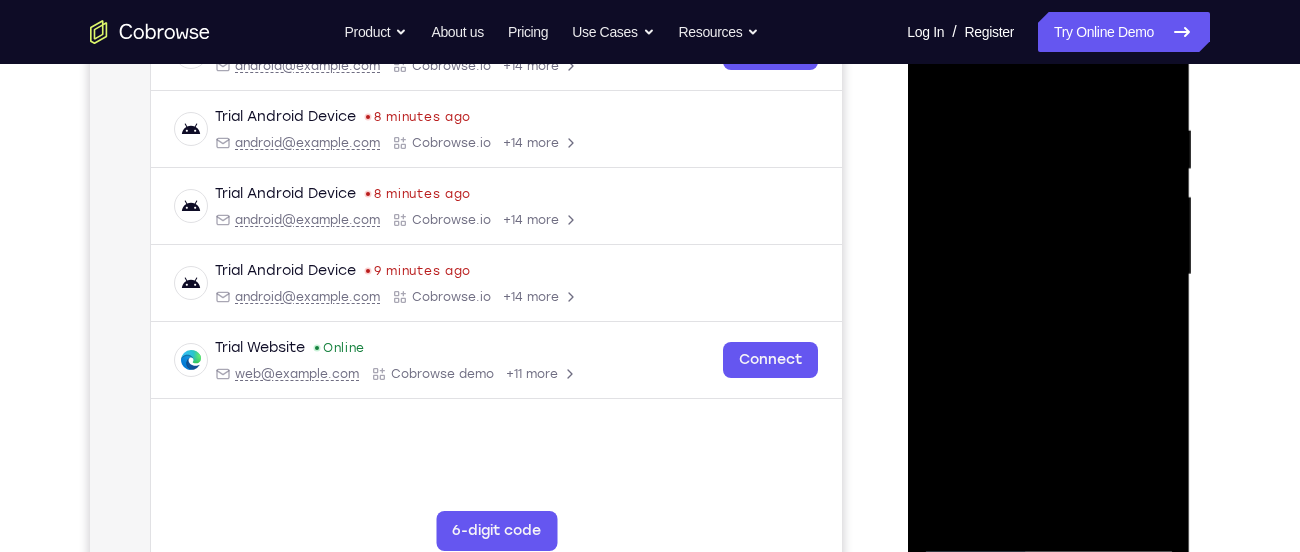 click at bounding box center [1048, 275] 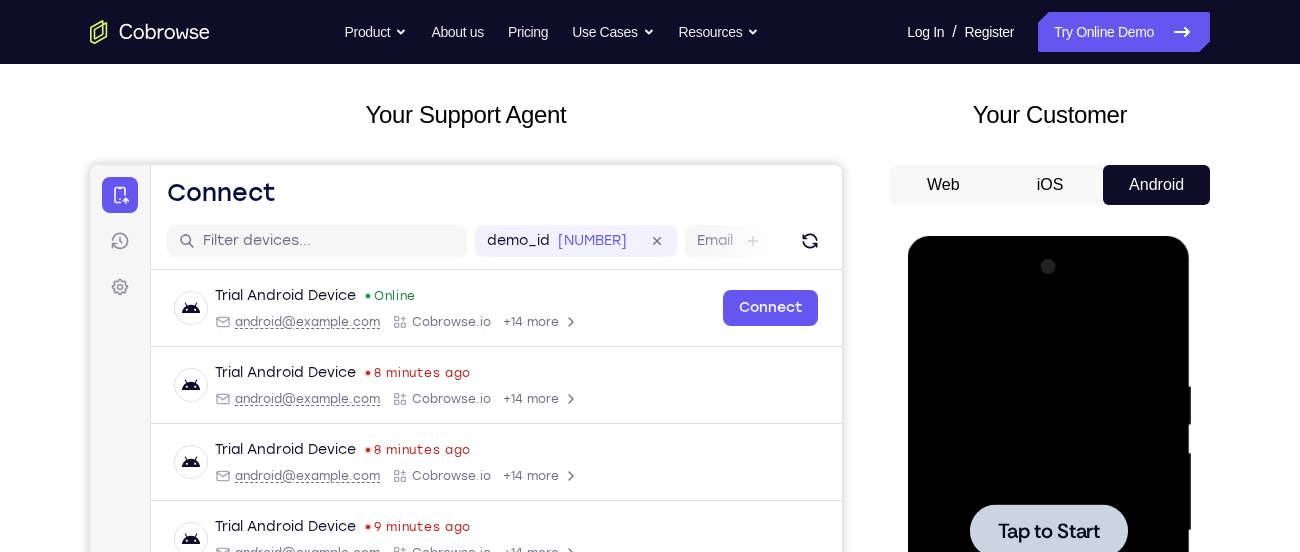 scroll, scrollTop: 149, scrollLeft: 0, axis: vertical 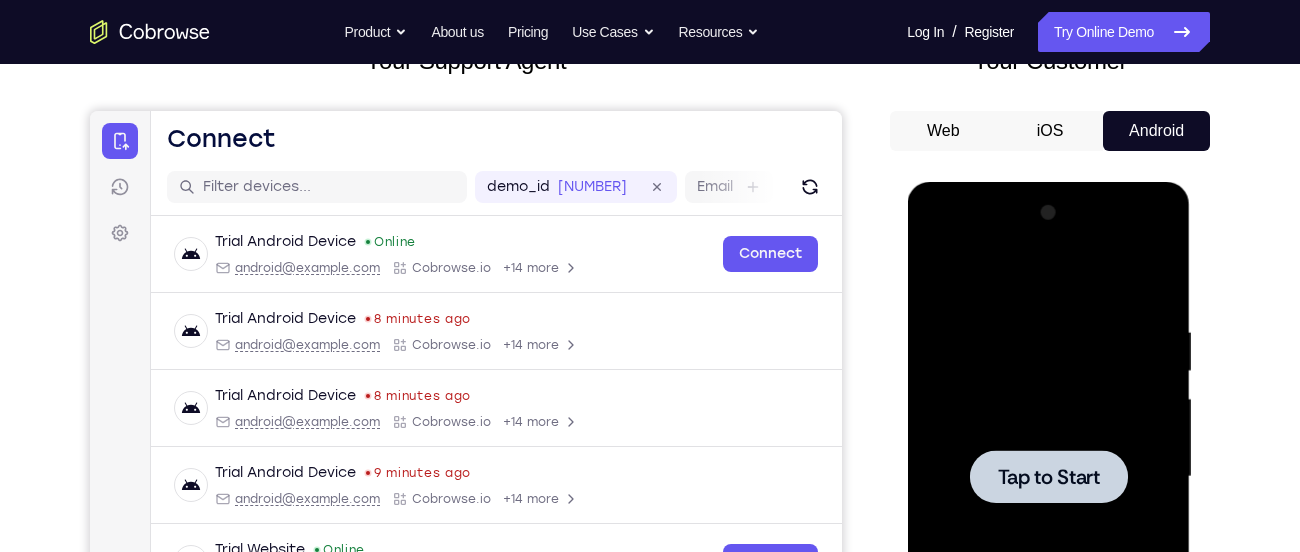 click on "Tap to Start" at bounding box center [1048, 477] 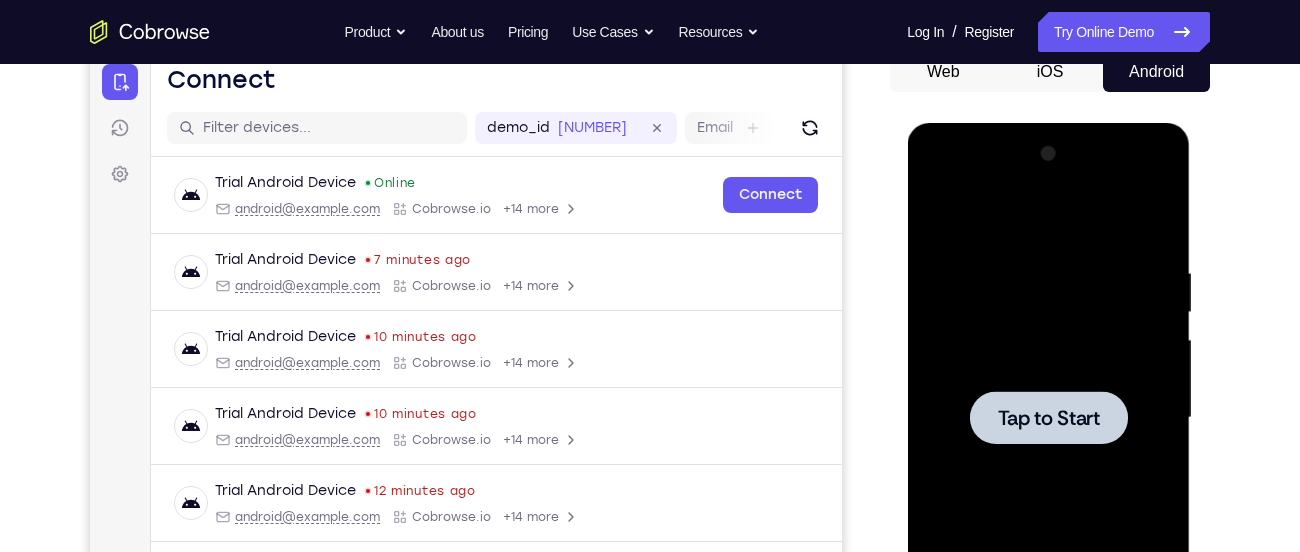 scroll, scrollTop: 226, scrollLeft: 0, axis: vertical 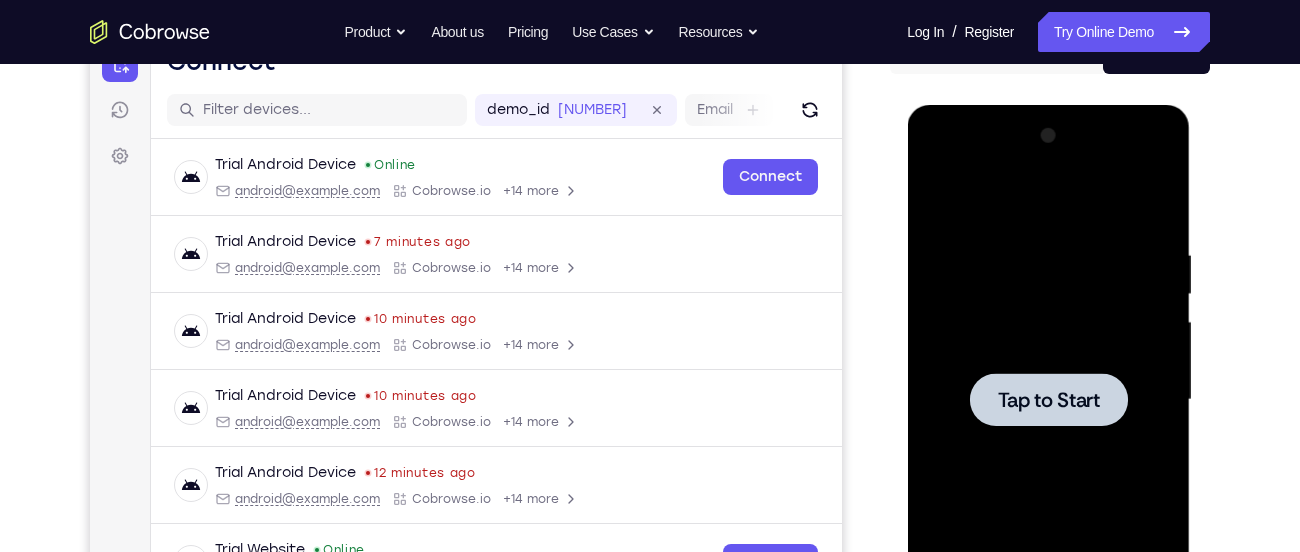 click on "Tap to Start" at bounding box center (1048, 400) 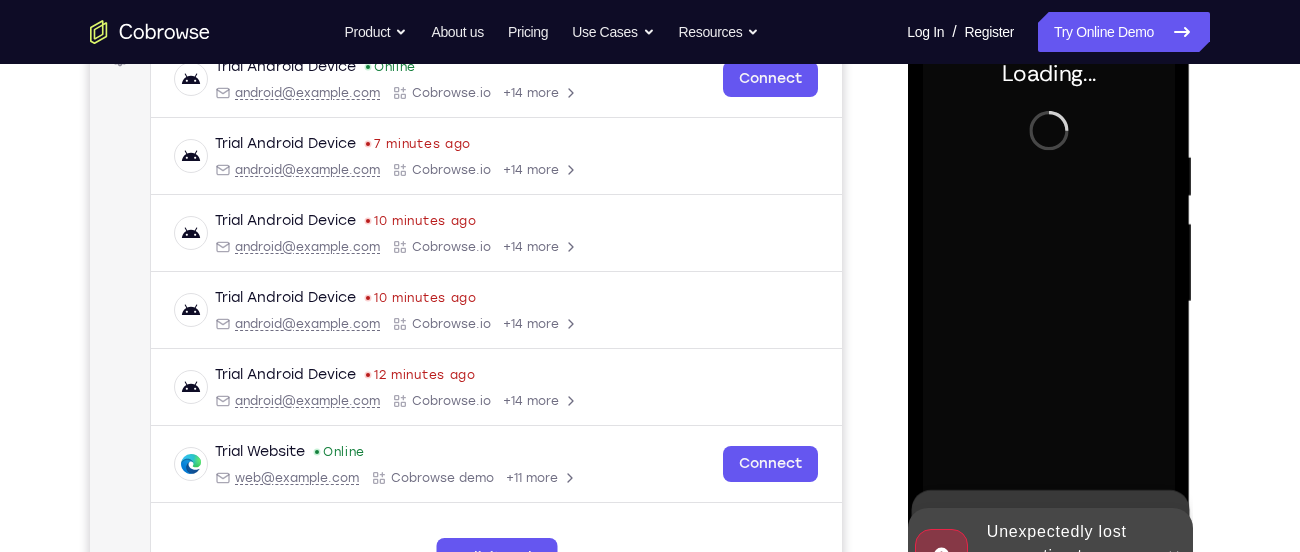 scroll, scrollTop: 323, scrollLeft: 0, axis: vertical 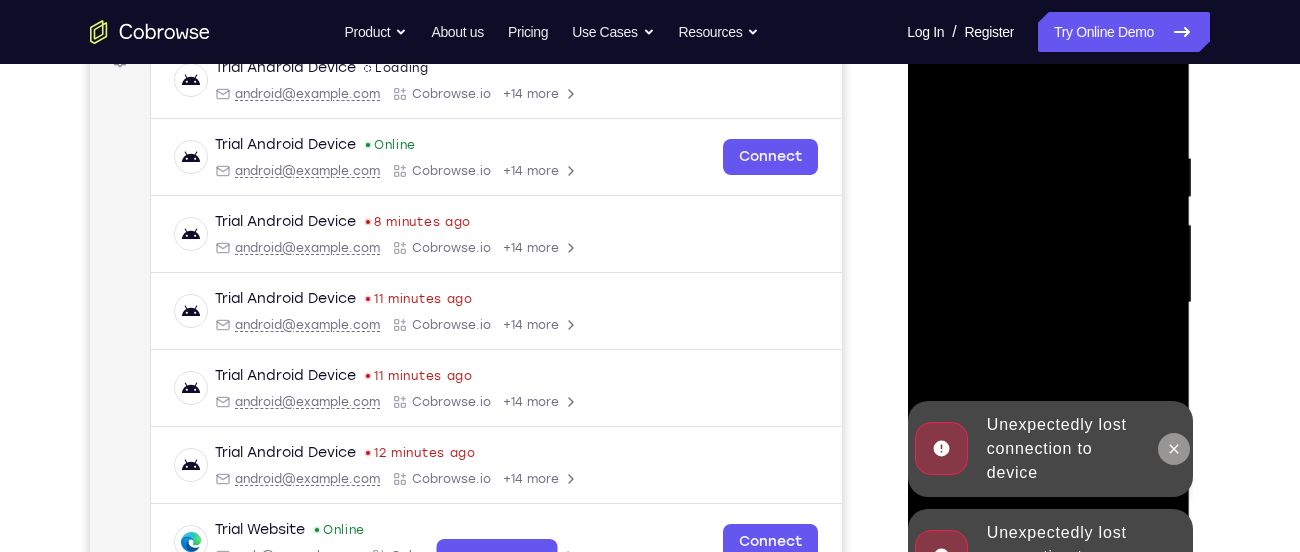 click 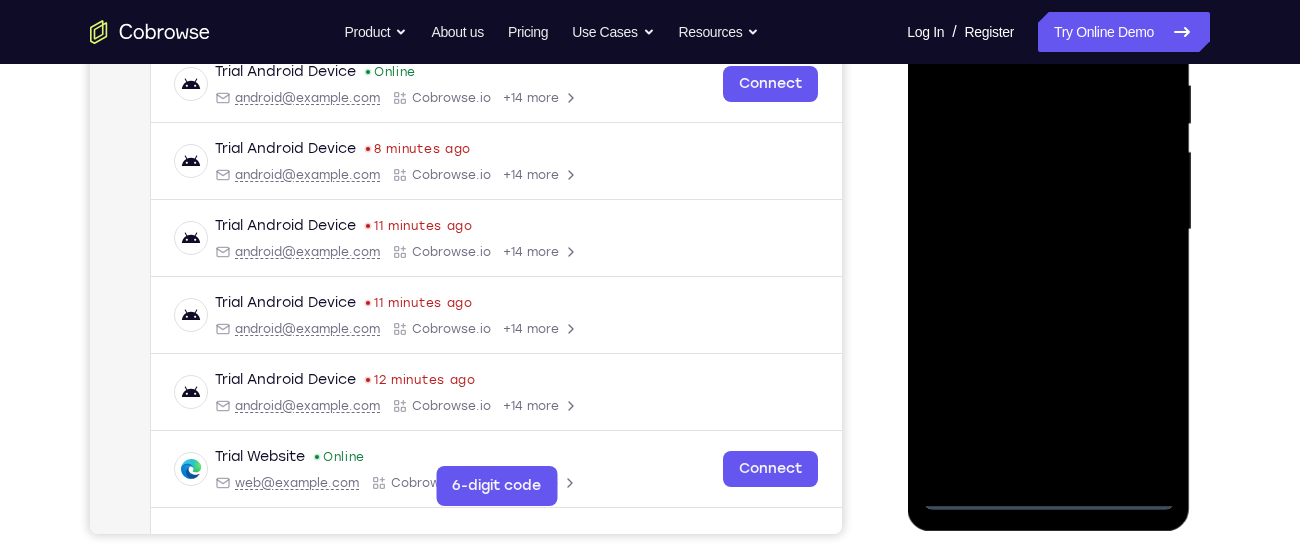 scroll, scrollTop: 402, scrollLeft: 0, axis: vertical 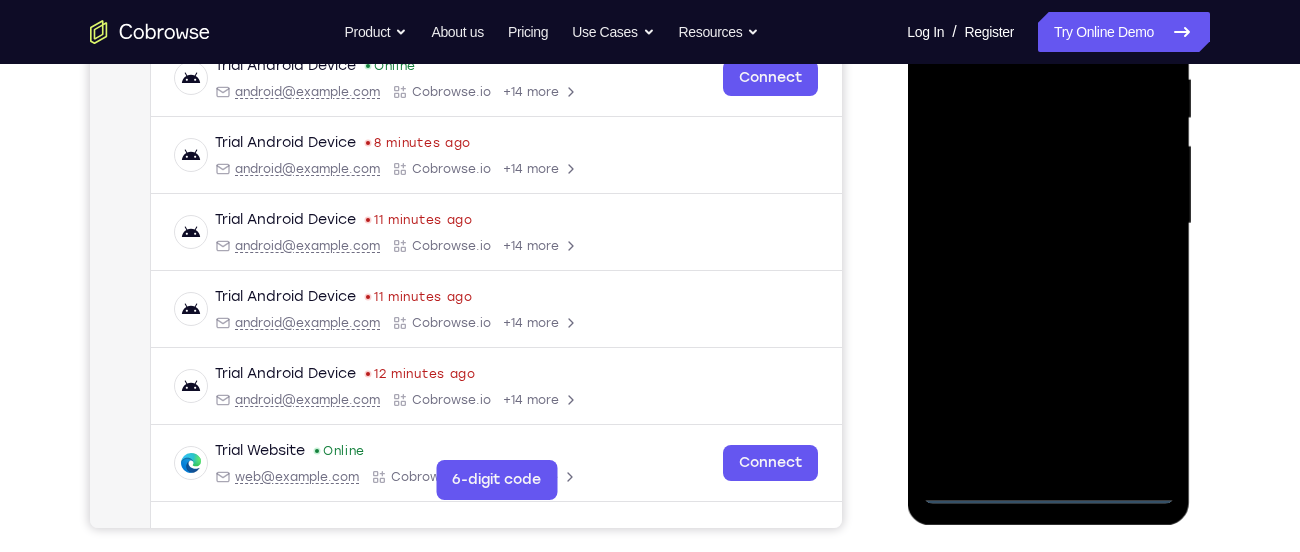 click at bounding box center [1048, 224] 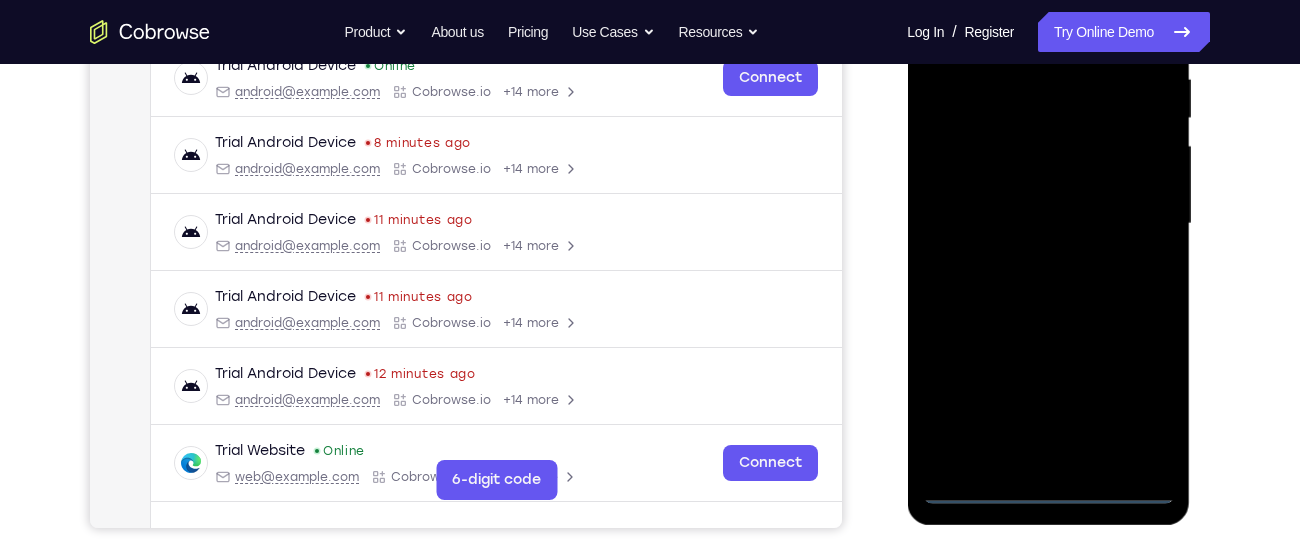 click at bounding box center [1048, 224] 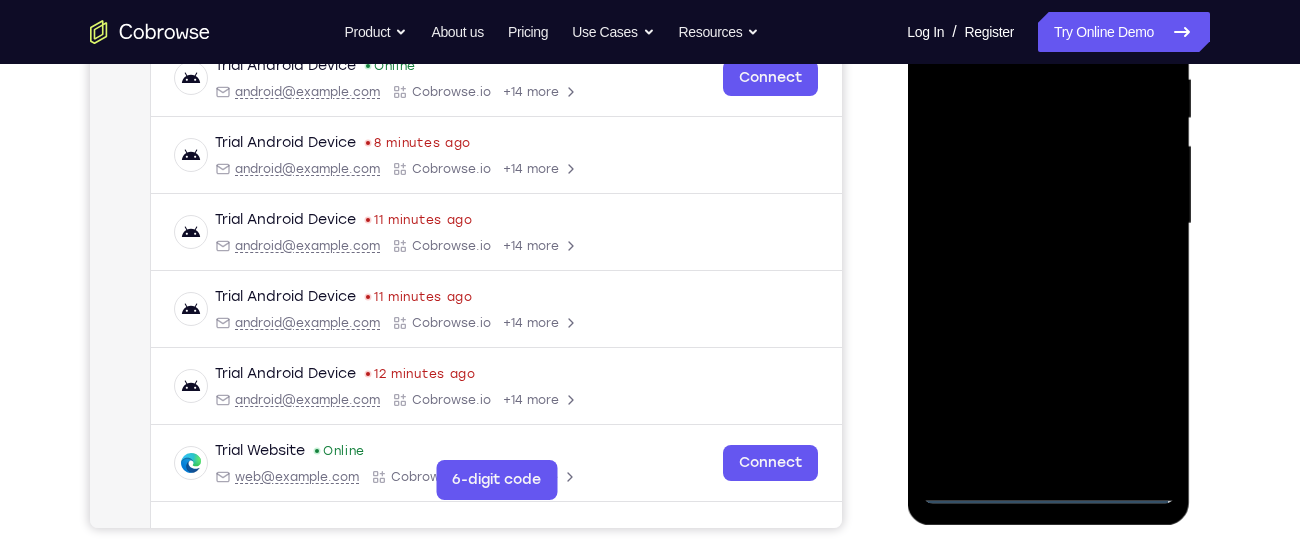 click at bounding box center [1048, 224] 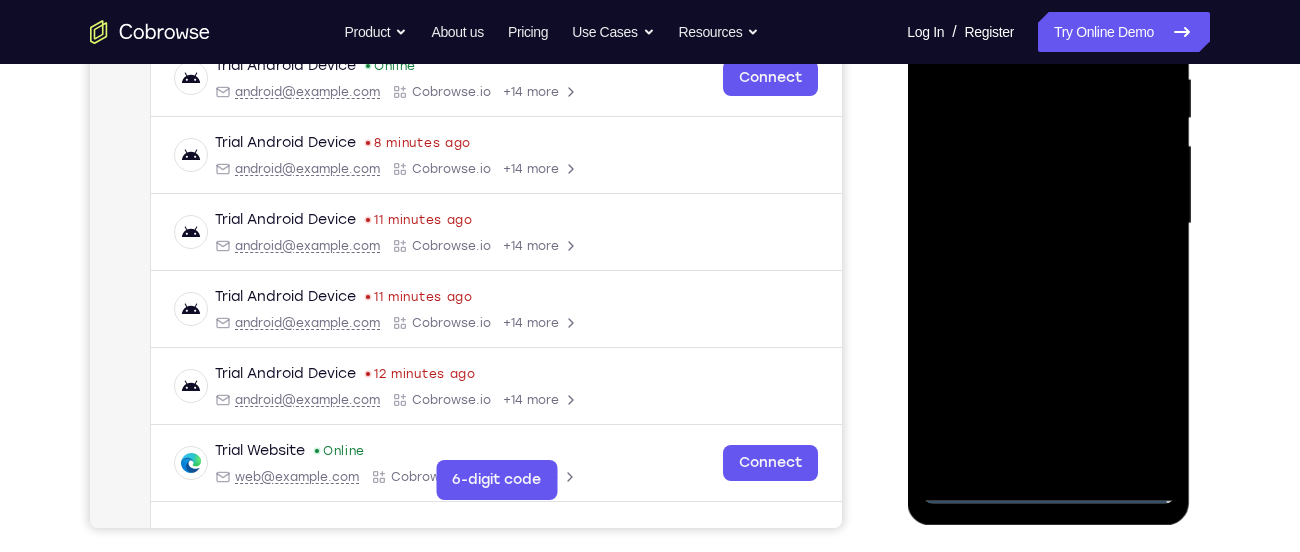 click at bounding box center (1048, 224) 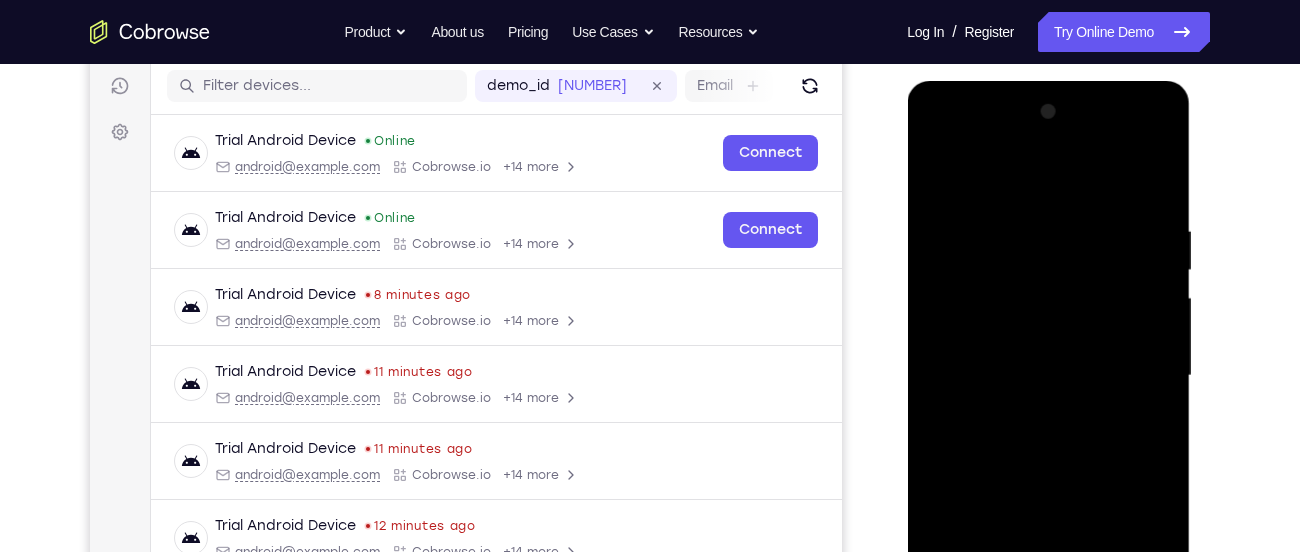 scroll, scrollTop: 236, scrollLeft: 0, axis: vertical 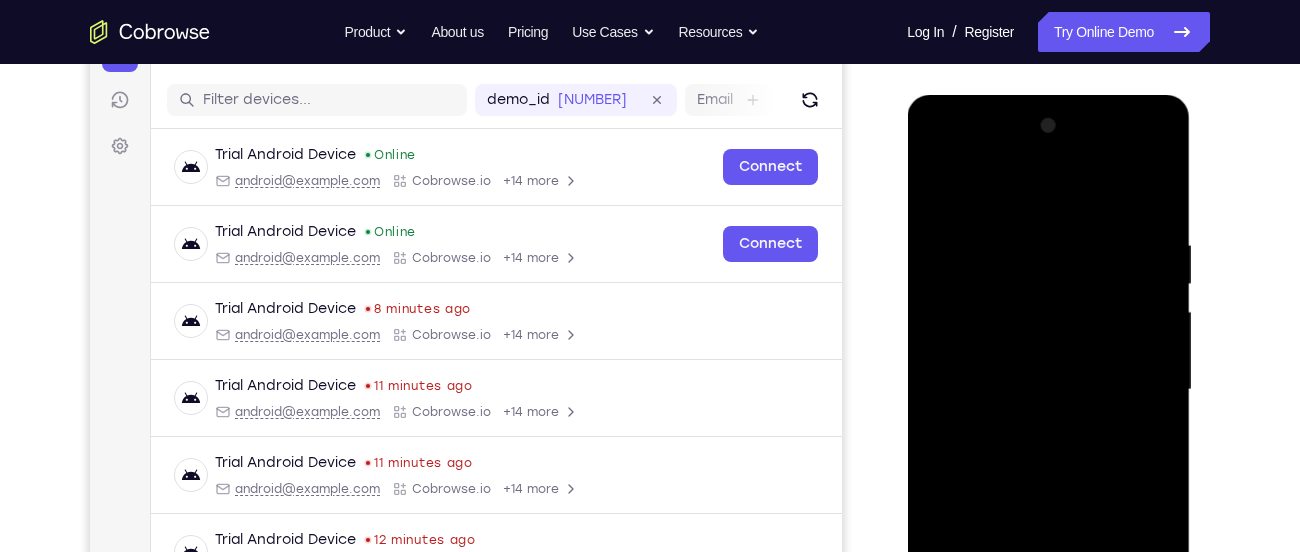click at bounding box center (1048, 390) 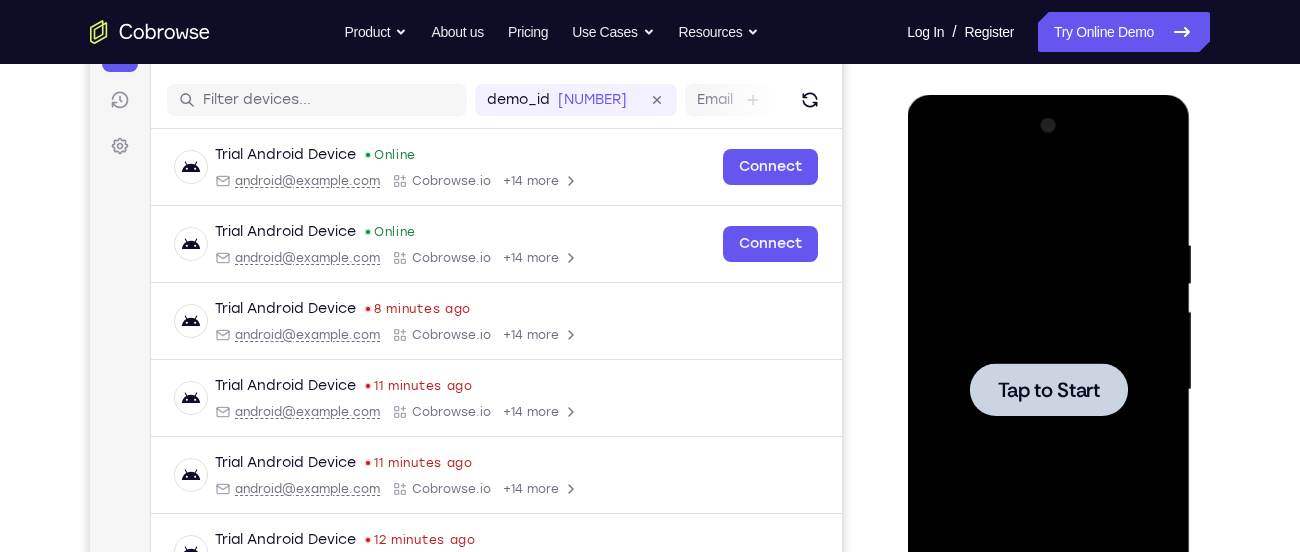click at bounding box center [1048, 389] 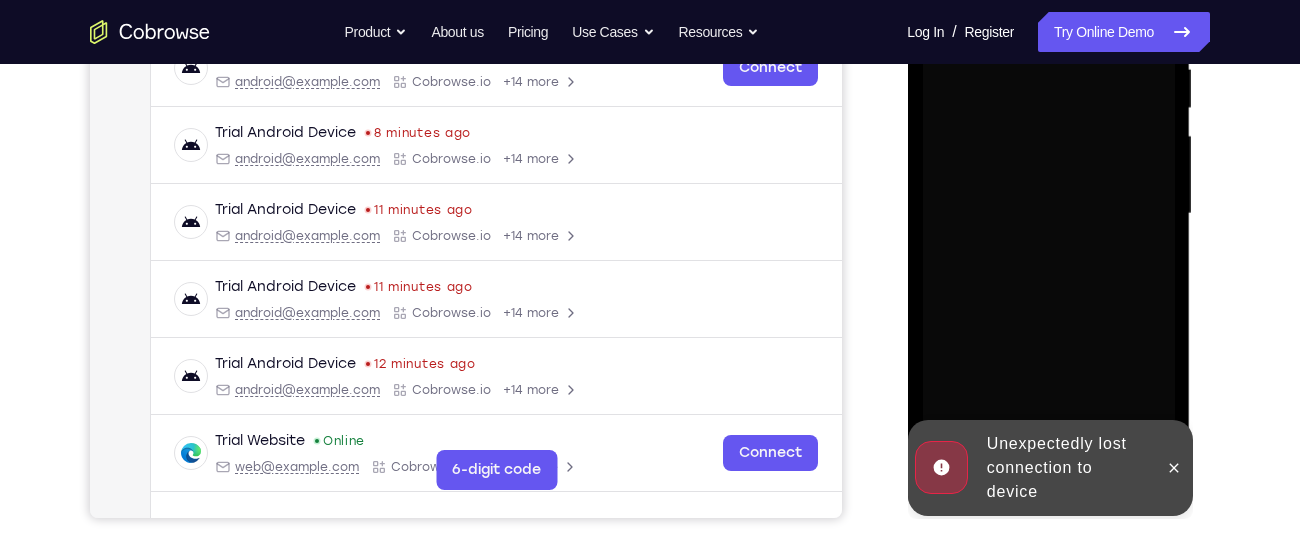 scroll, scrollTop: 414, scrollLeft: 0, axis: vertical 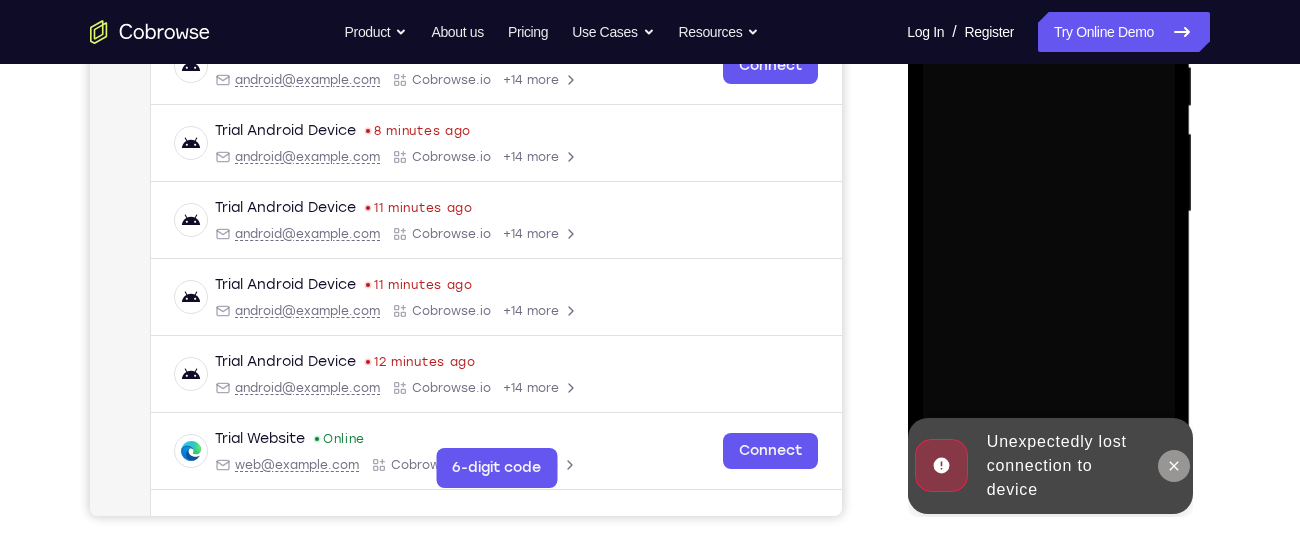 click 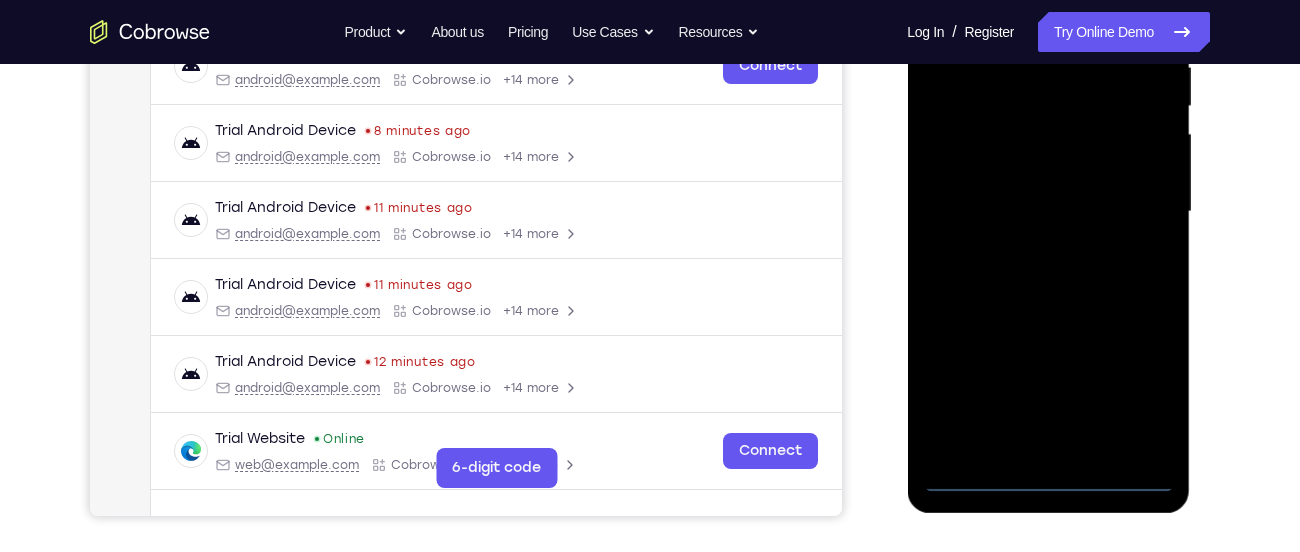 scroll, scrollTop: 406, scrollLeft: 0, axis: vertical 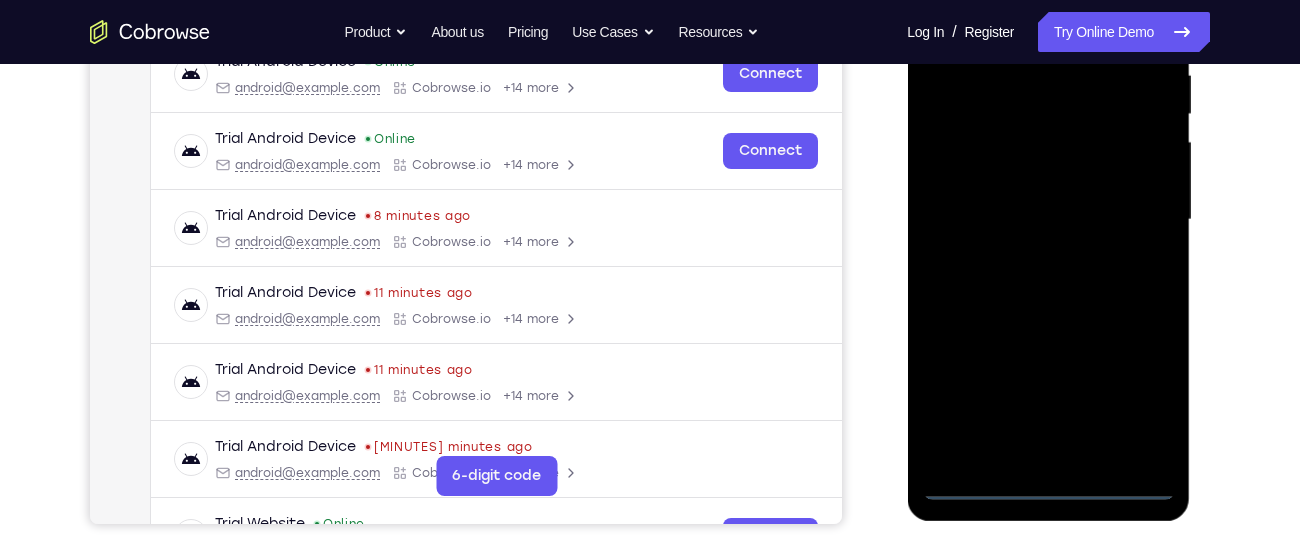 click at bounding box center [1048, 220] 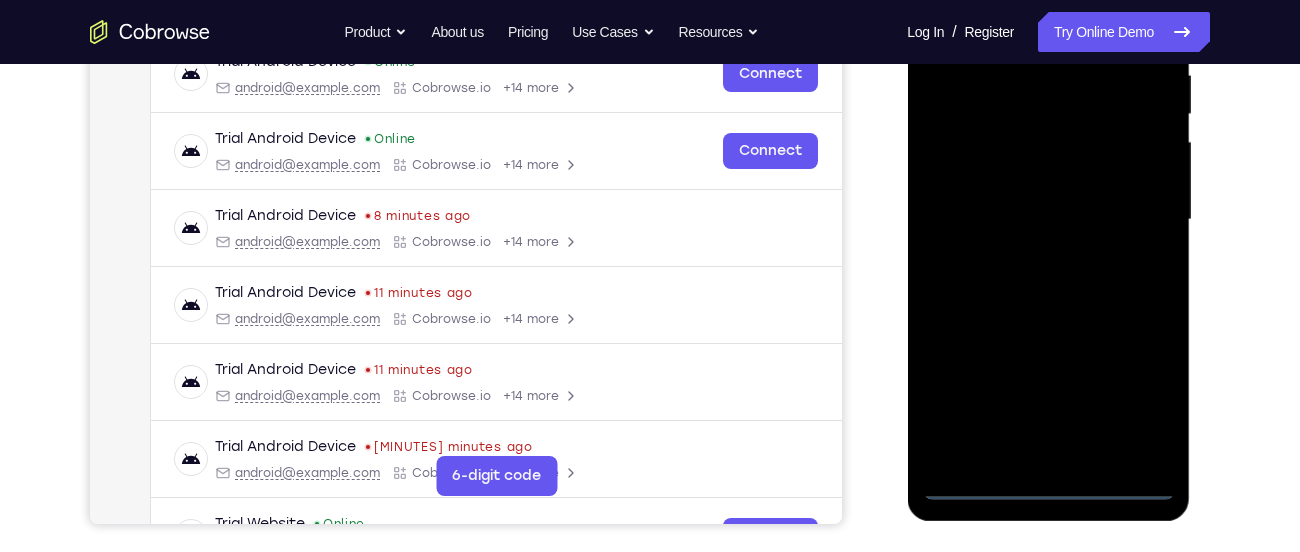 click at bounding box center [1048, 220] 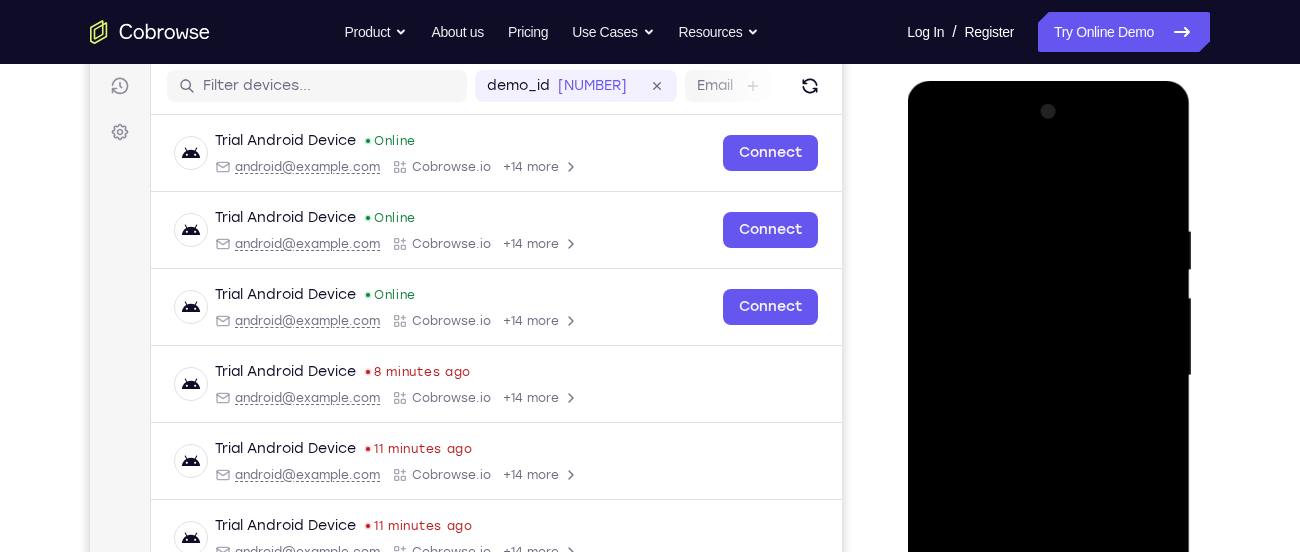 scroll, scrollTop: 249, scrollLeft: 0, axis: vertical 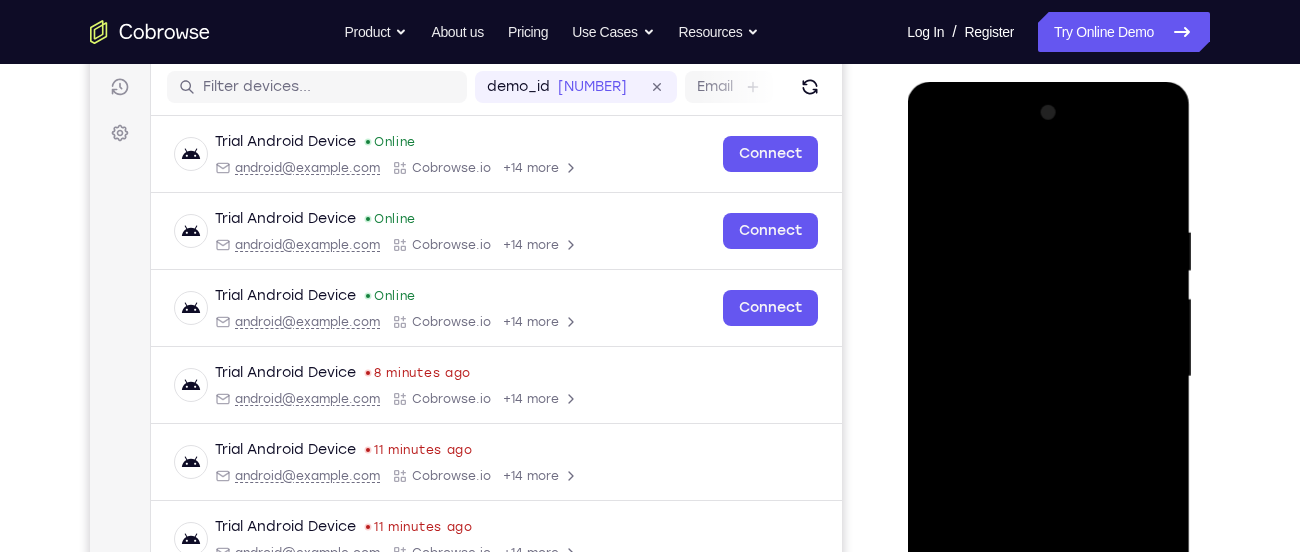 click at bounding box center [1048, 377] 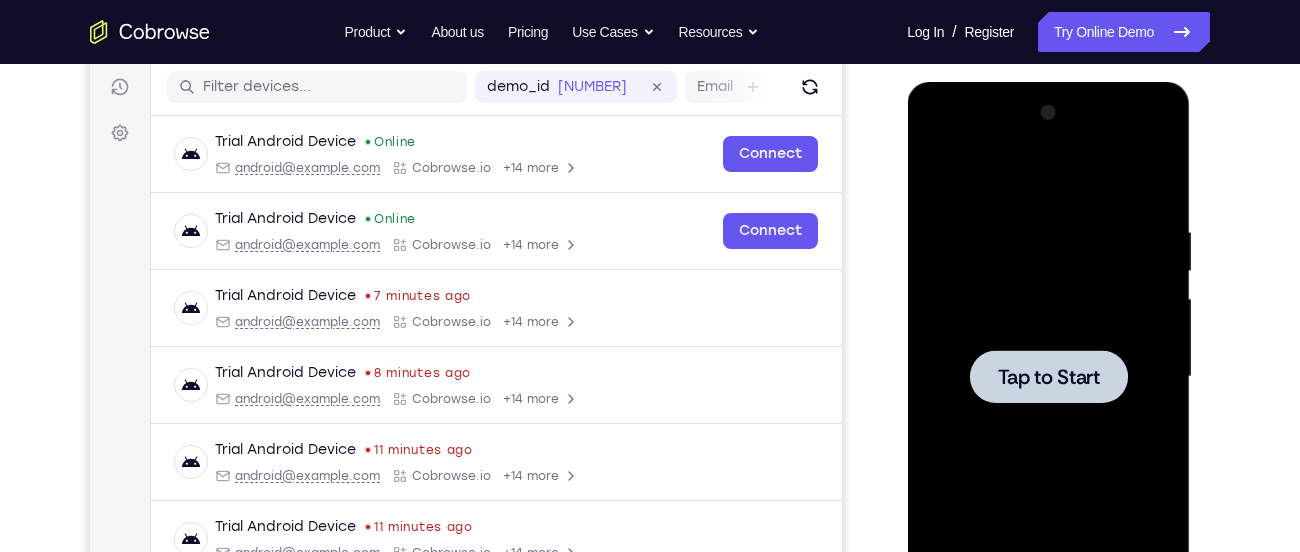 click at bounding box center (1048, 376) 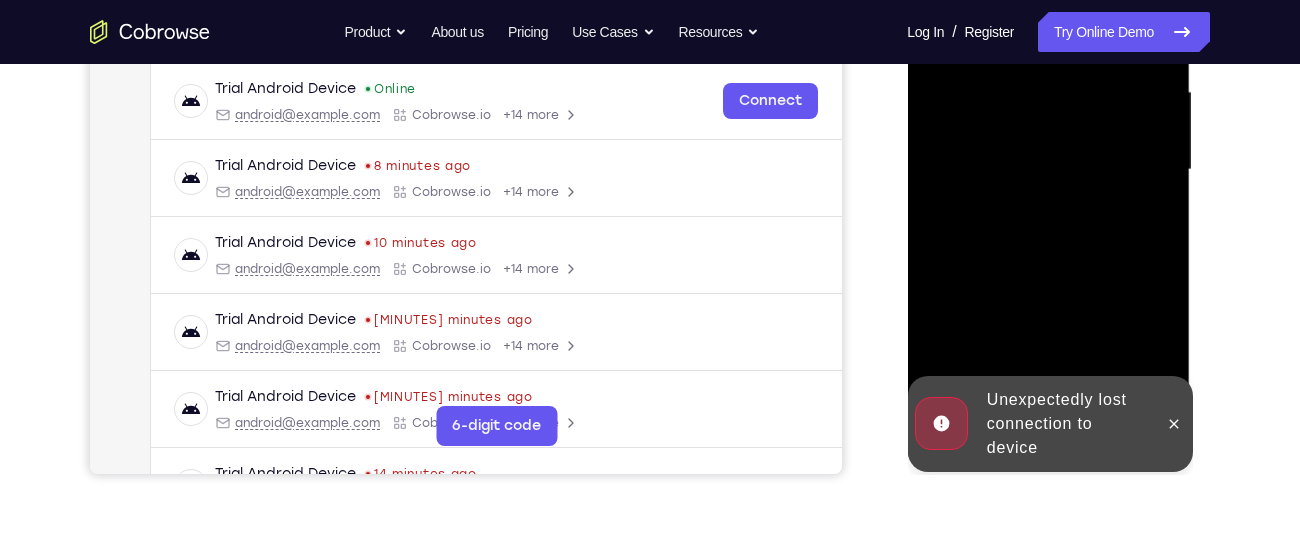 scroll, scrollTop: 457, scrollLeft: 0, axis: vertical 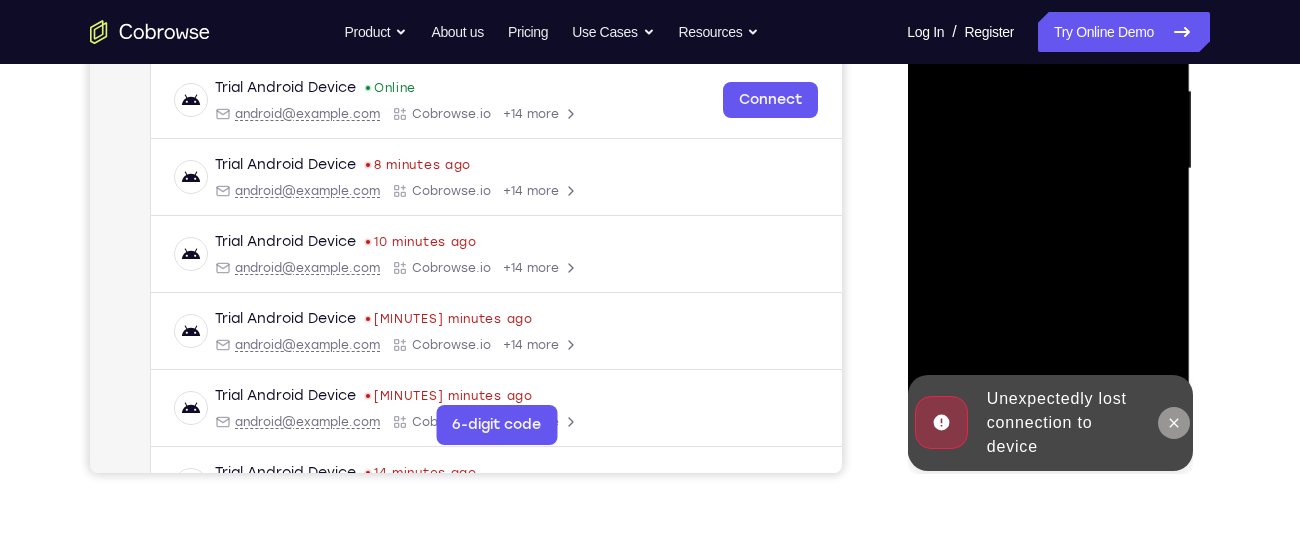 click 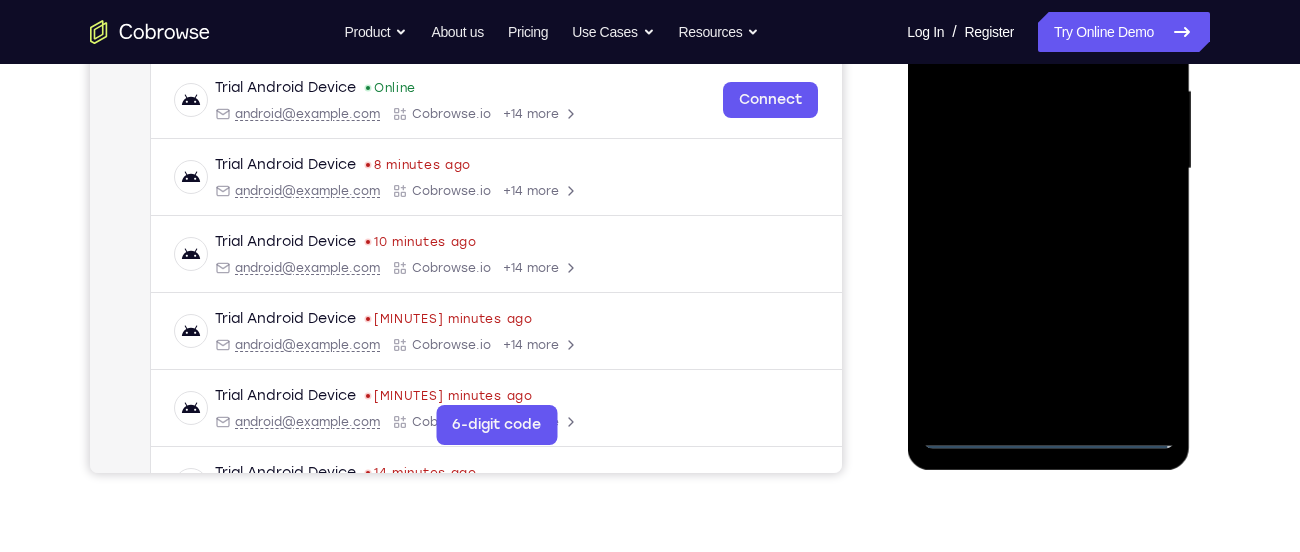 click at bounding box center (1048, 169) 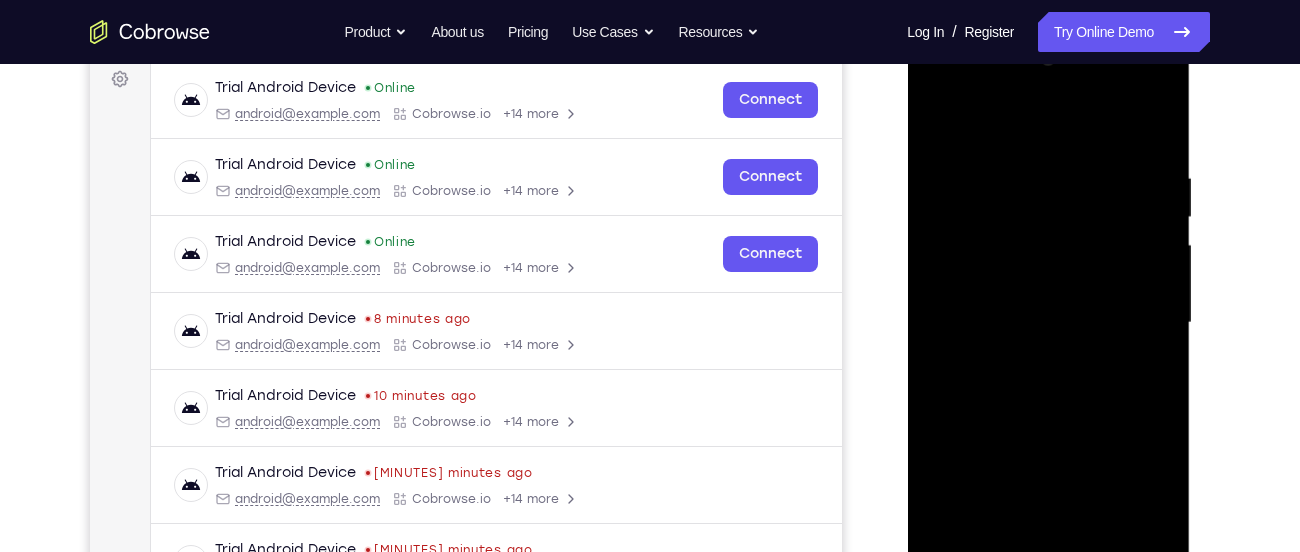 scroll, scrollTop: 308, scrollLeft: 0, axis: vertical 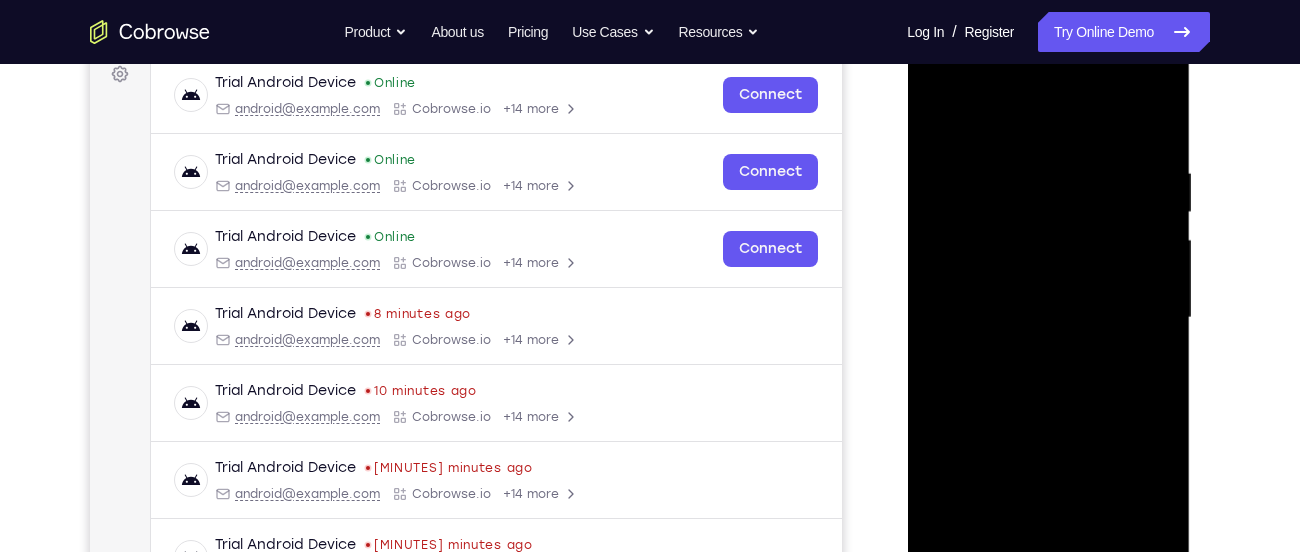 click at bounding box center (1048, 318) 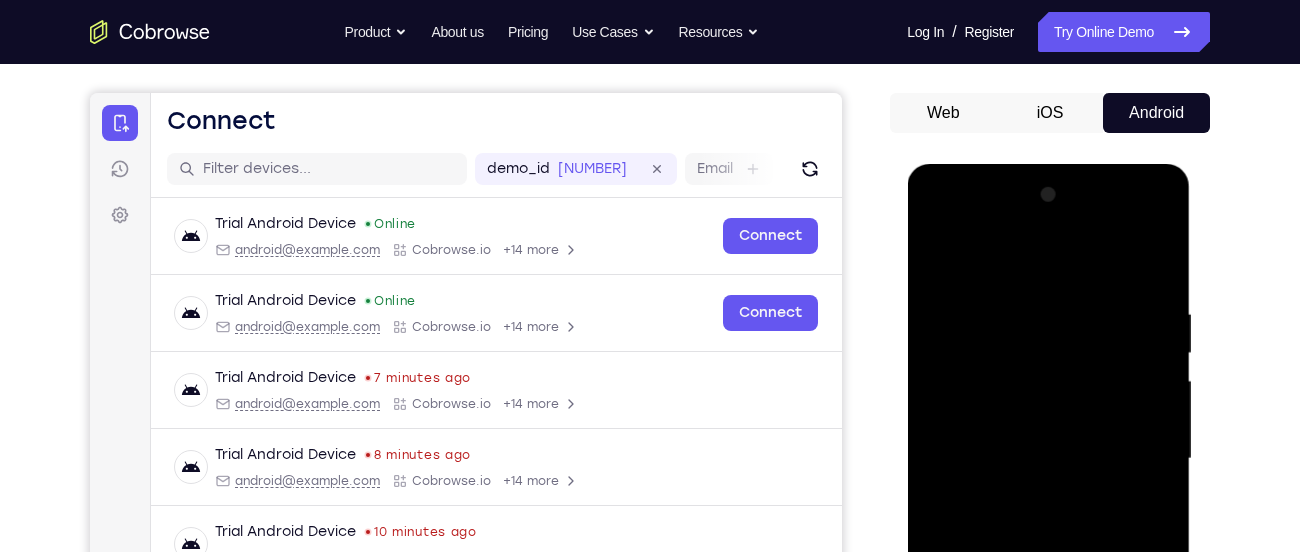 scroll, scrollTop: 169, scrollLeft: 0, axis: vertical 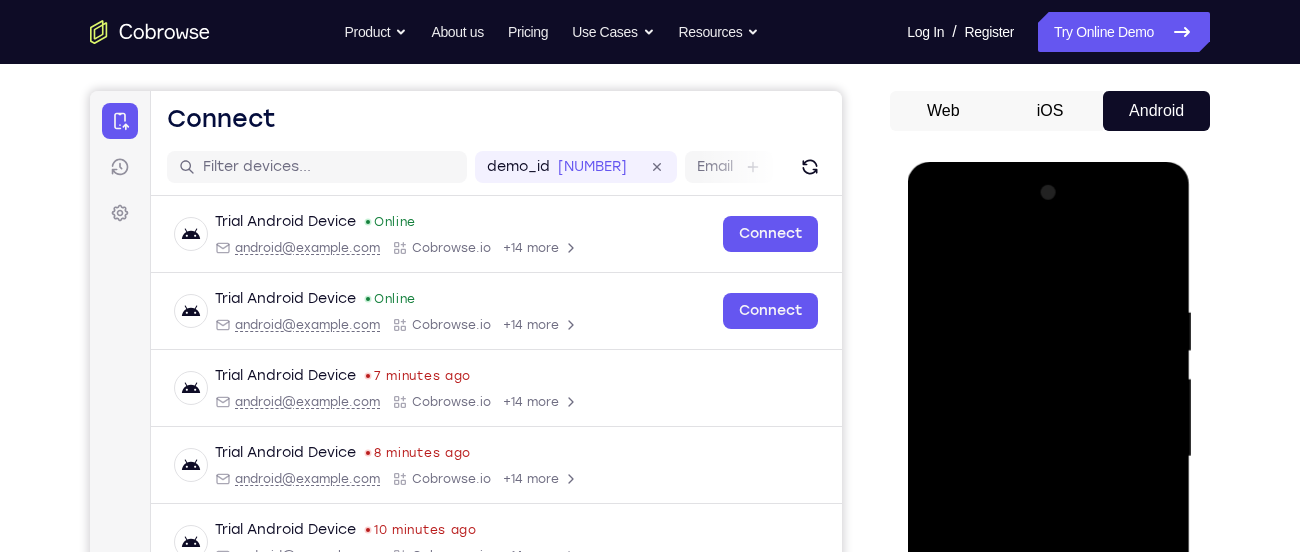 click at bounding box center [1048, 457] 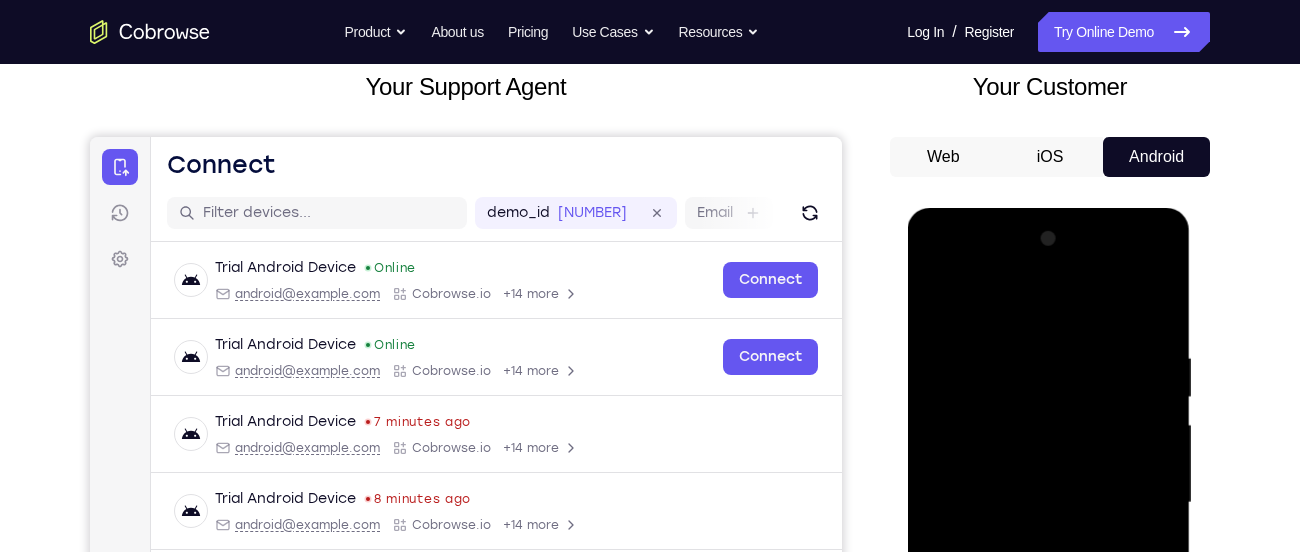 scroll, scrollTop: 136, scrollLeft: 0, axis: vertical 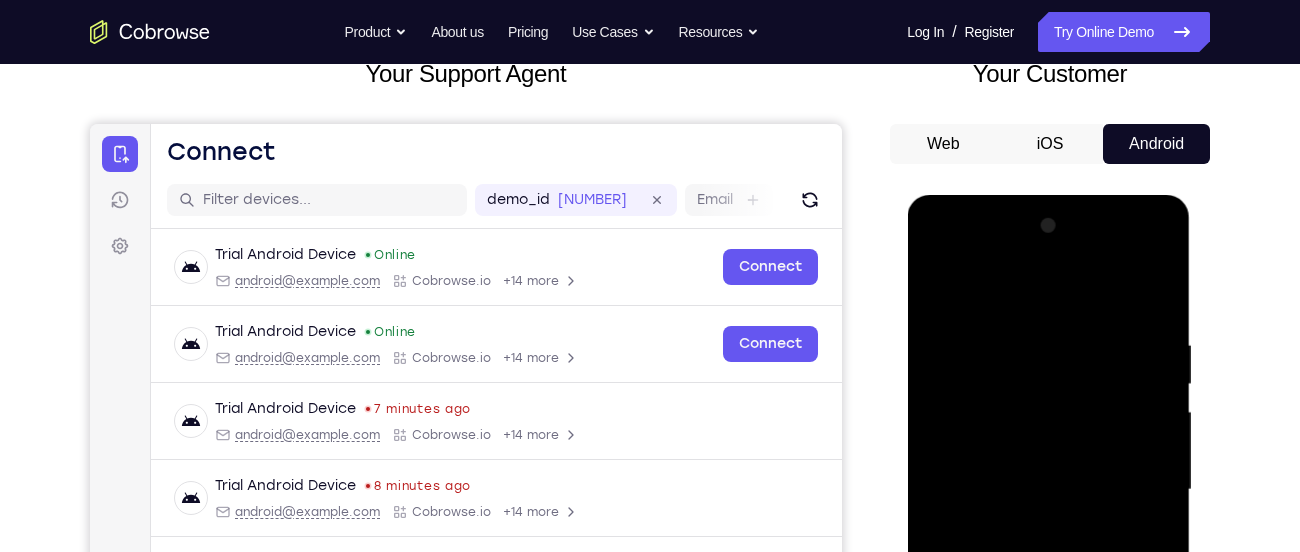 click at bounding box center (1048, 490) 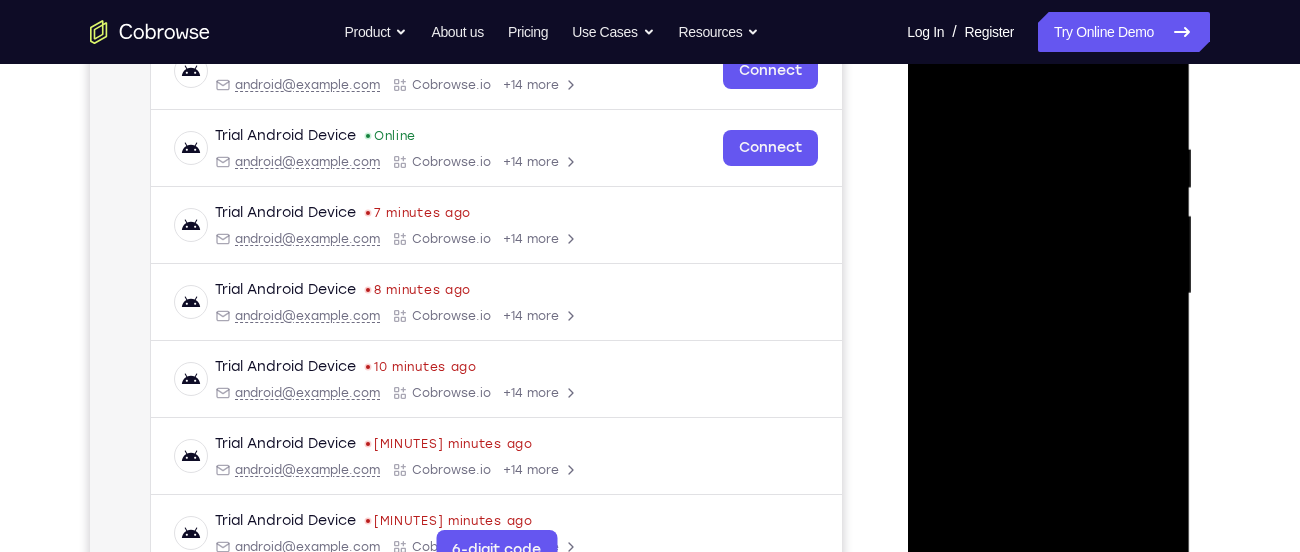 scroll, scrollTop: 333, scrollLeft: 0, axis: vertical 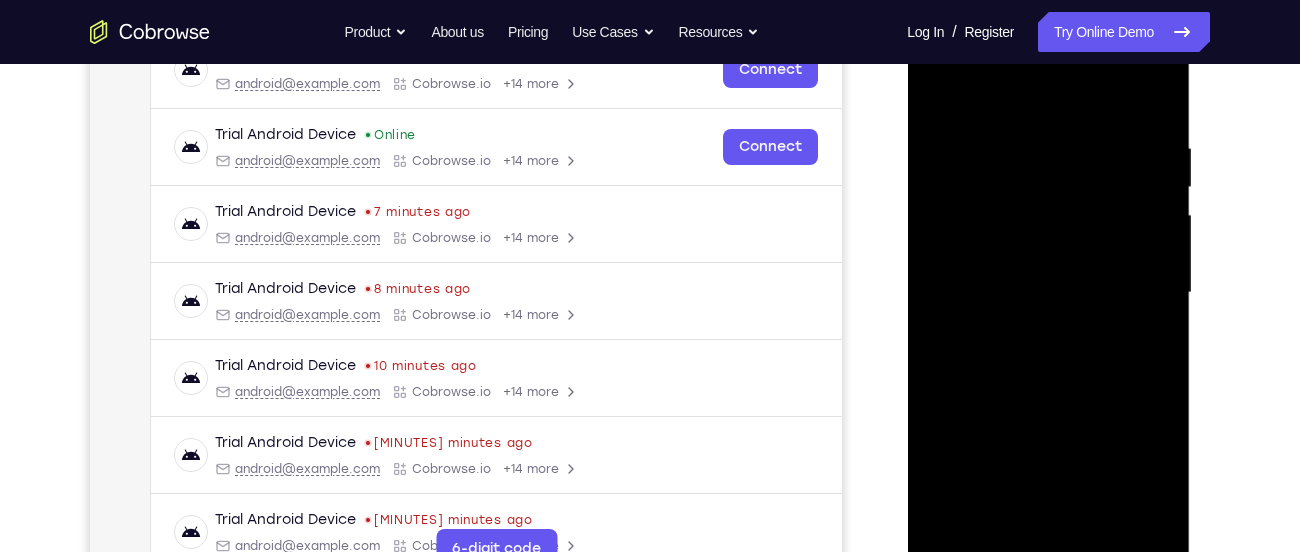 click at bounding box center (1048, 293) 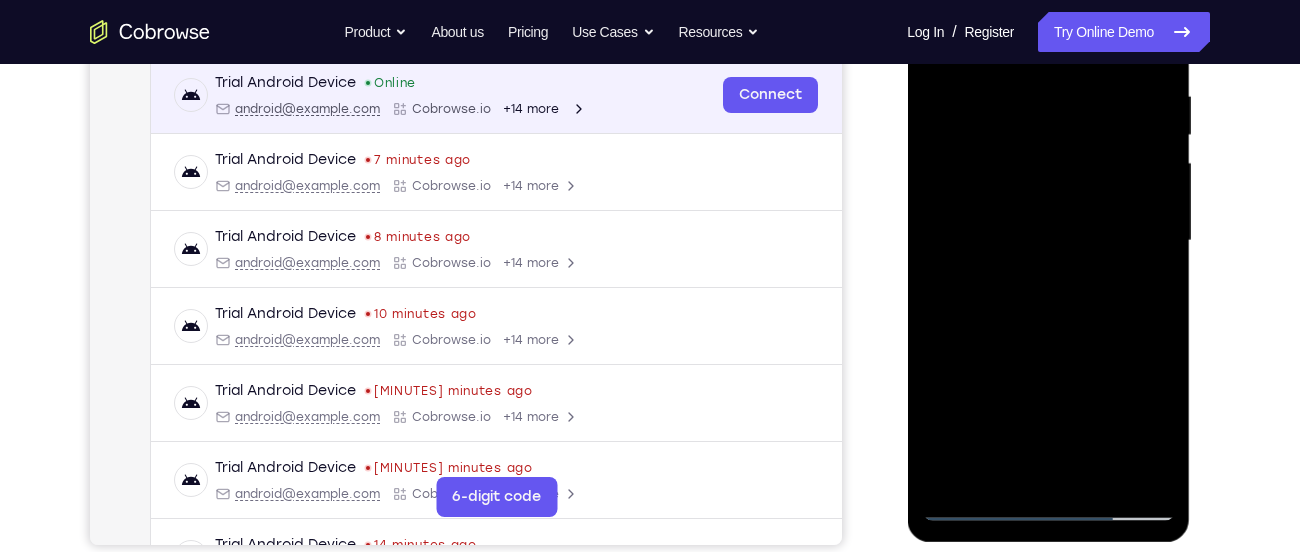 scroll, scrollTop: 386, scrollLeft: 0, axis: vertical 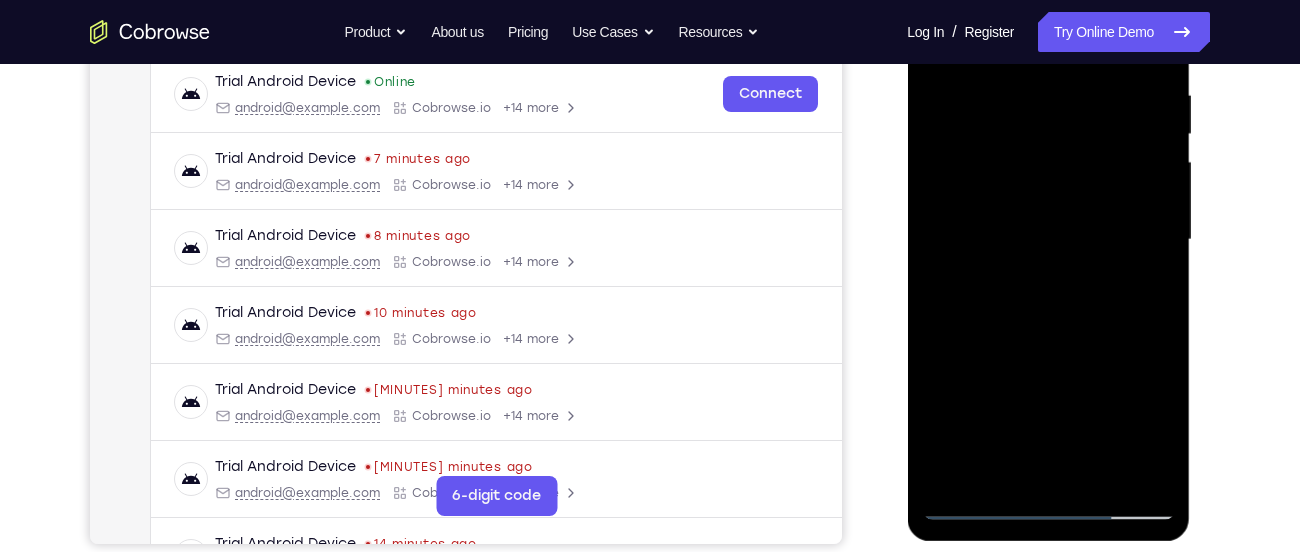 click at bounding box center [1048, 240] 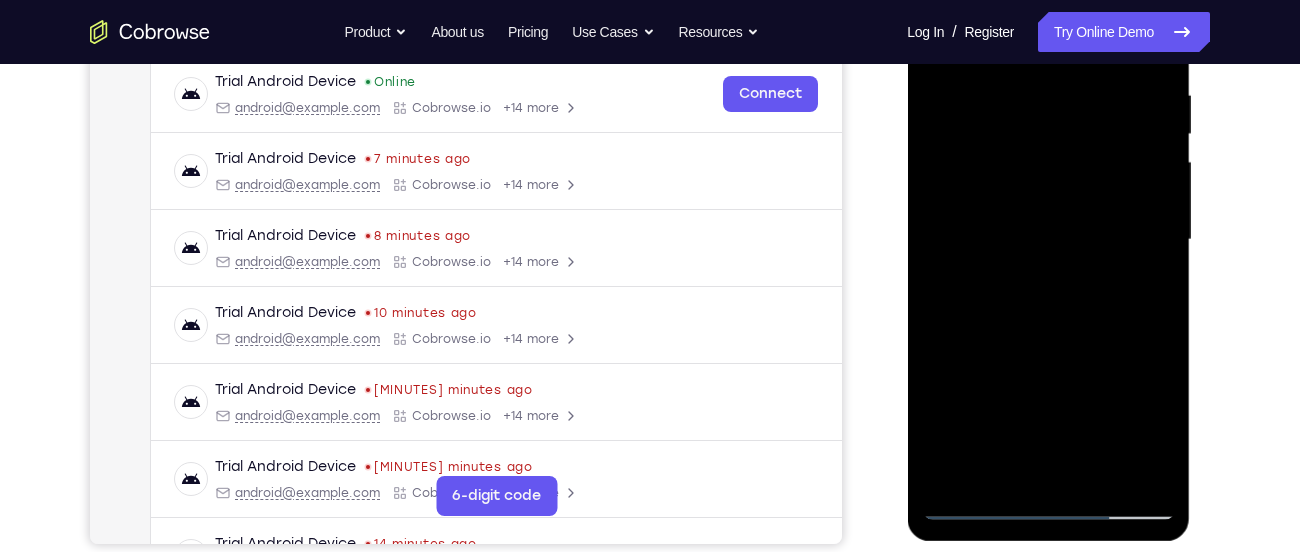 click at bounding box center [1048, 240] 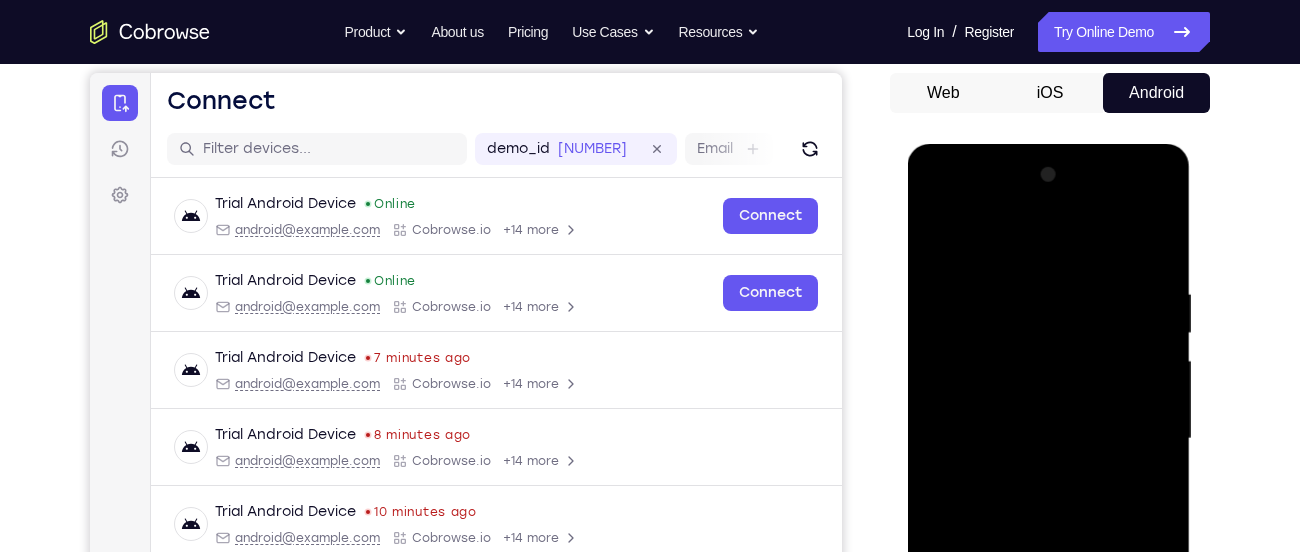 scroll, scrollTop: 188, scrollLeft: 0, axis: vertical 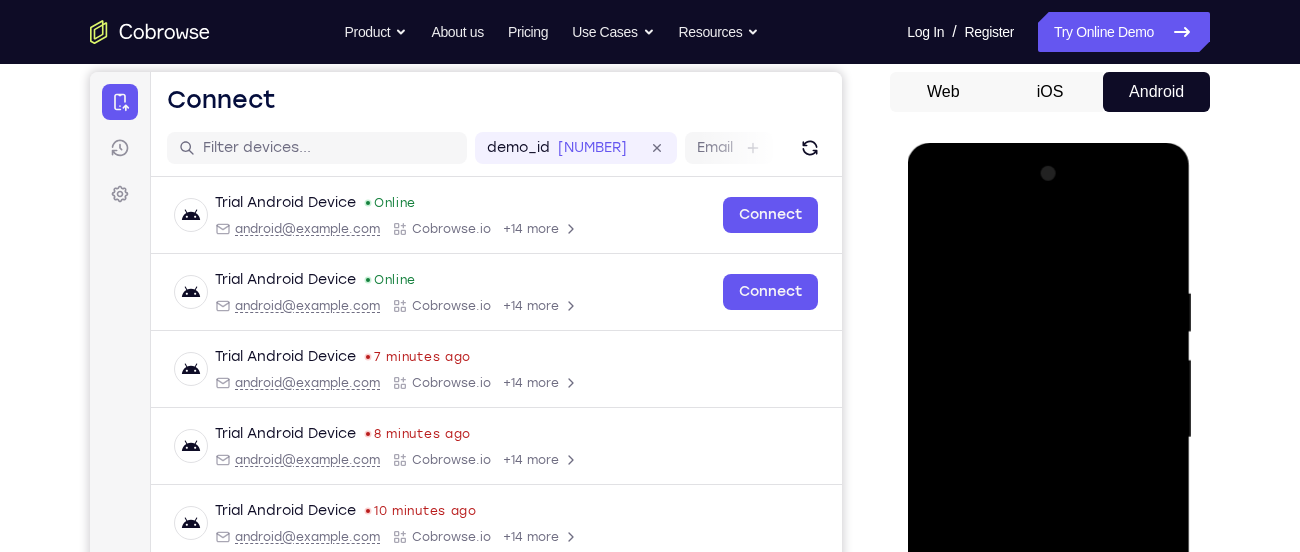 click at bounding box center (1048, 438) 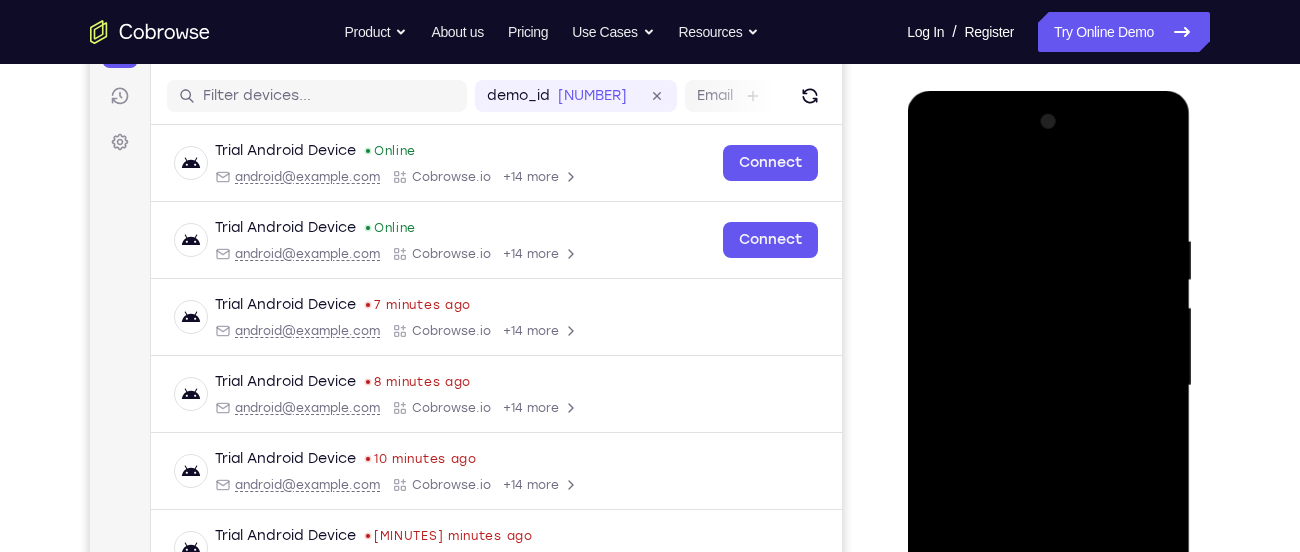 scroll, scrollTop: 250, scrollLeft: 0, axis: vertical 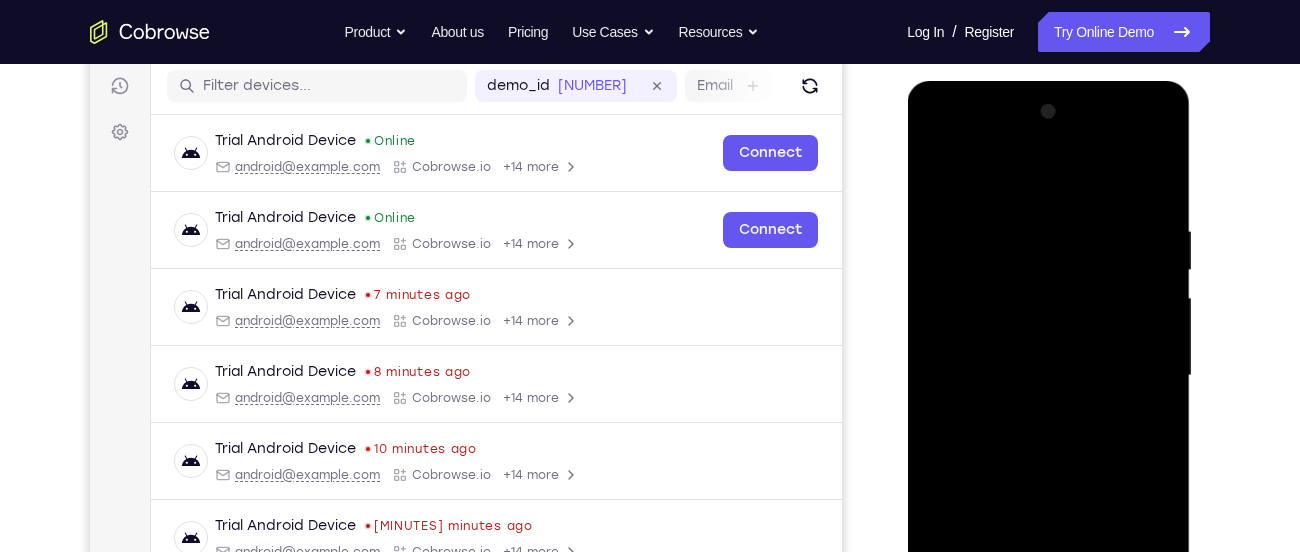 click at bounding box center (1048, 376) 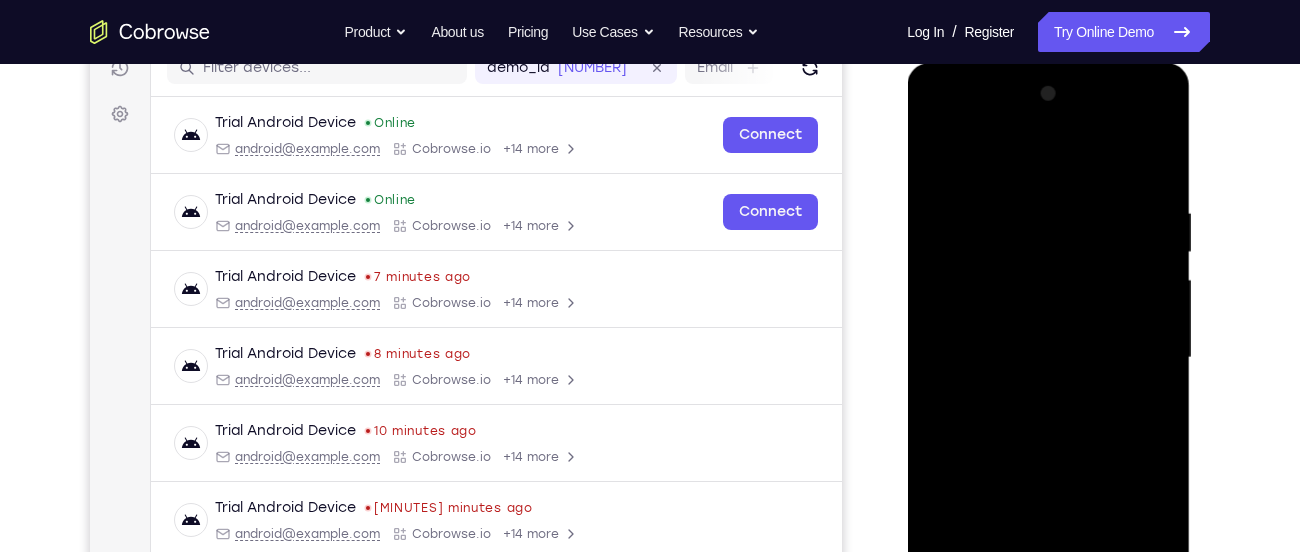 scroll, scrollTop: 265, scrollLeft: 0, axis: vertical 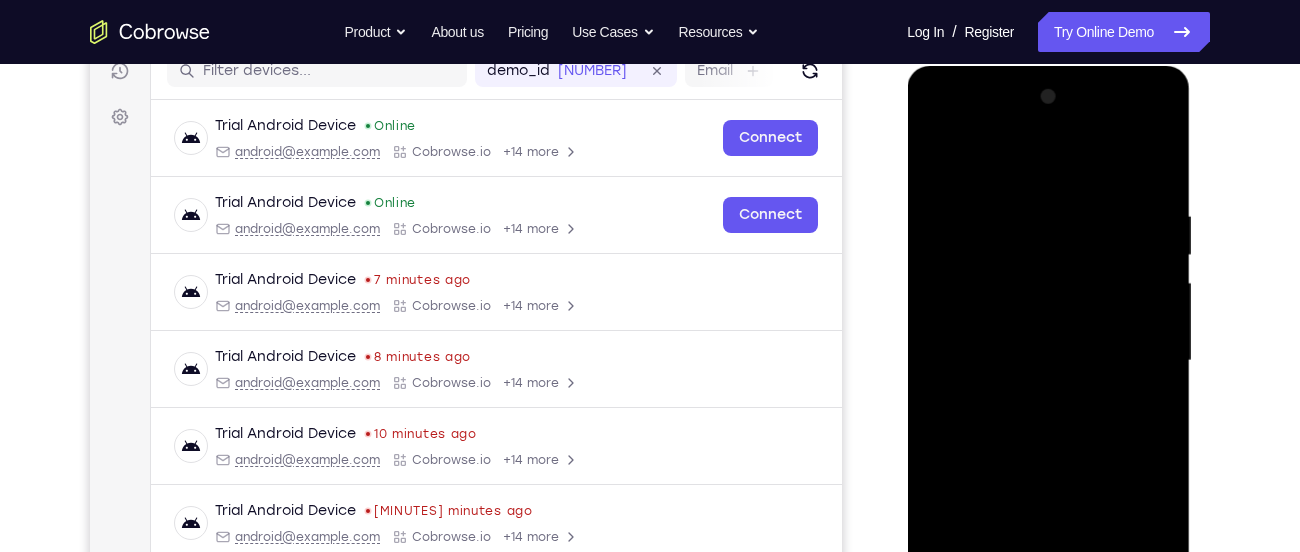 click at bounding box center [1048, 361] 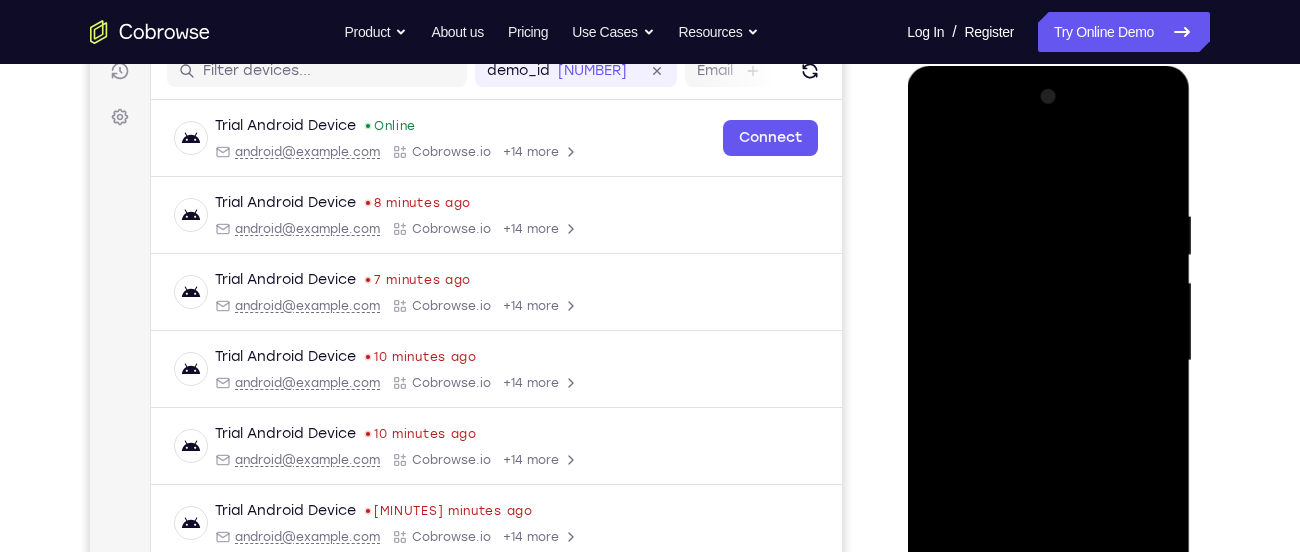 click at bounding box center (1048, 361) 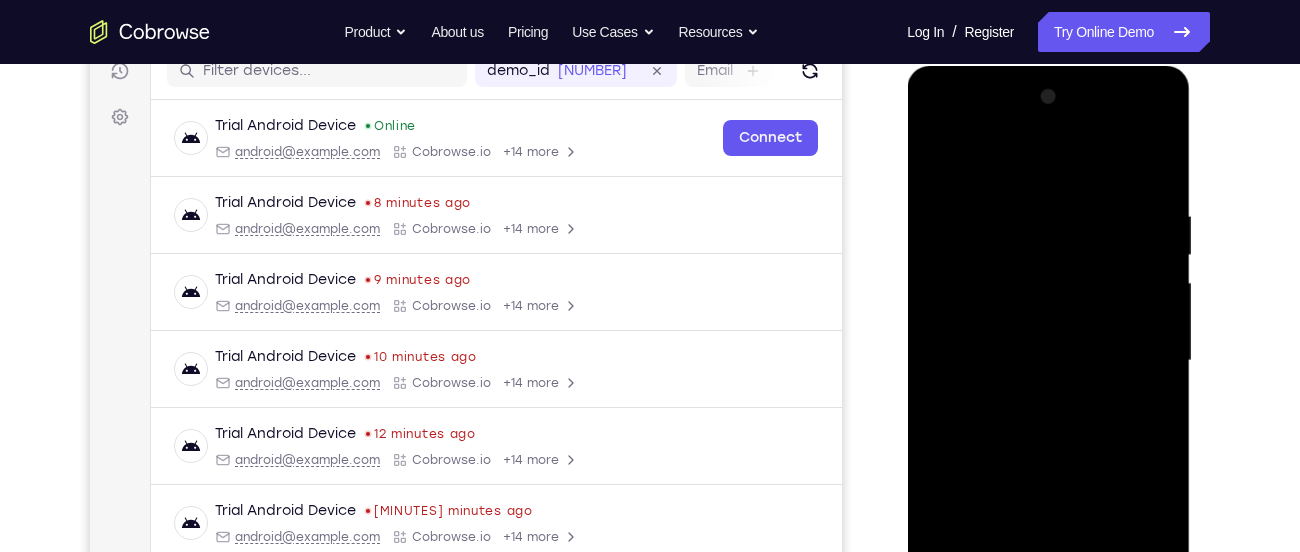 click at bounding box center [1048, 361] 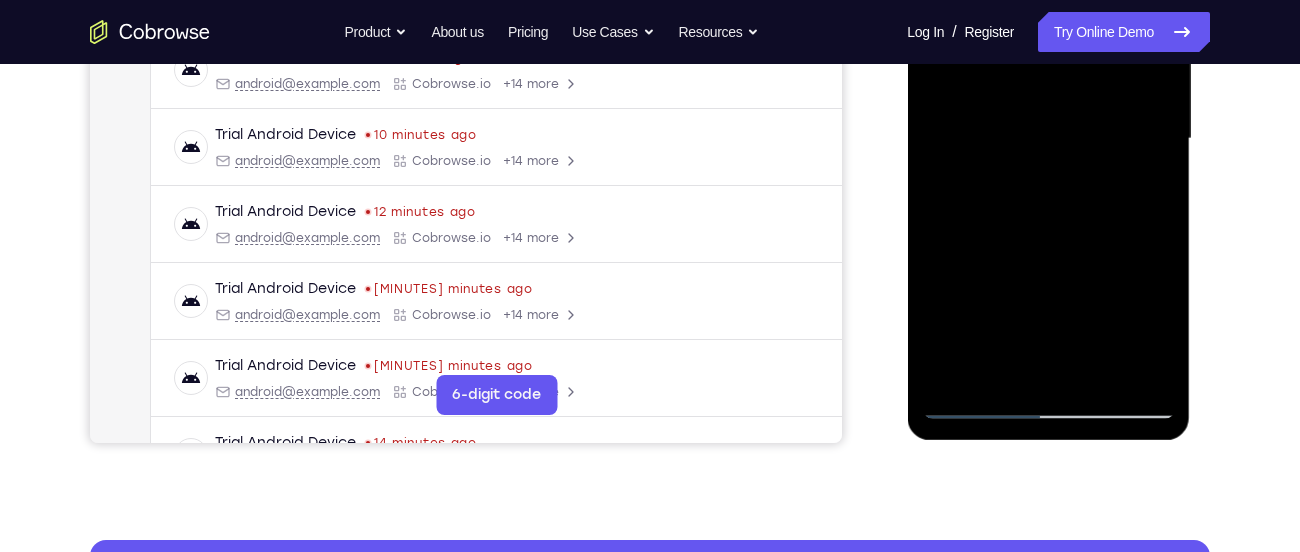 scroll, scrollTop: 480, scrollLeft: 0, axis: vertical 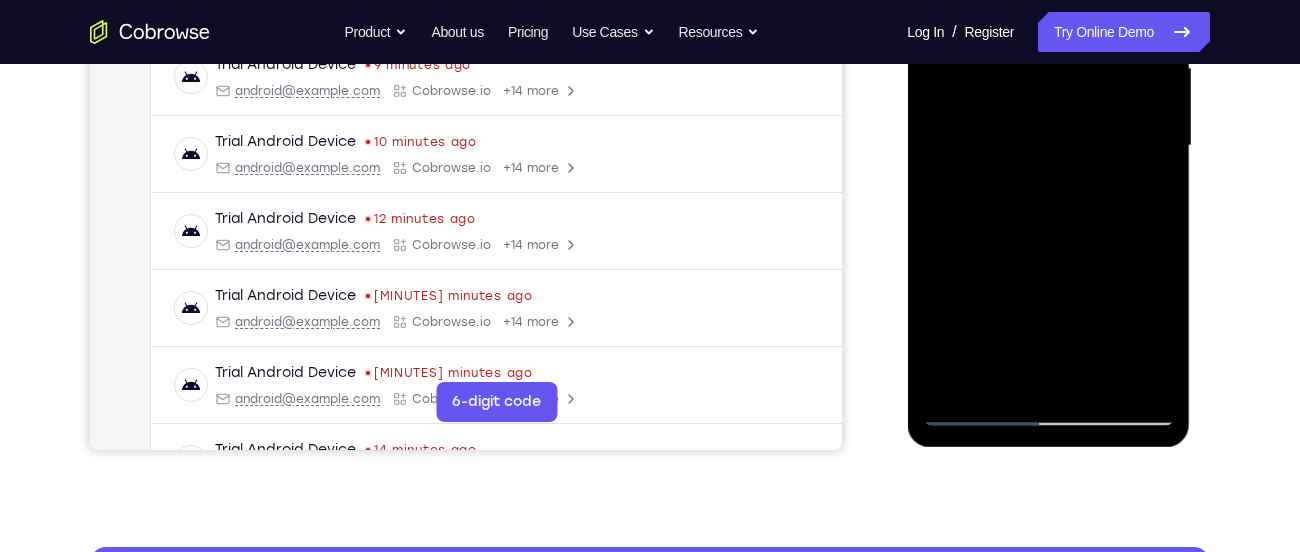drag, startPoint x: 1061, startPoint y: 347, endPoint x: 1072, endPoint y: 118, distance: 229.26404 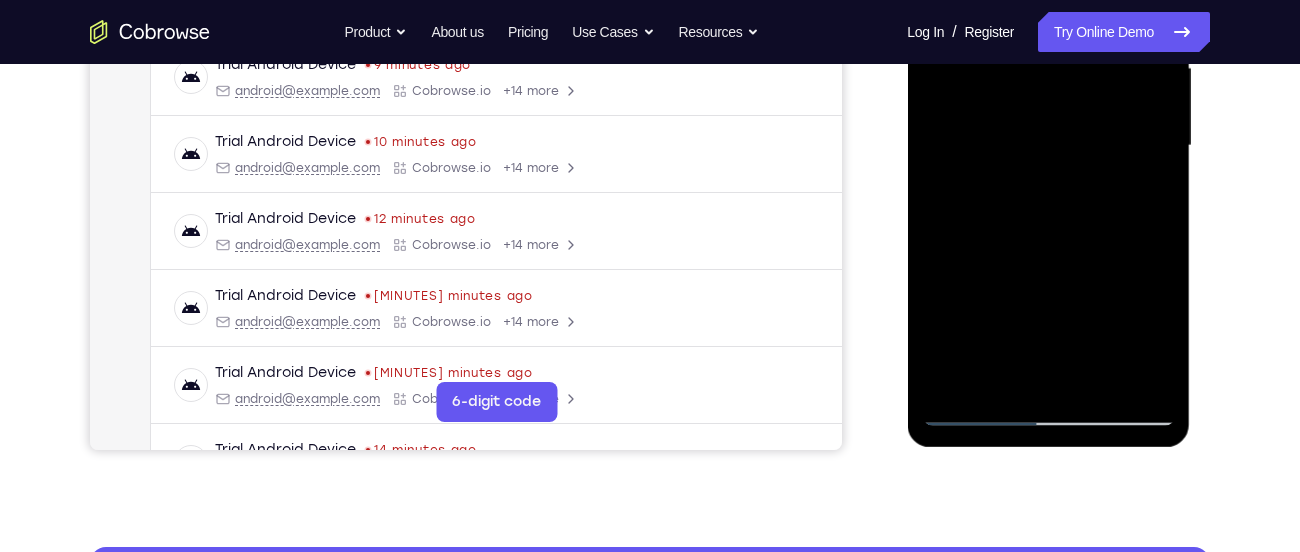 scroll, scrollTop: 470, scrollLeft: 0, axis: vertical 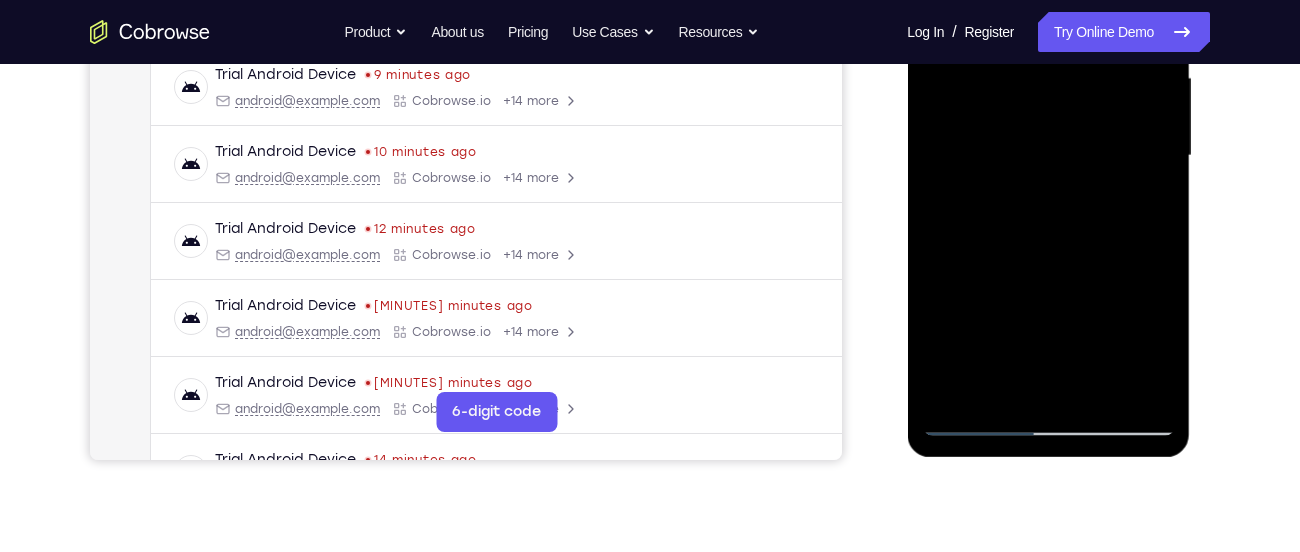 click at bounding box center [1048, 156] 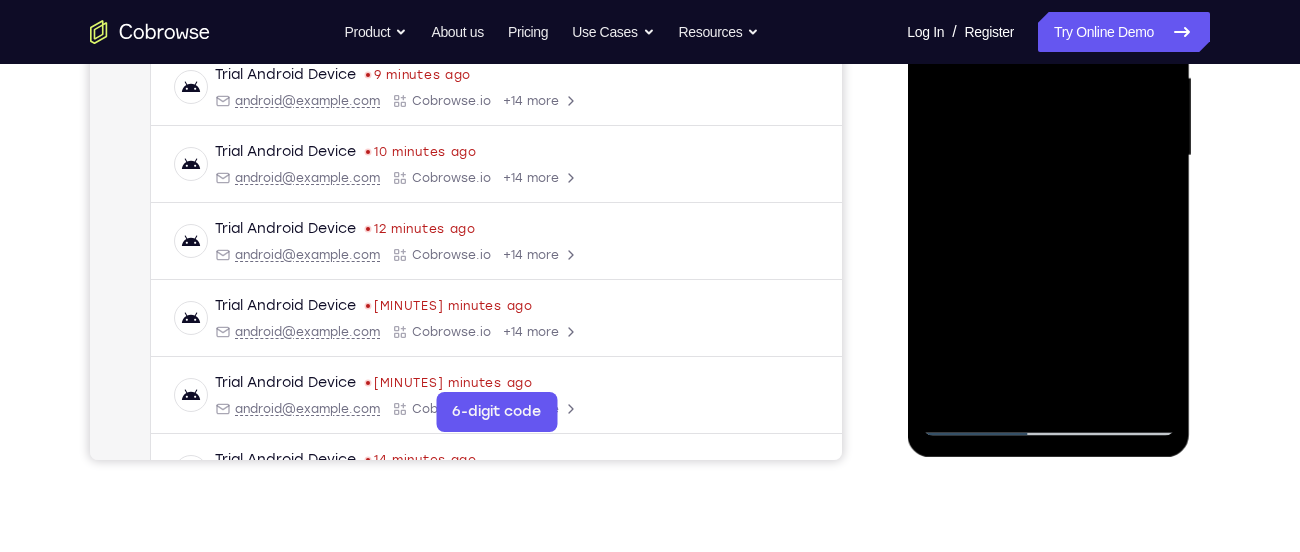 click at bounding box center (1048, 156) 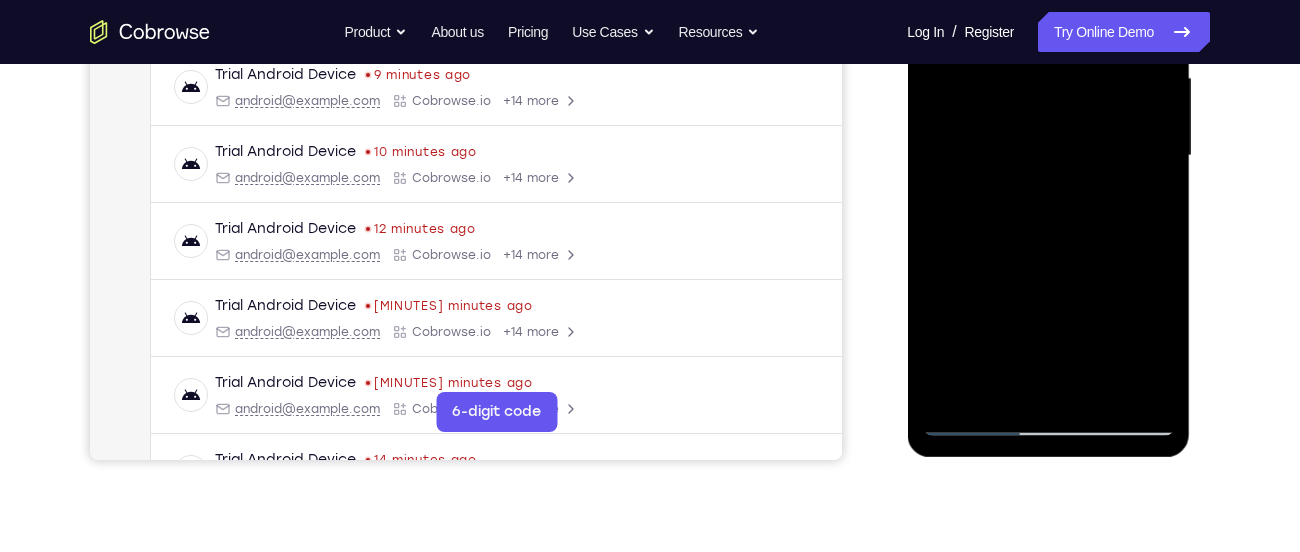 click at bounding box center [1048, 156] 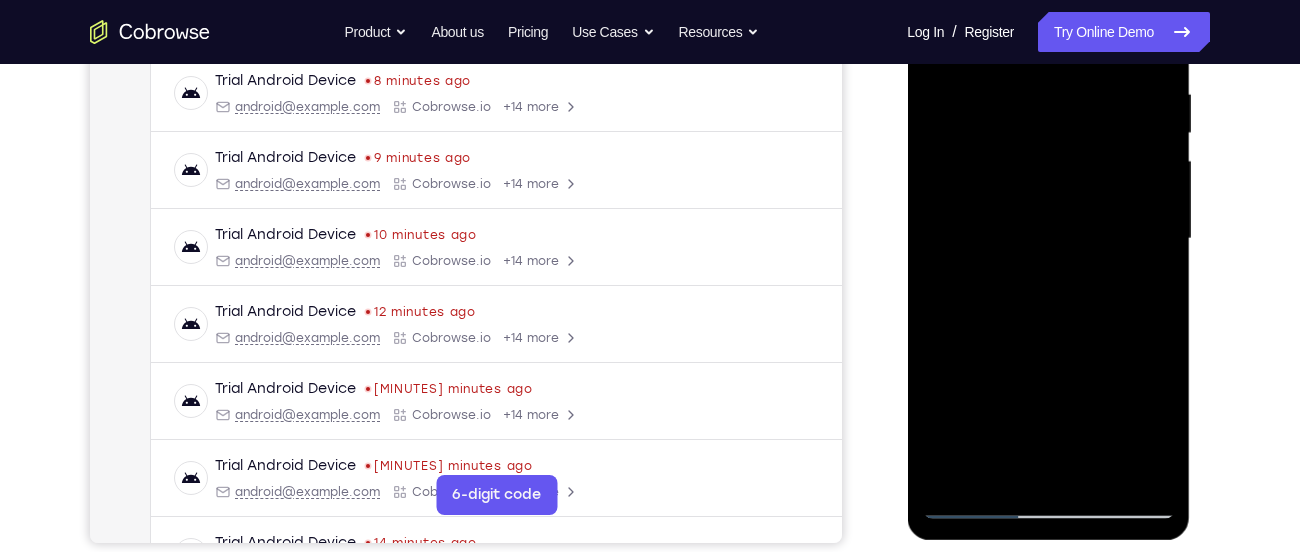 scroll, scrollTop: 386, scrollLeft: 0, axis: vertical 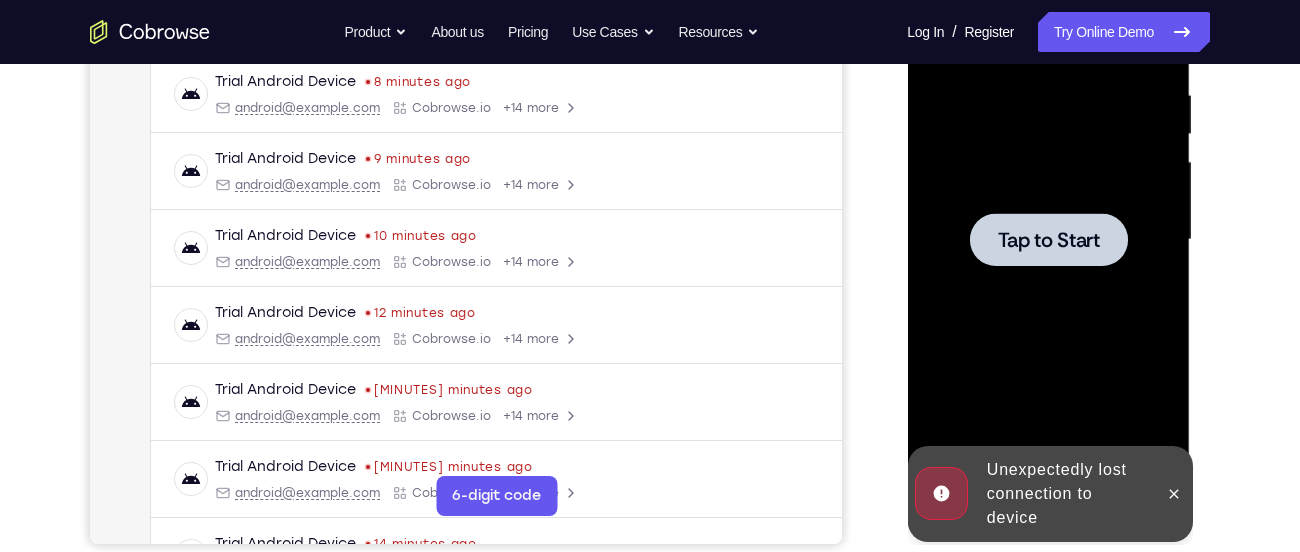 click at bounding box center [1048, 239] 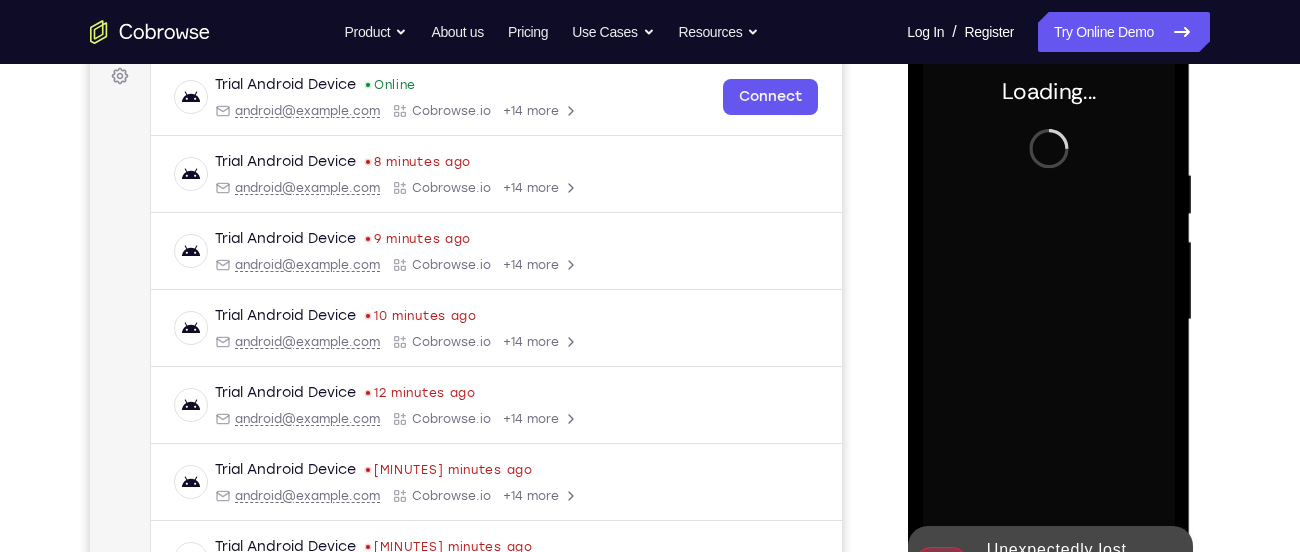 scroll, scrollTop: 313, scrollLeft: 0, axis: vertical 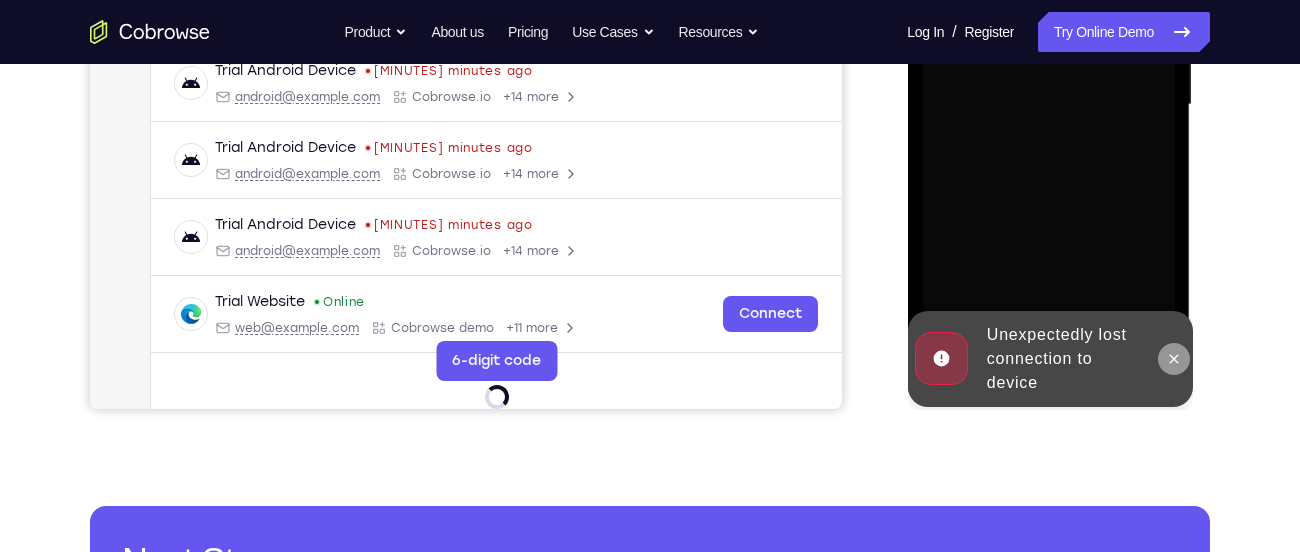 click 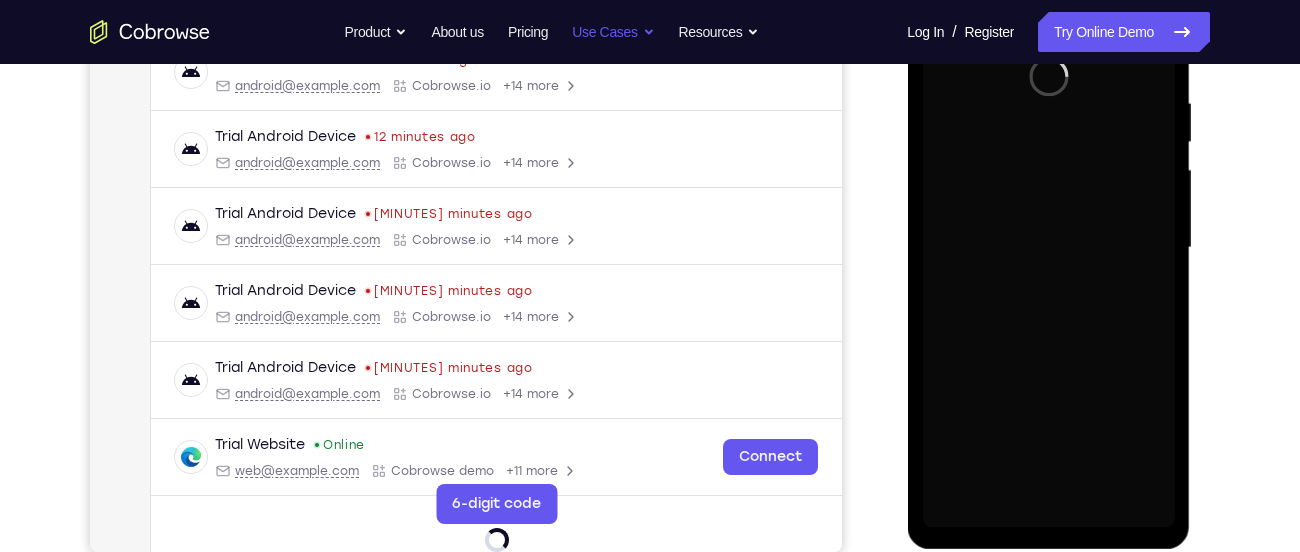 scroll, scrollTop: 0, scrollLeft: 0, axis: both 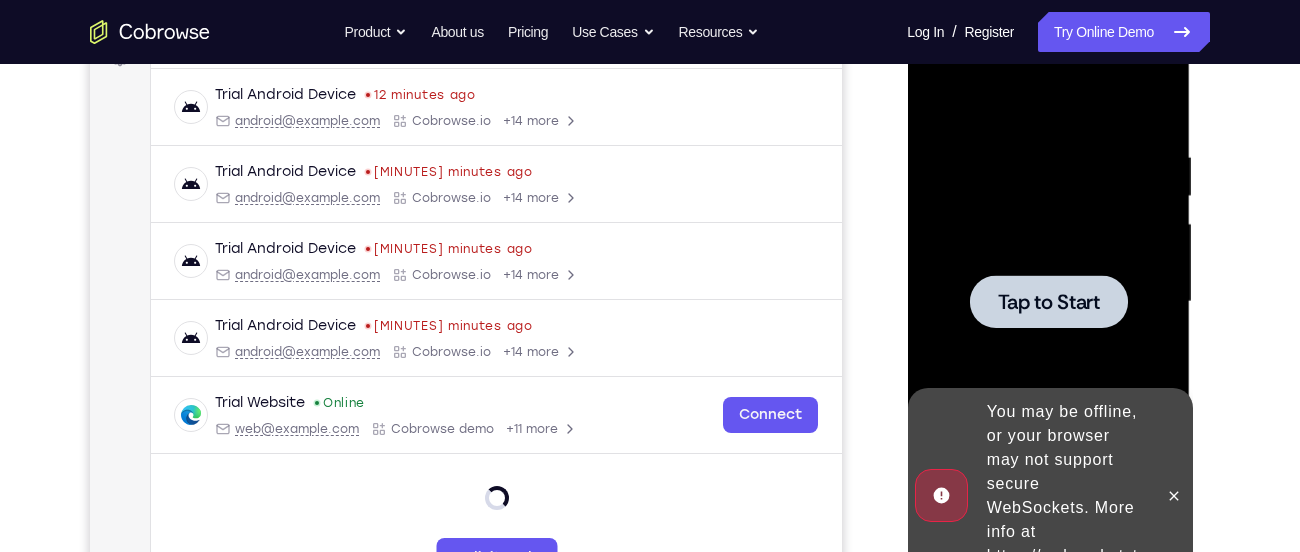 click on "Tap to Start" at bounding box center [1048, 302] 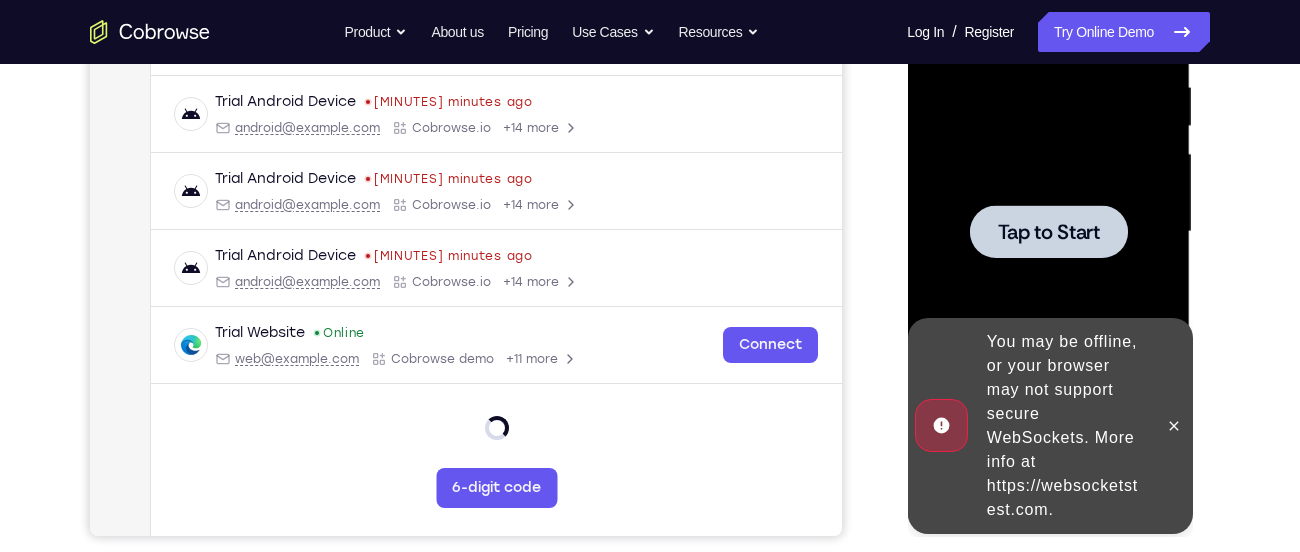 scroll, scrollTop: 395, scrollLeft: 0, axis: vertical 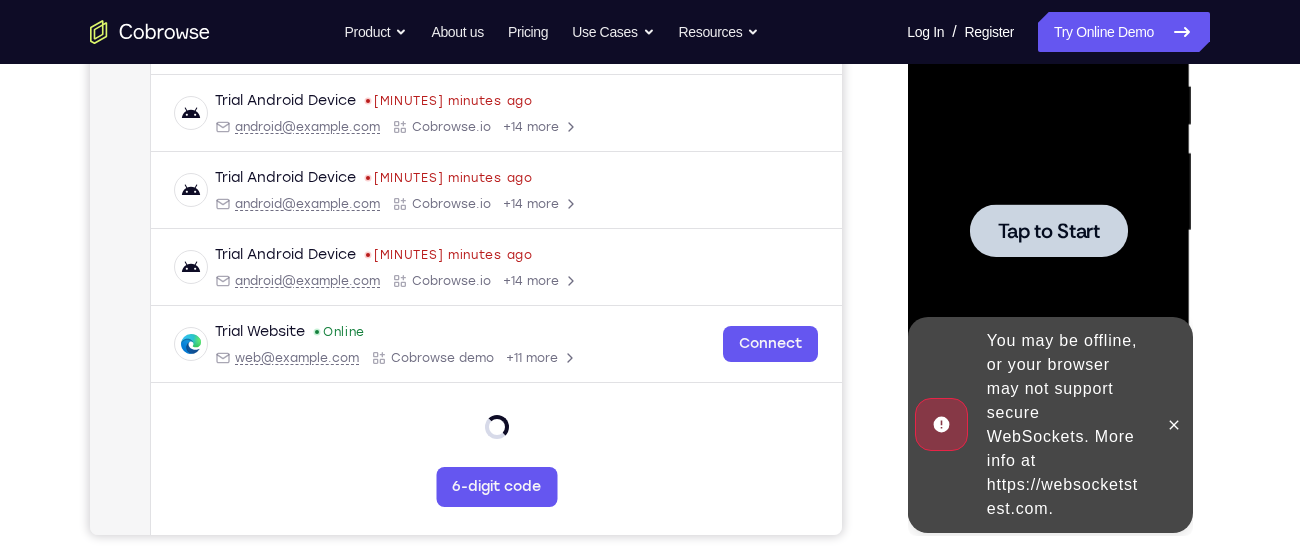 click on "Tap to Start" at bounding box center [1048, 231] 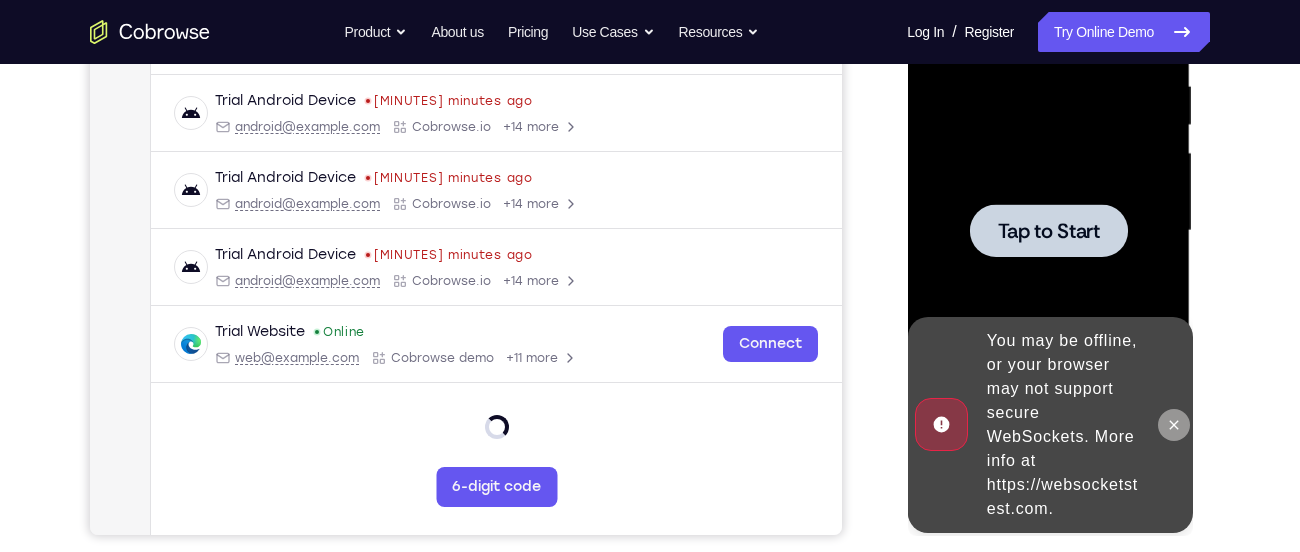 click 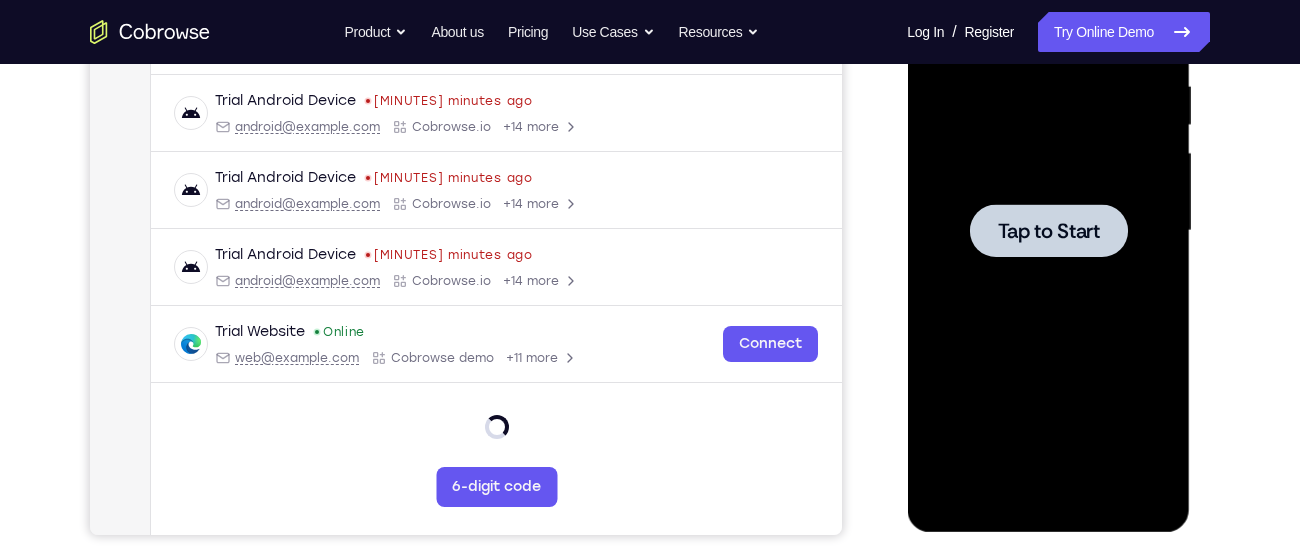 click on "Tap to Start" at bounding box center (1048, 231) 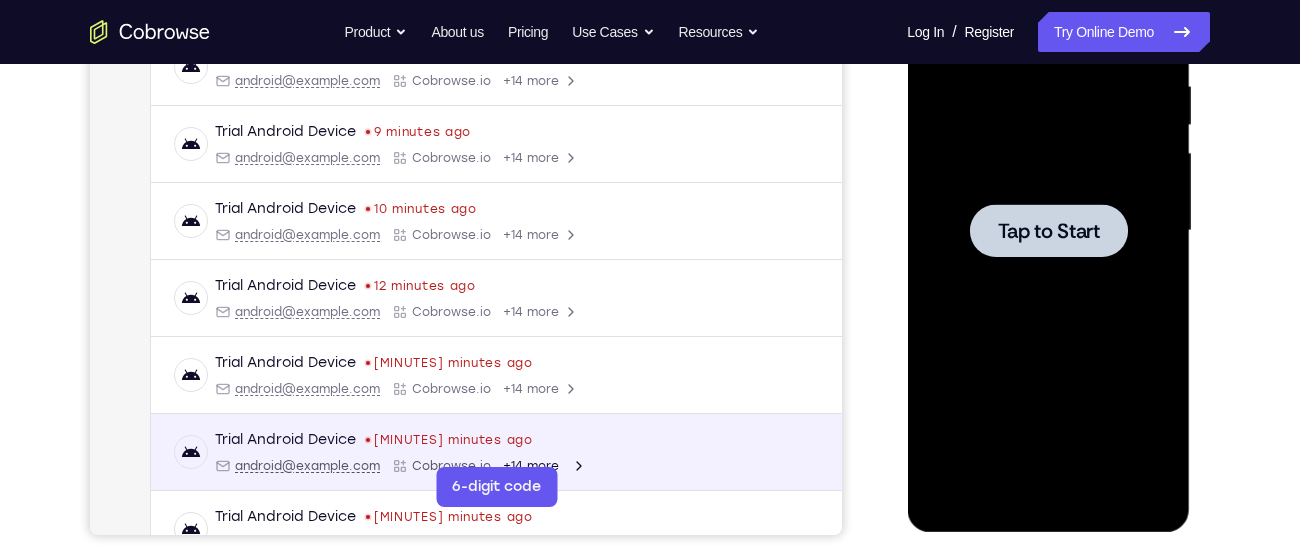 scroll, scrollTop: 0, scrollLeft: 0, axis: both 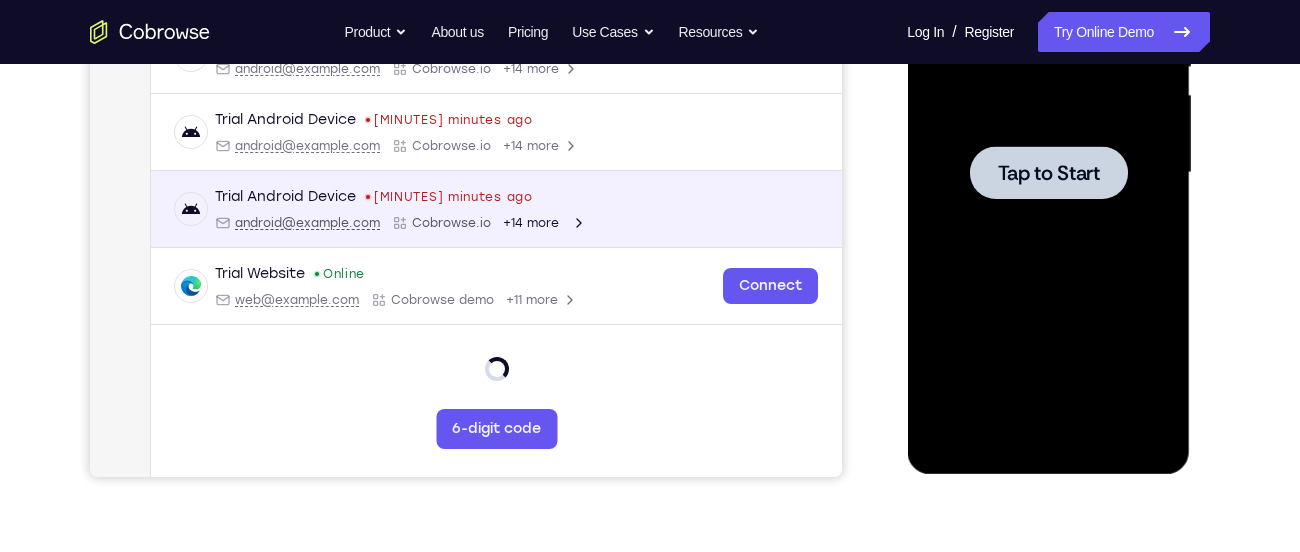 click on "Trial Android Device [MINUTES] minutes ago [EMAIL] Cobrowse.io +14 more" at bounding box center (496, 209) 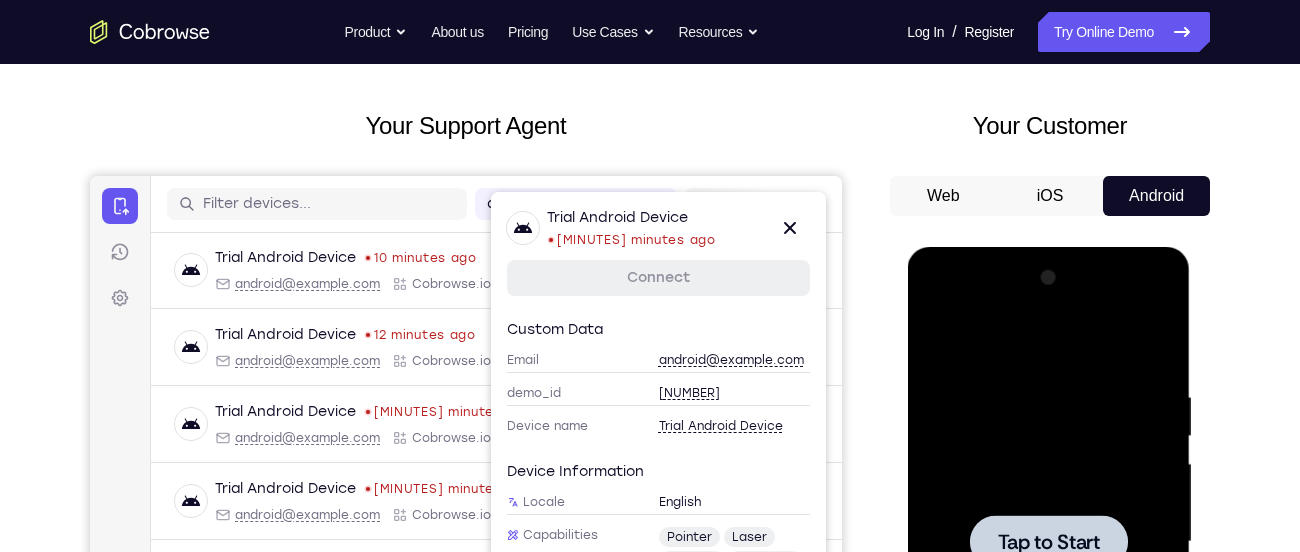 scroll, scrollTop: 83, scrollLeft: 0, axis: vertical 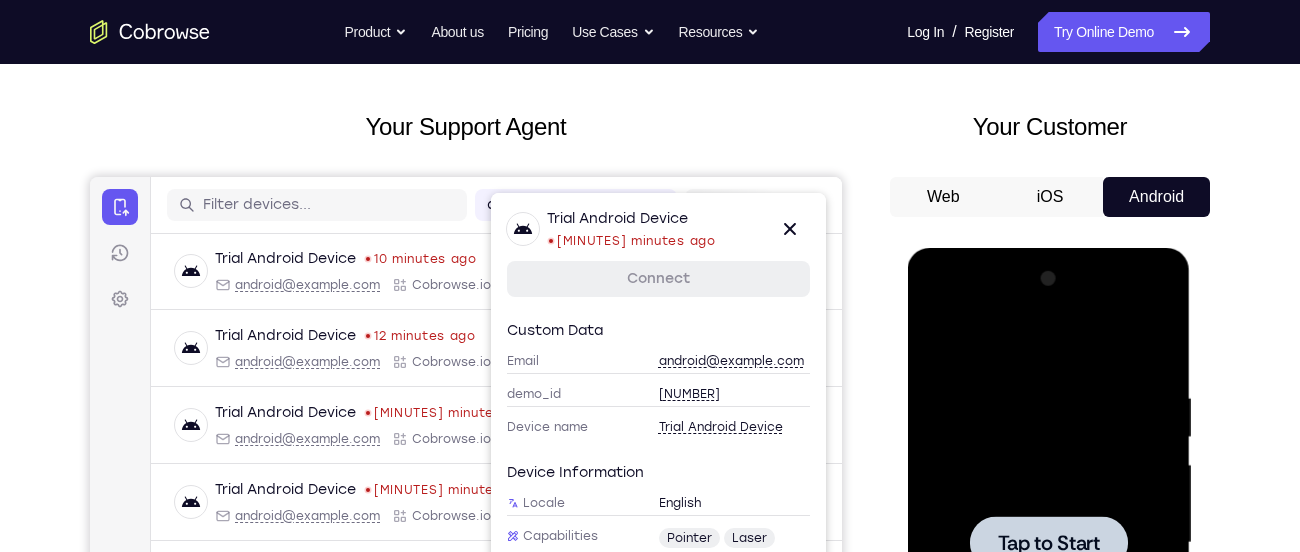 click on "Trial Android Device" at bounding box center [631, 219] 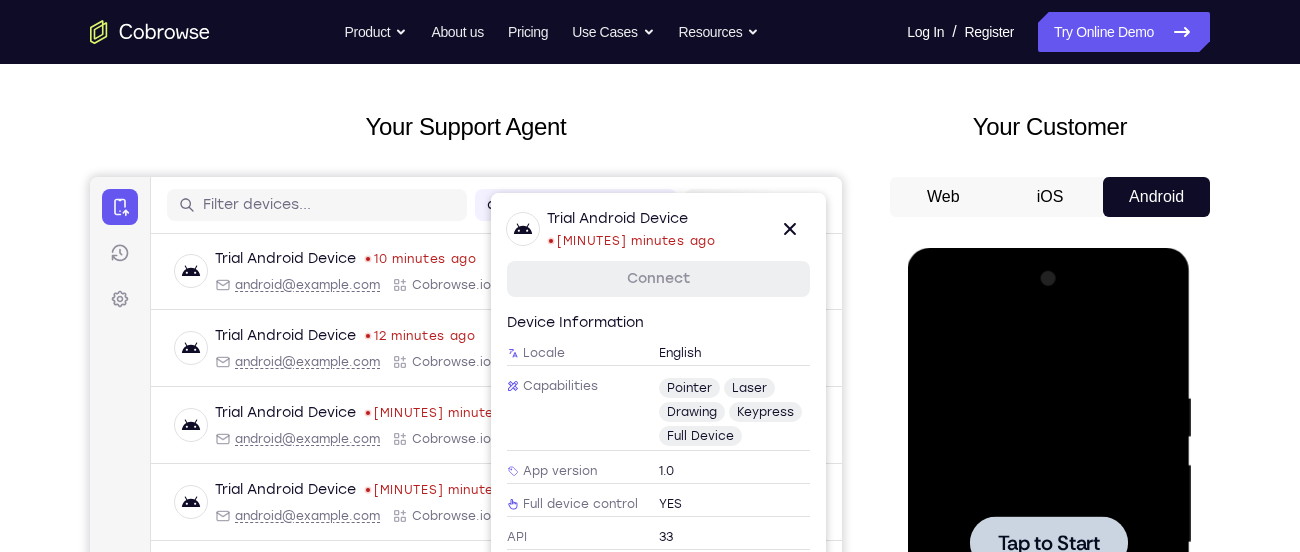 scroll, scrollTop: 180, scrollLeft: 0, axis: vertical 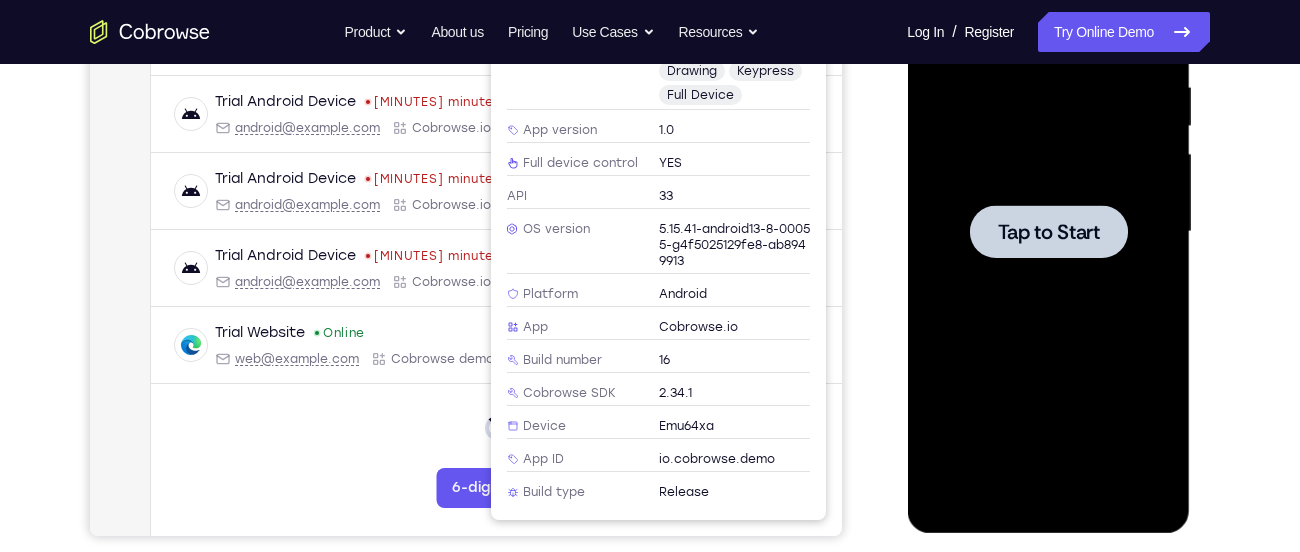 click on "Your Support Agent             Your Customer       Web   iOS   Android" at bounding box center [650, 167] 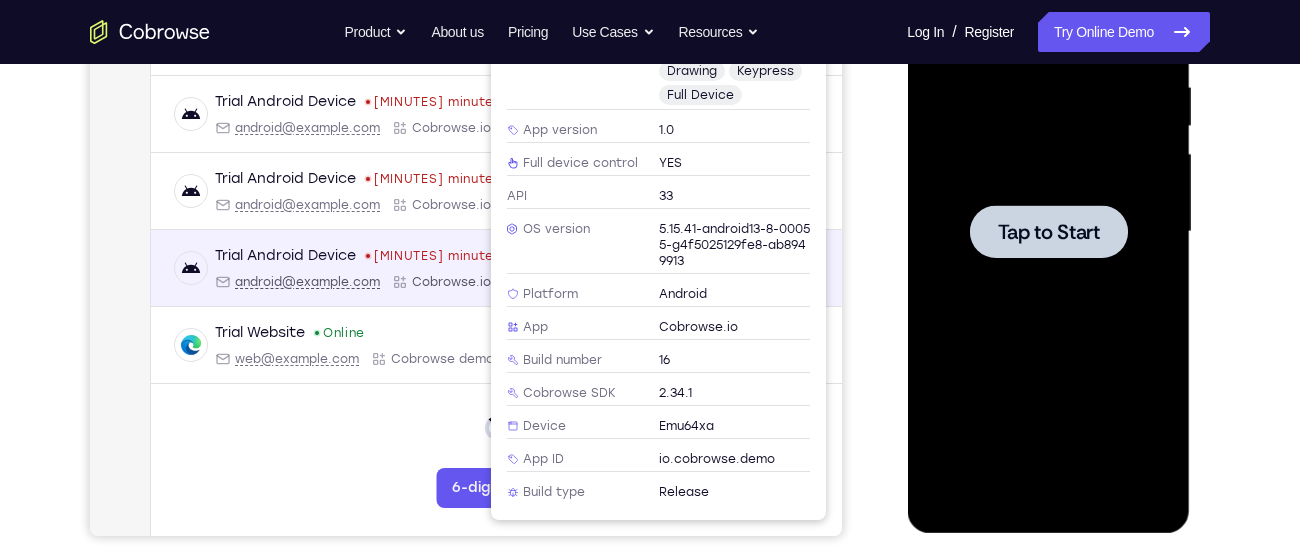 drag, startPoint x: 123, startPoint y: 414, endPoint x: 271, endPoint y: 296, distance: 189.28285 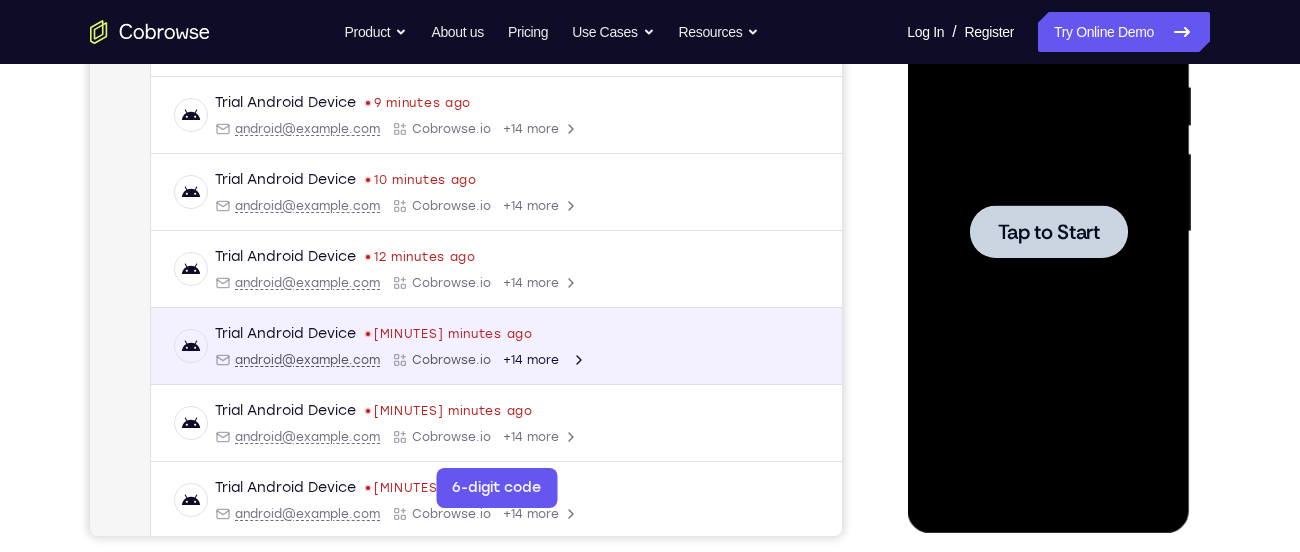 scroll, scrollTop: 232, scrollLeft: 0, axis: vertical 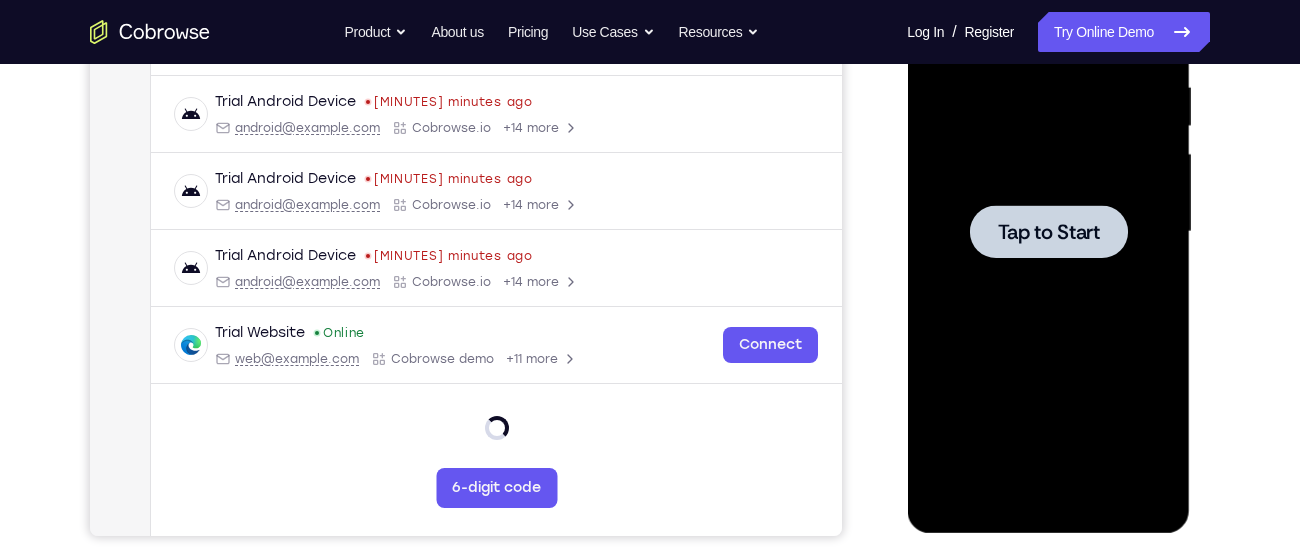 click on "Tap to Start" at bounding box center (1048, 232) 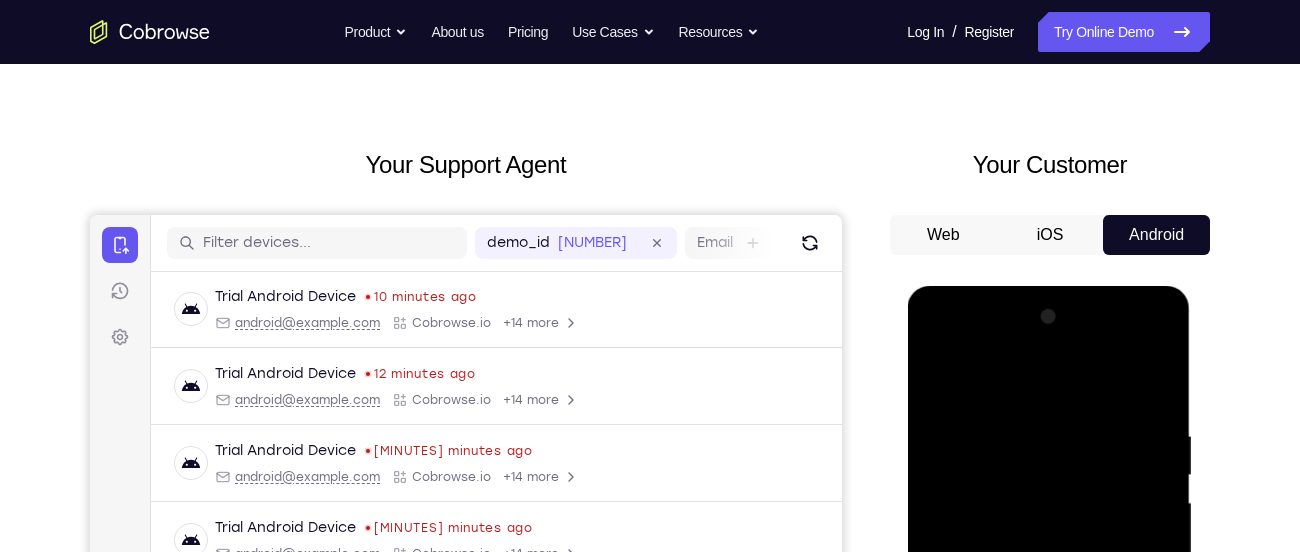 scroll, scrollTop: 0, scrollLeft: 0, axis: both 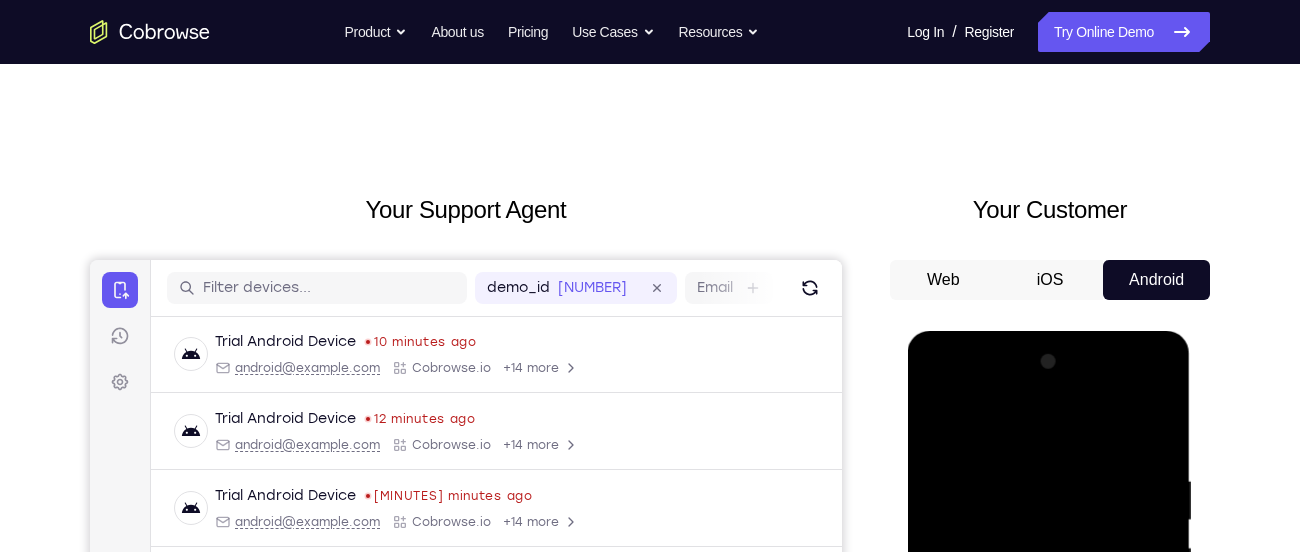 click on "Android" at bounding box center [1156, 280] 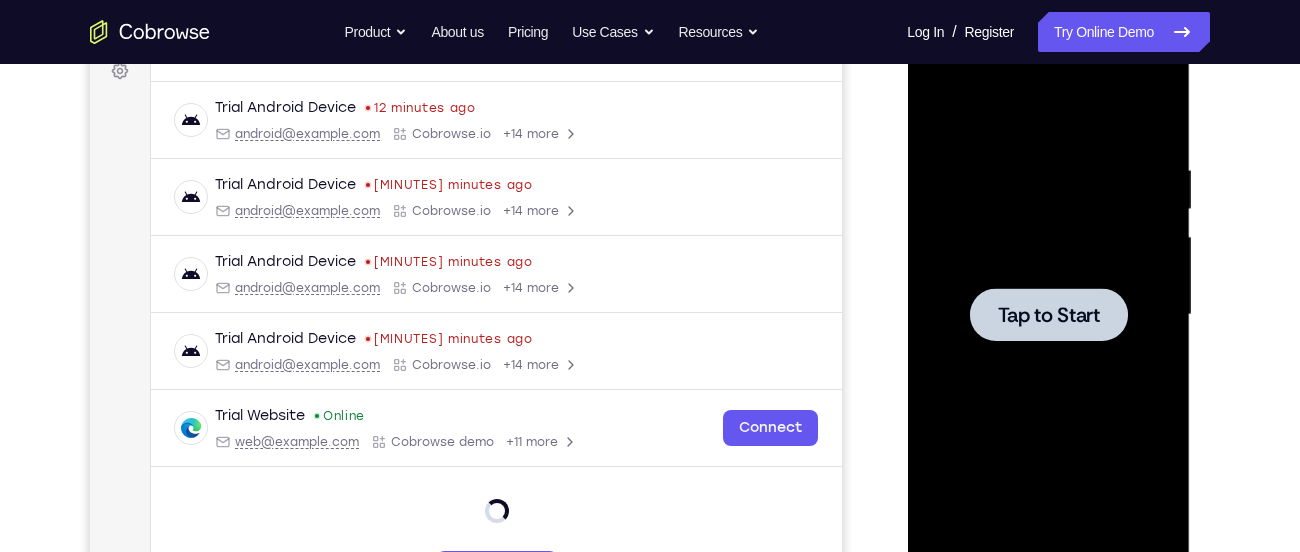scroll, scrollTop: 336, scrollLeft: 0, axis: vertical 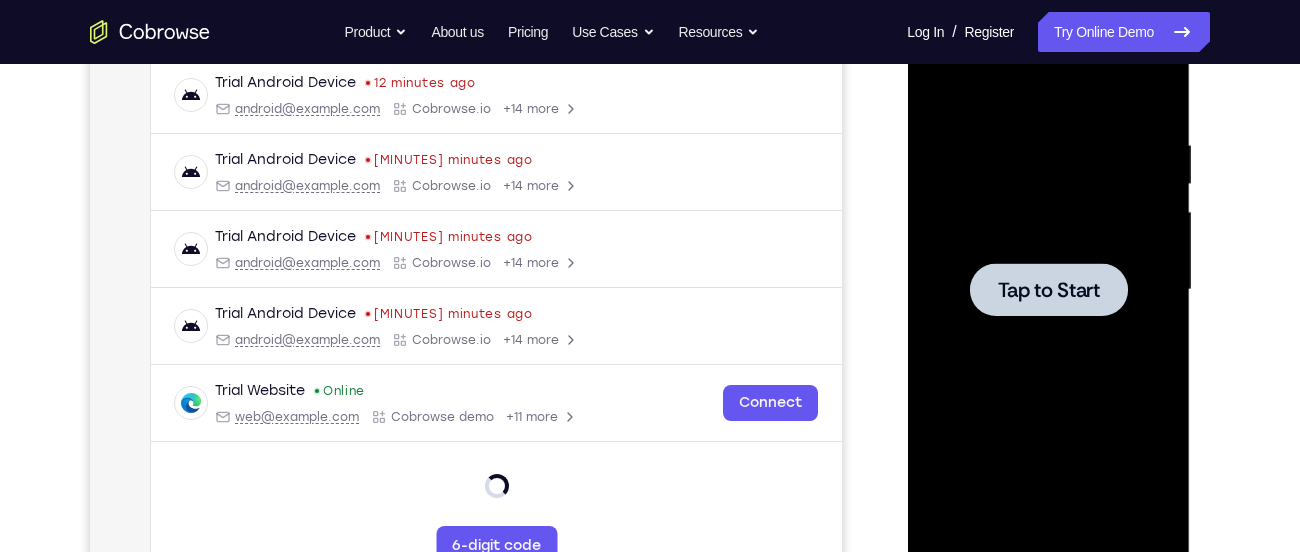 click on "Tap to Start" at bounding box center (1048, 290) 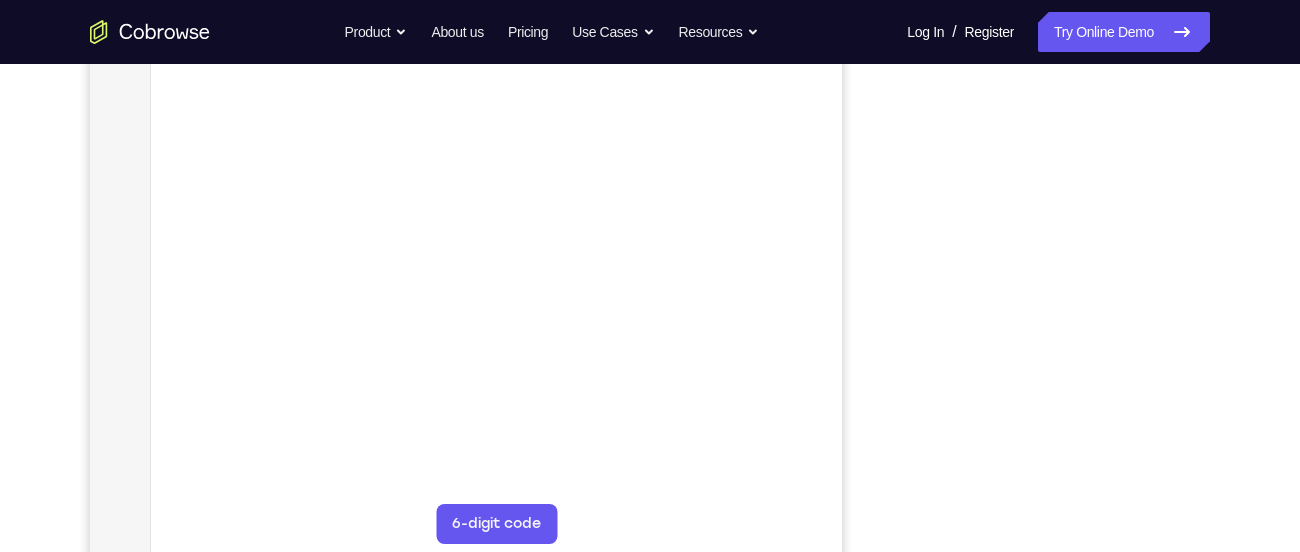 scroll, scrollTop: 356, scrollLeft: 0, axis: vertical 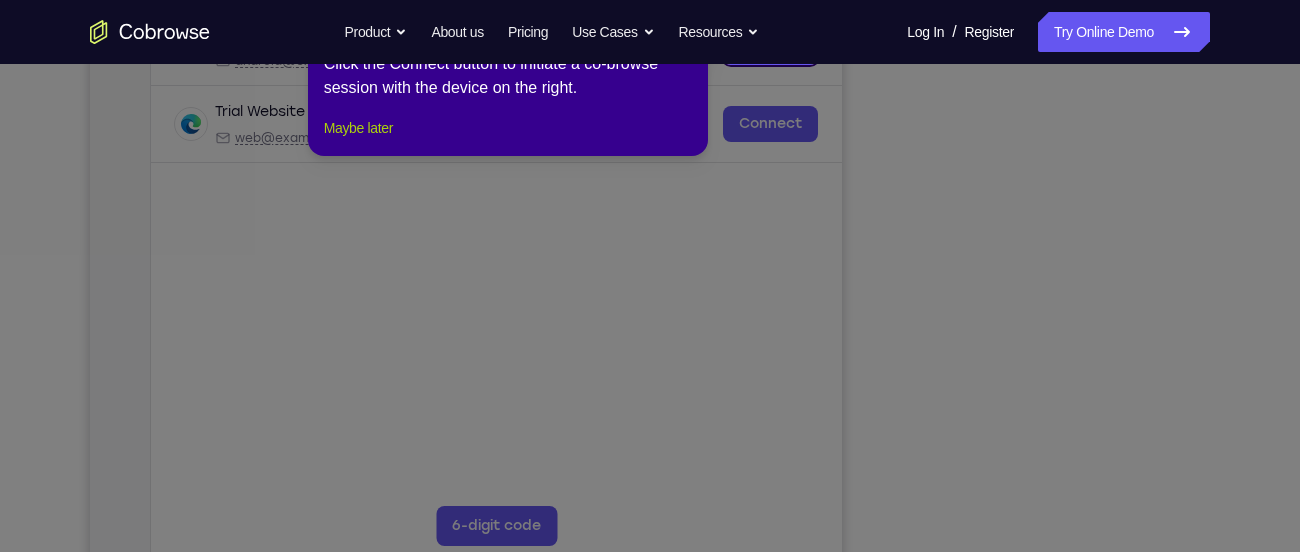 click on "Maybe later" at bounding box center [358, 128] 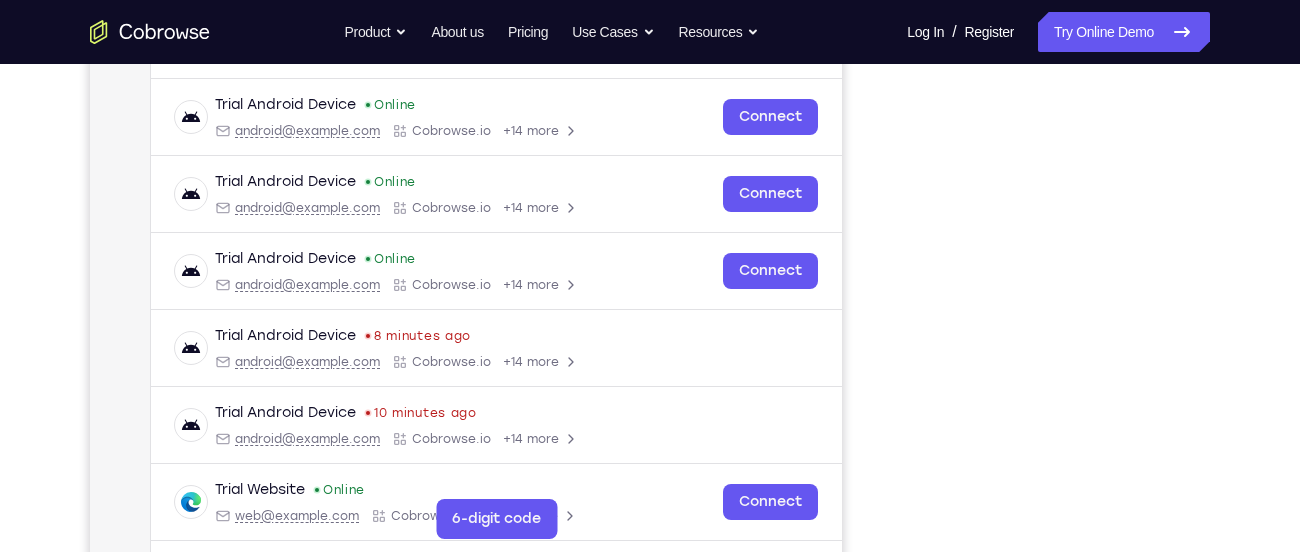 scroll, scrollTop: 361, scrollLeft: 0, axis: vertical 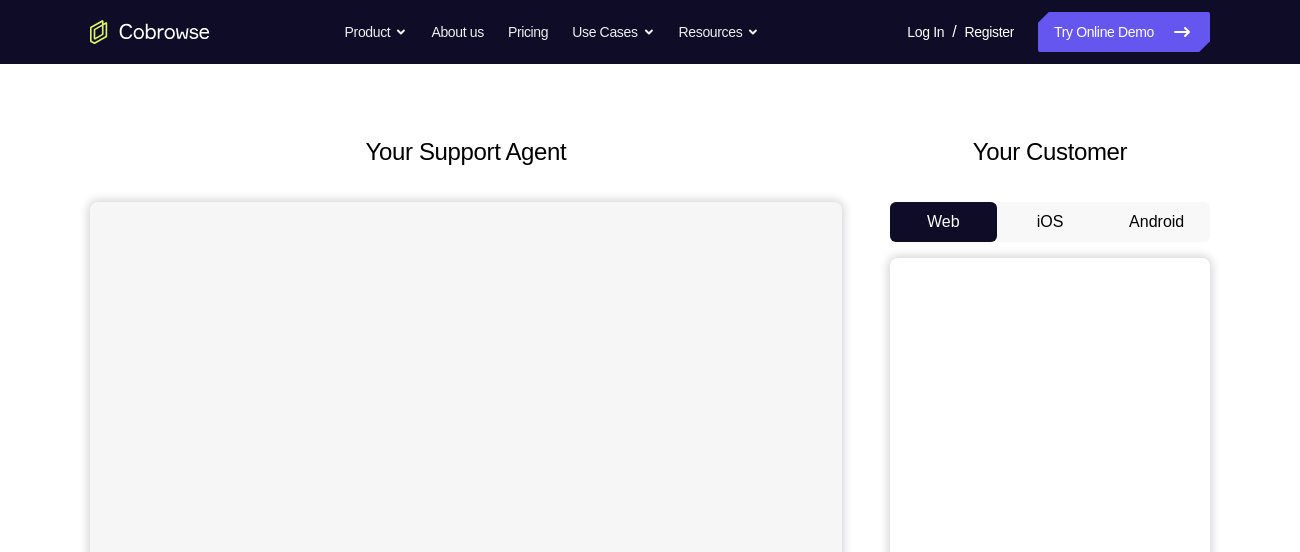 click on "Android" at bounding box center [1156, 222] 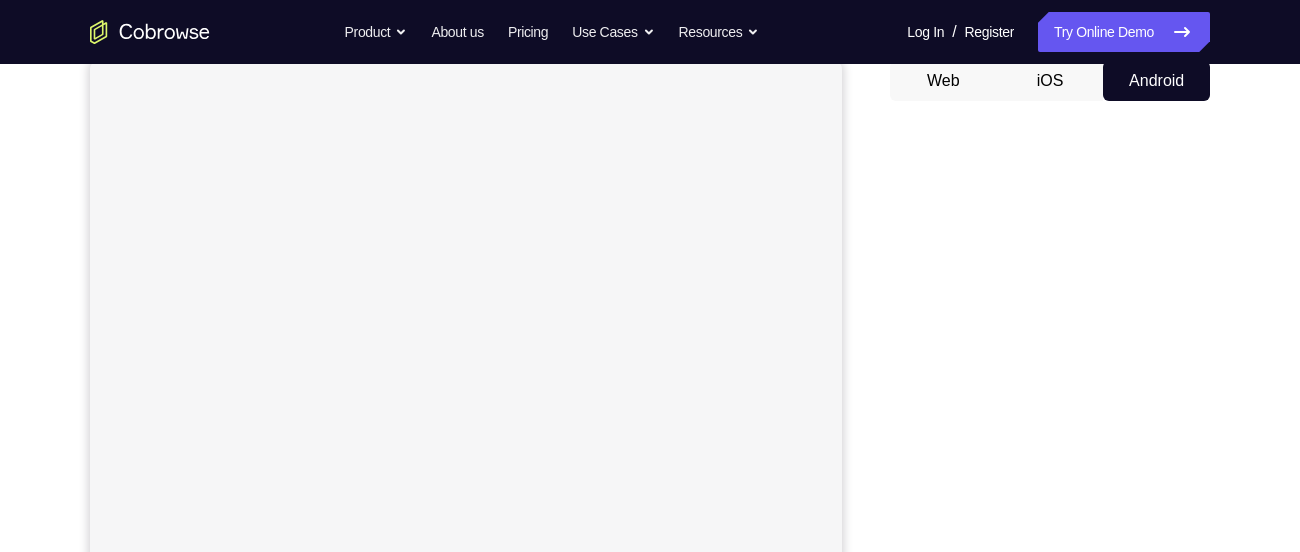 scroll, scrollTop: 200, scrollLeft: 0, axis: vertical 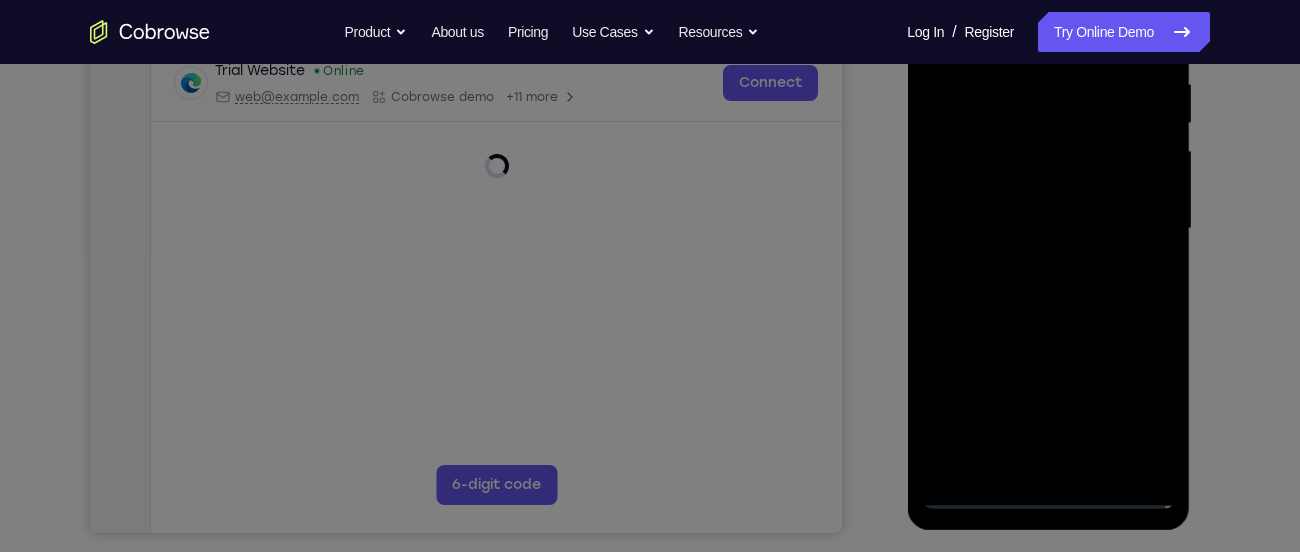 click 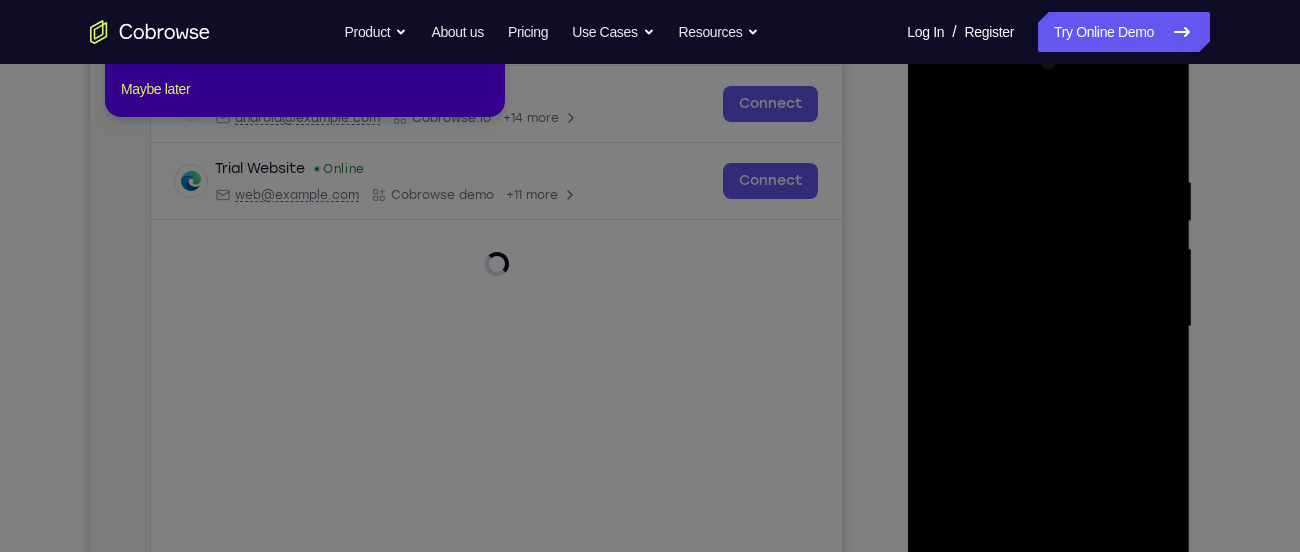 scroll, scrollTop: 297, scrollLeft: 0, axis: vertical 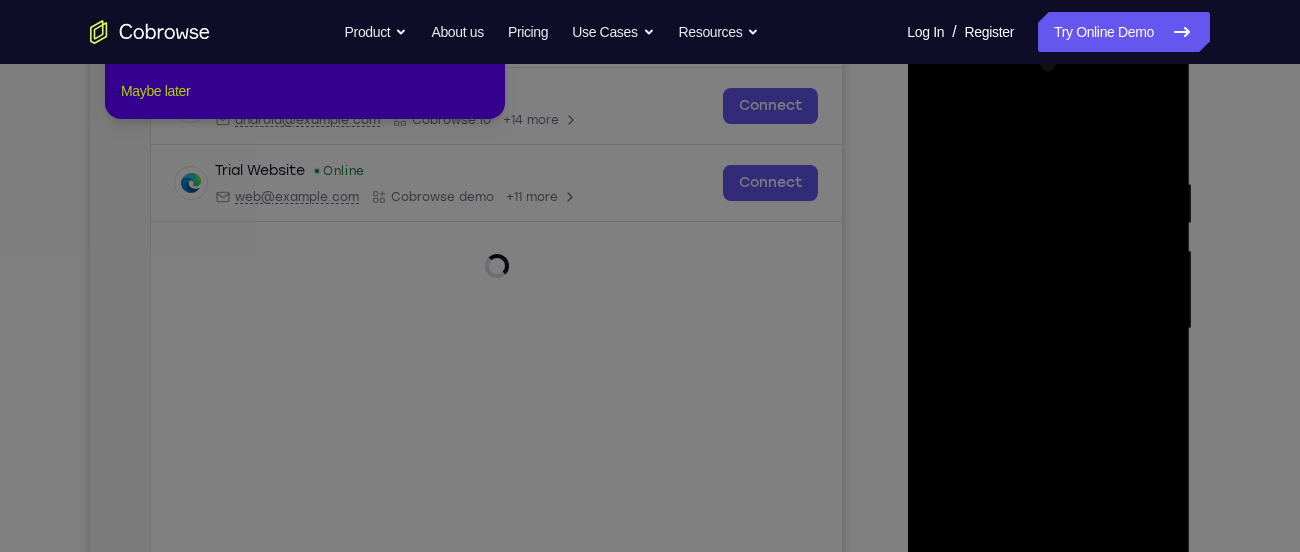 click on "Maybe later" at bounding box center [155, 91] 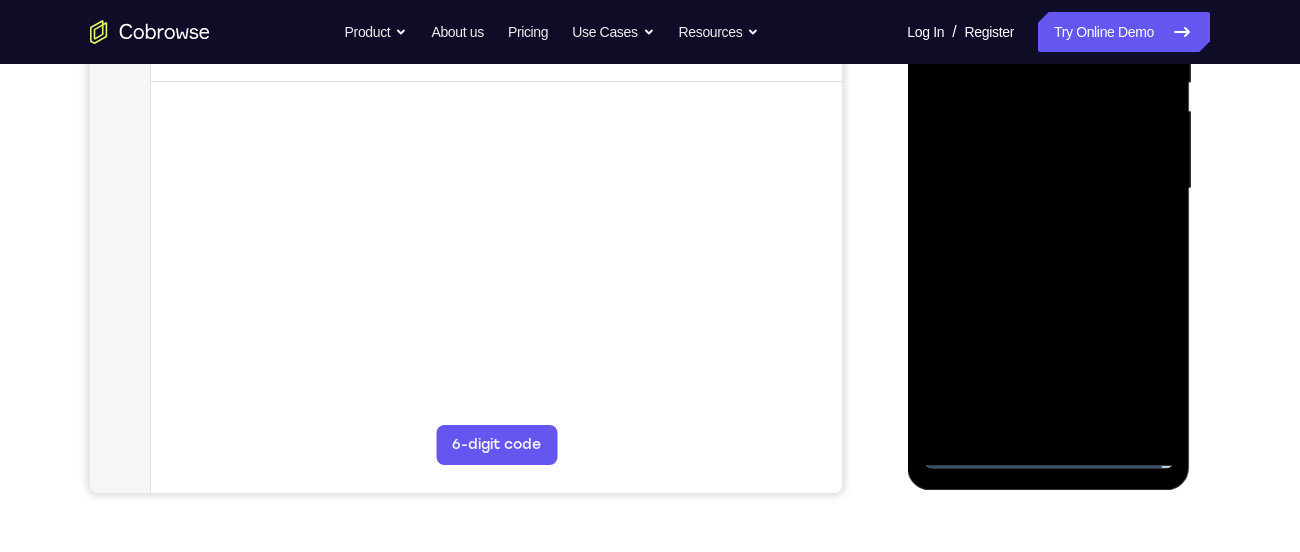scroll, scrollTop: 444, scrollLeft: 0, axis: vertical 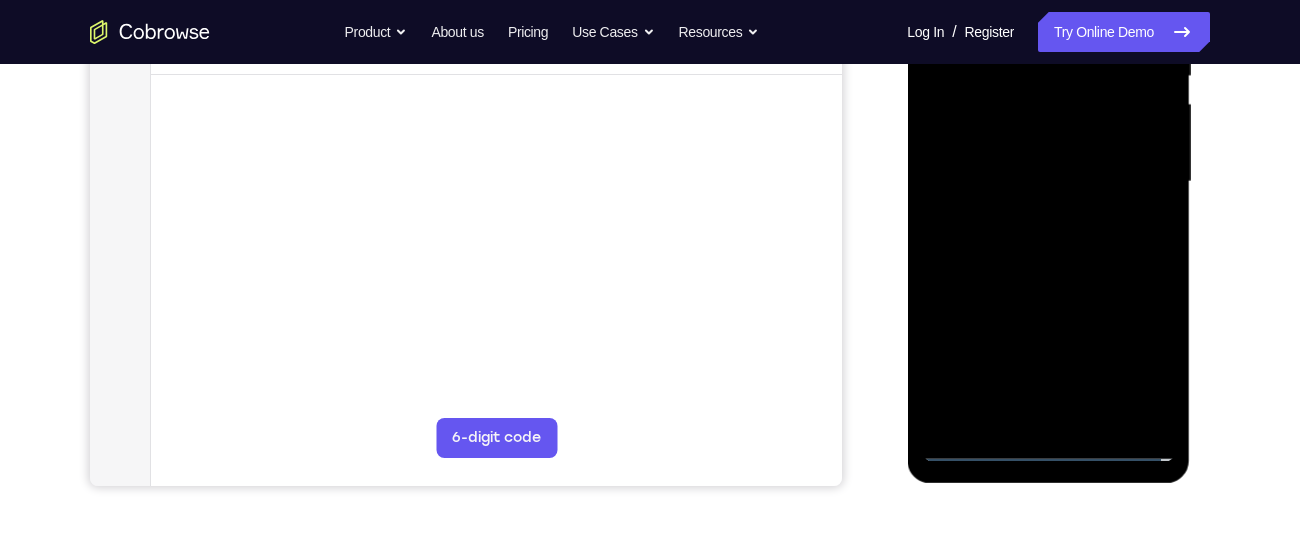 click at bounding box center (1048, 182) 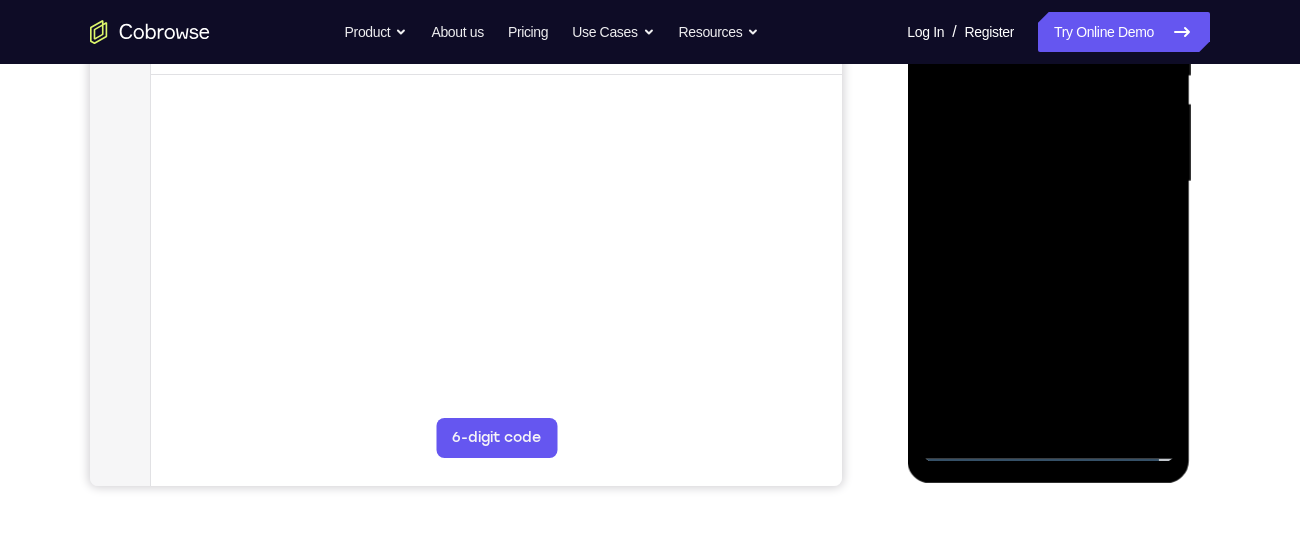 click at bounding box center [1048, 182] 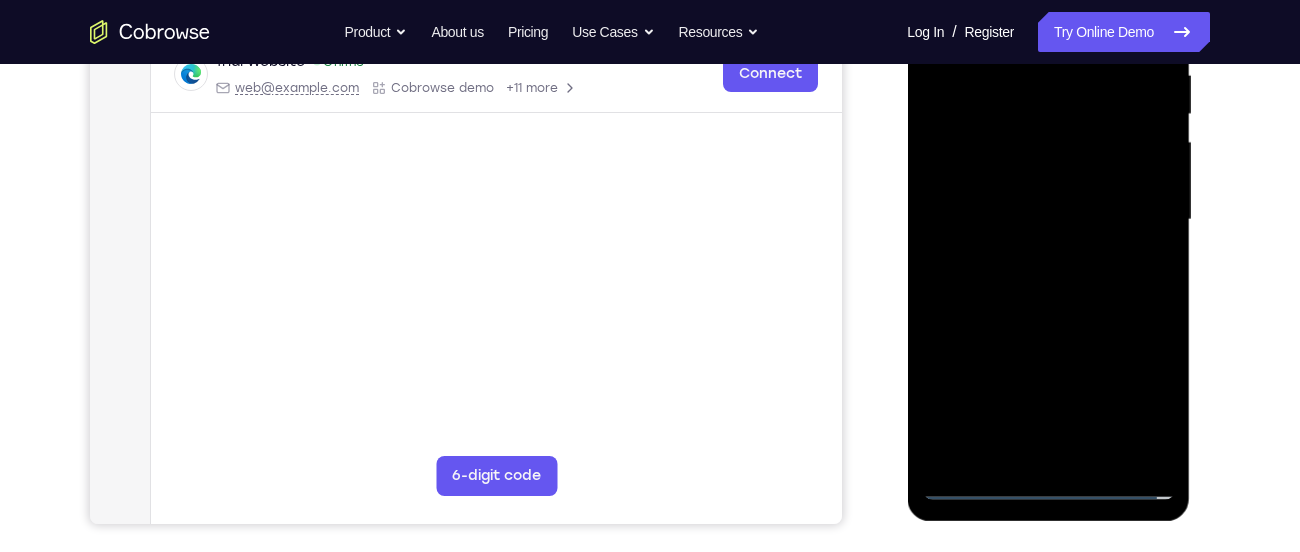 scroll, scrollTop: 416, scrollLeft: 0, axis: vertical 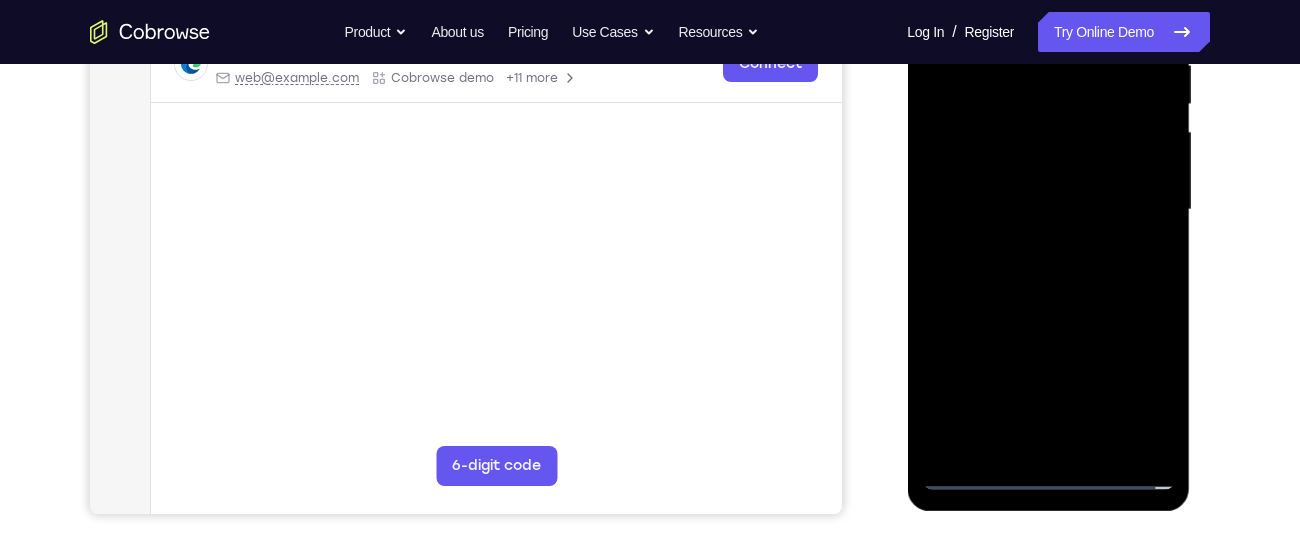 click at bounding box center (1048, 210) 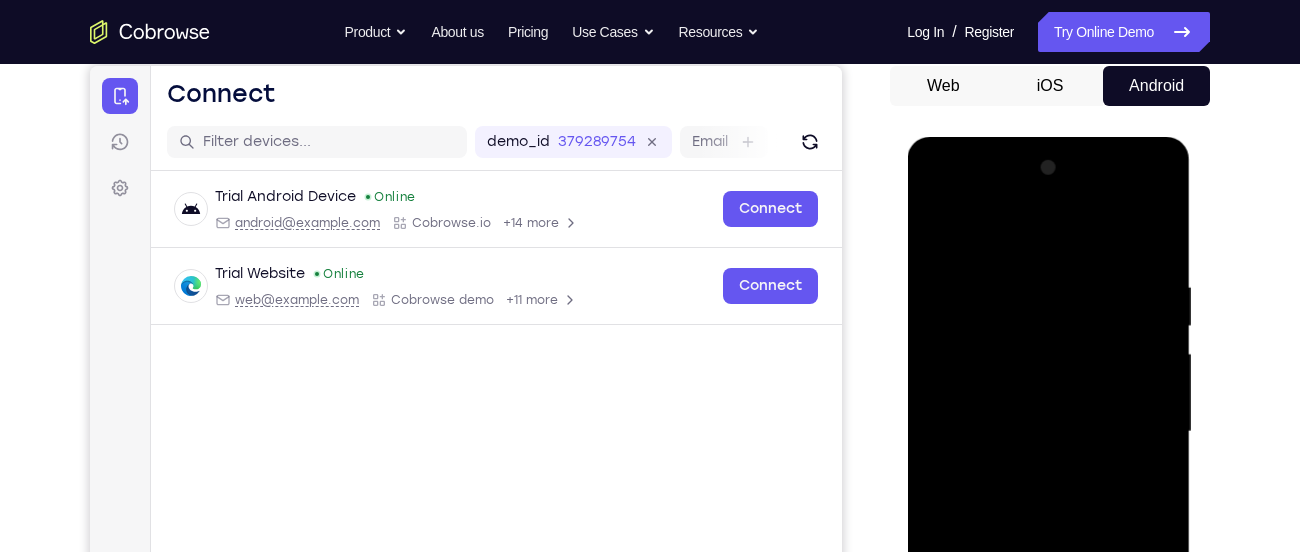 scroll, scrollTop: 192, scrollLeft: 0, axis: vertical 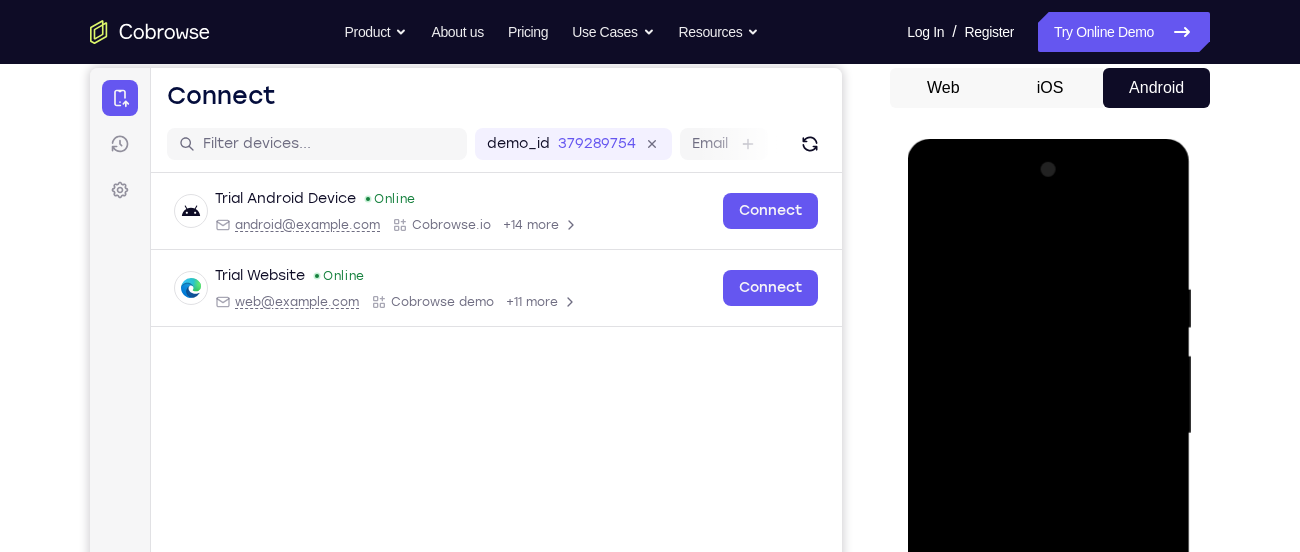 click at bounding box center (1048, 434) 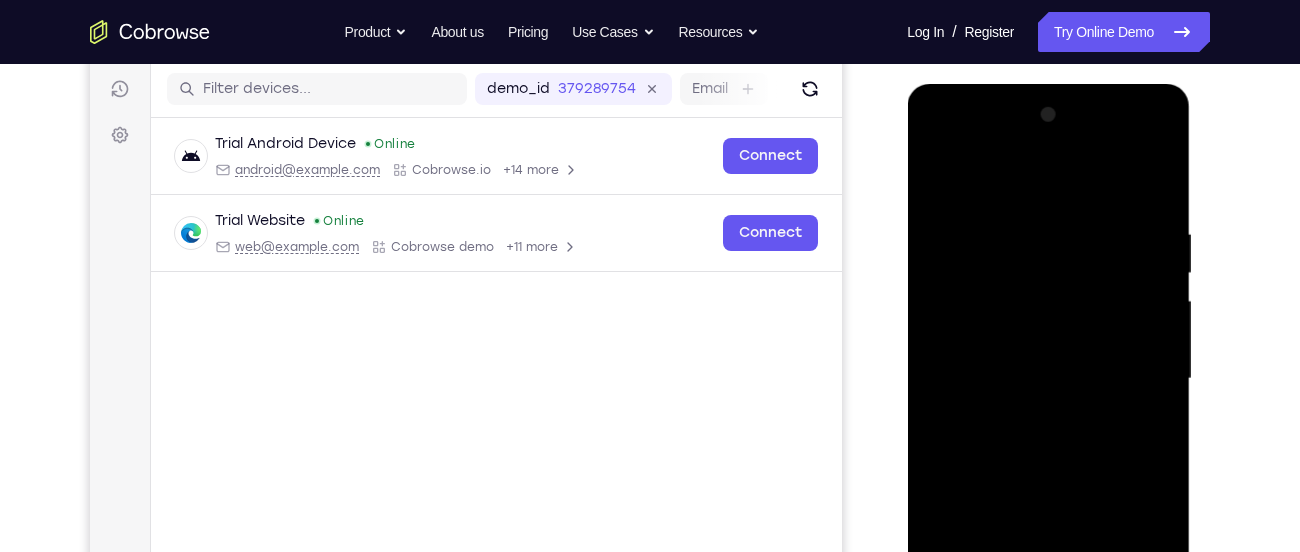 click at bounding box center (1048, 379) 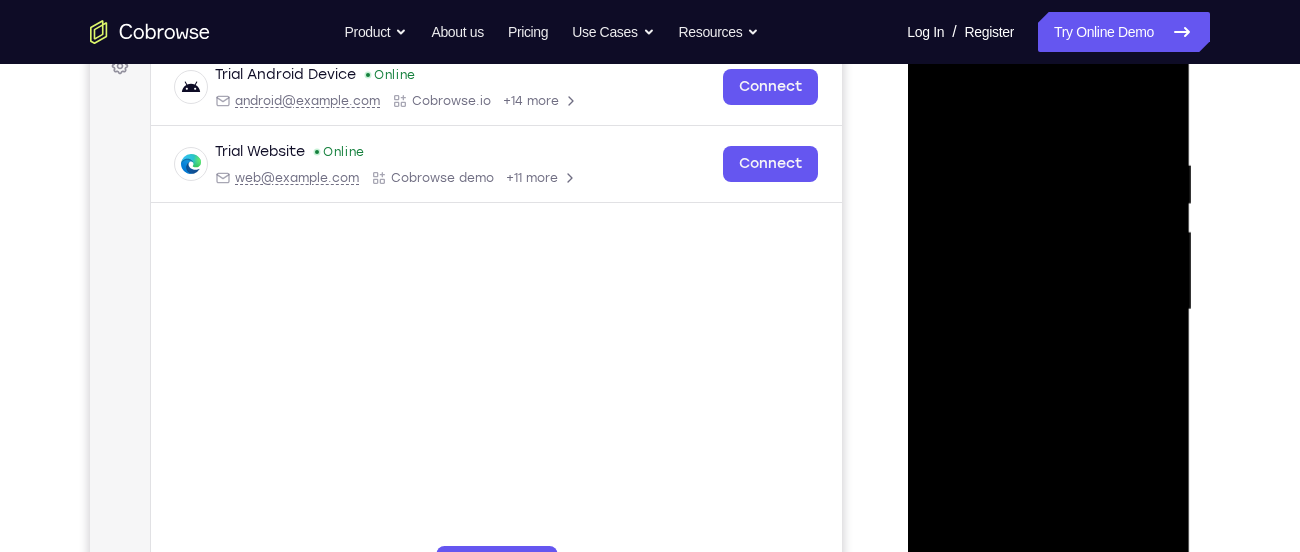 scroll, scrollTop: 315, scrollLeft: 0, axis: vertical 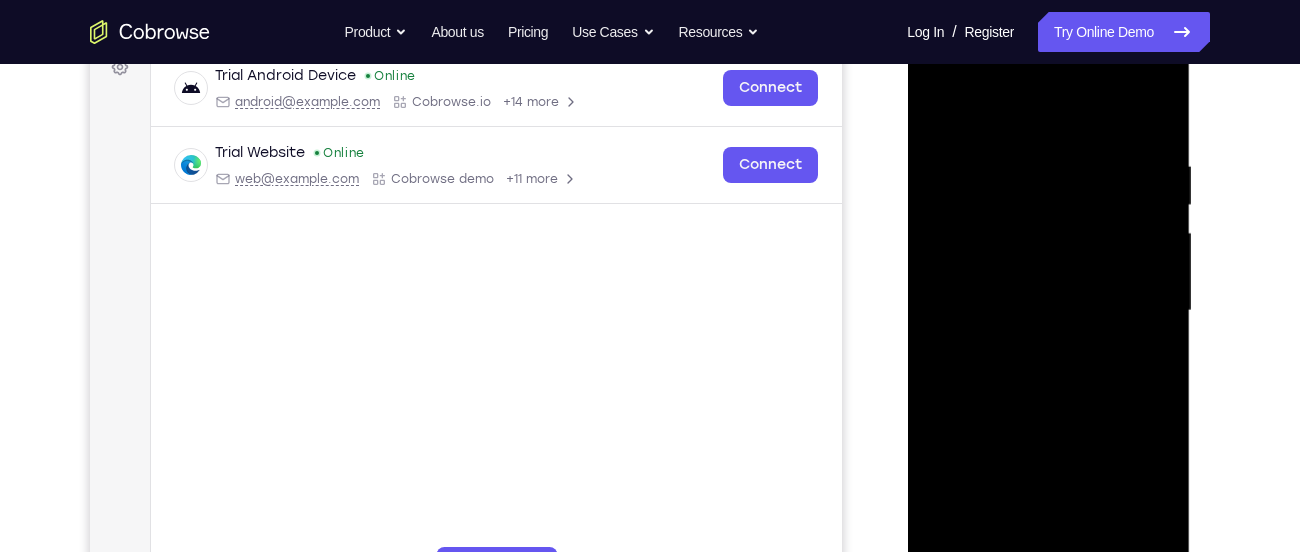 click at bounding box center [1048, 311] 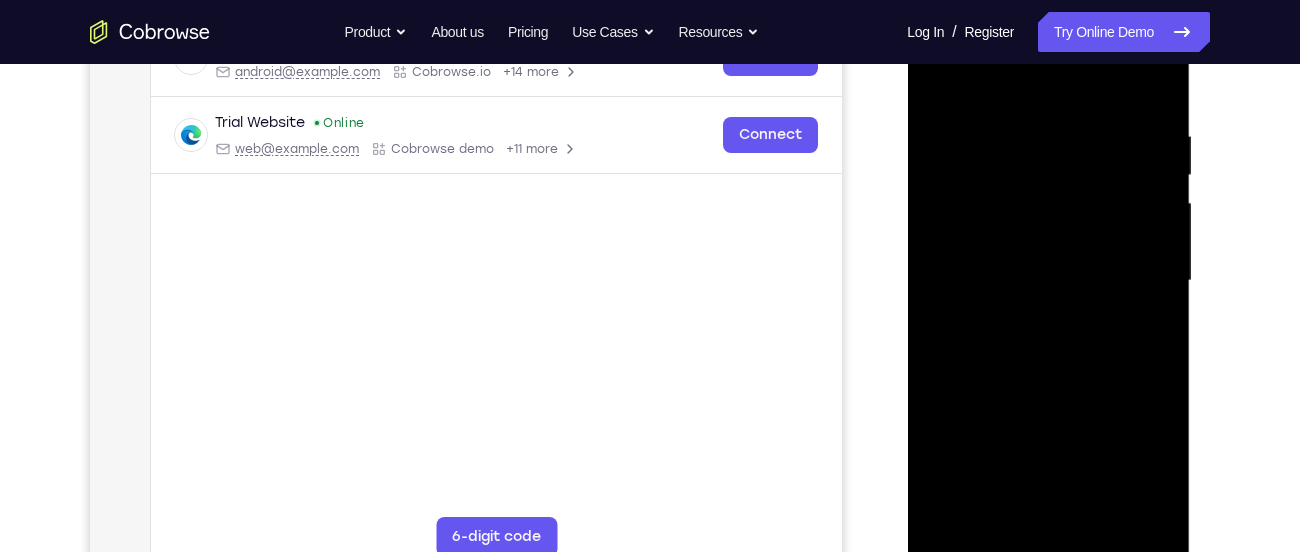 scroll, scrollTop: 344, scrollLeft: 0, axis: vertical 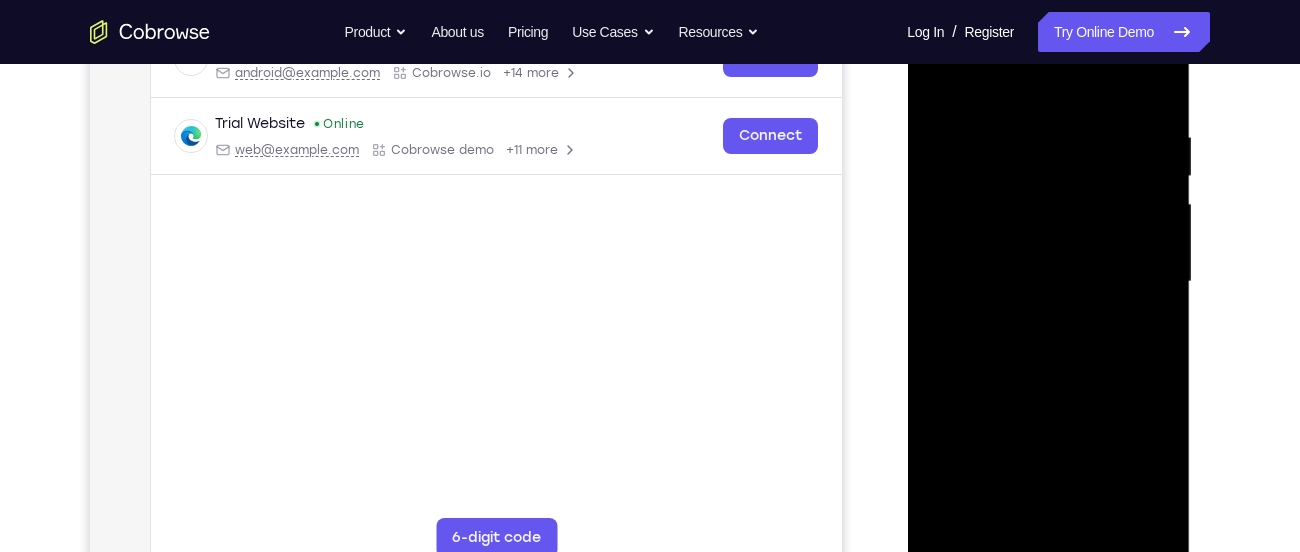 click at bounding box center [1048, 282] 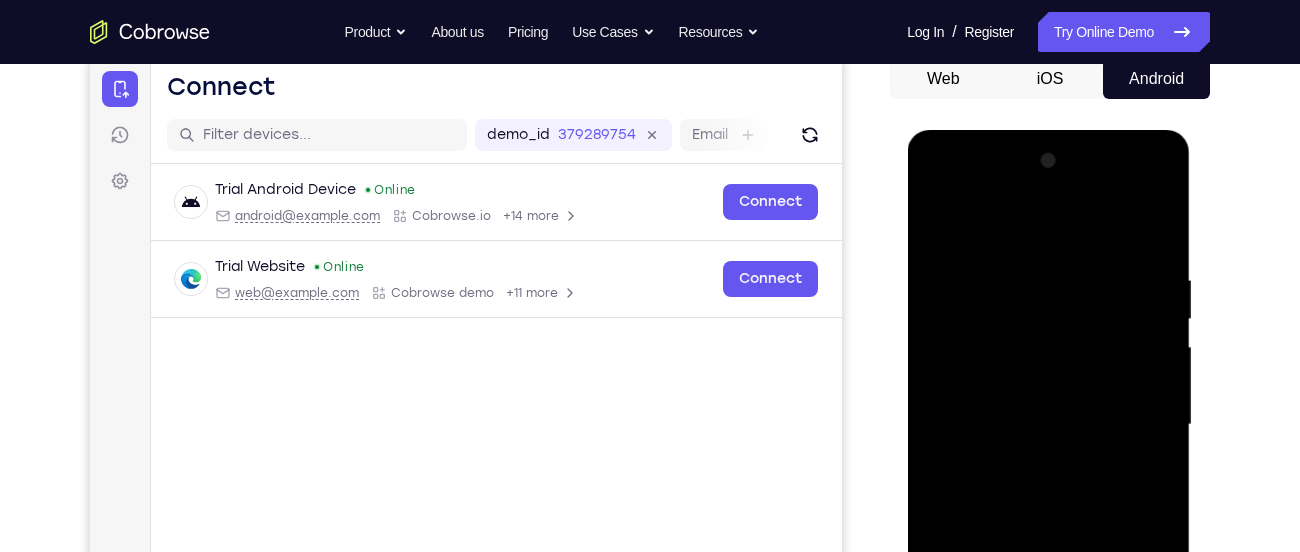 scroll, scrollTop: 203, scrollLeft: 0, axis: vertical 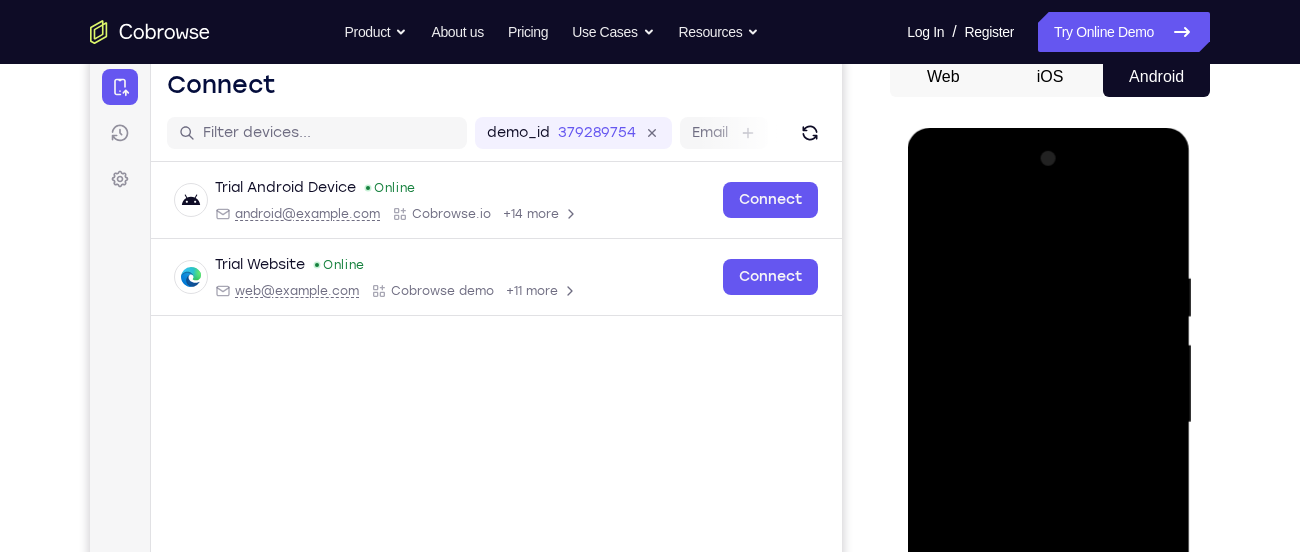 click at bounding box center (1048, 423) 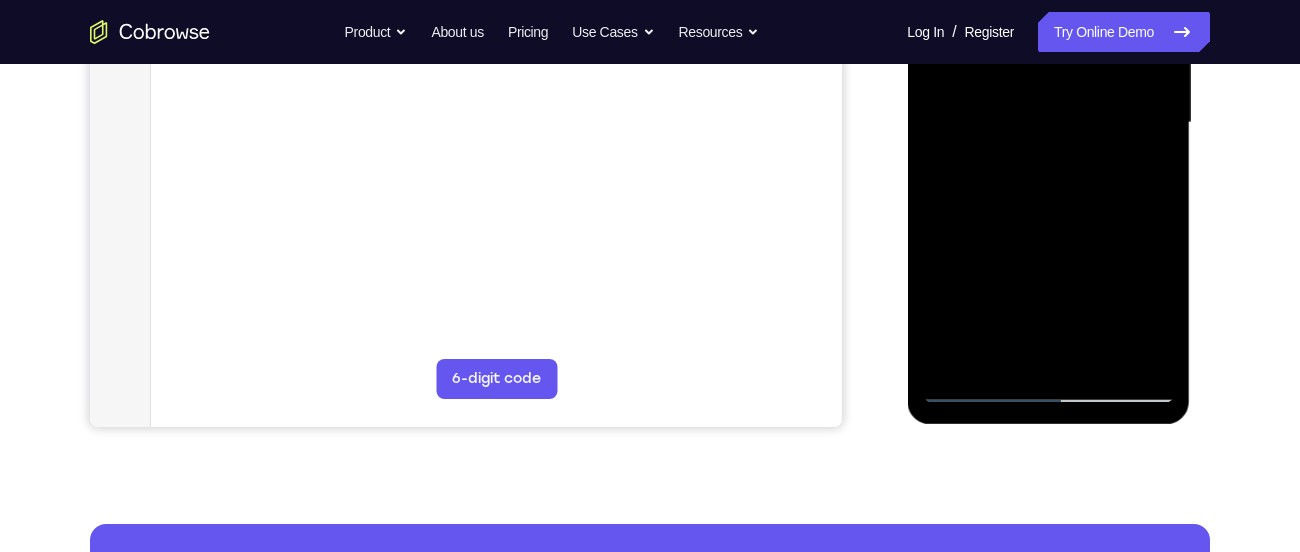 scroll, scrollTop: 504, scrollLeft: 0, axis: vertical 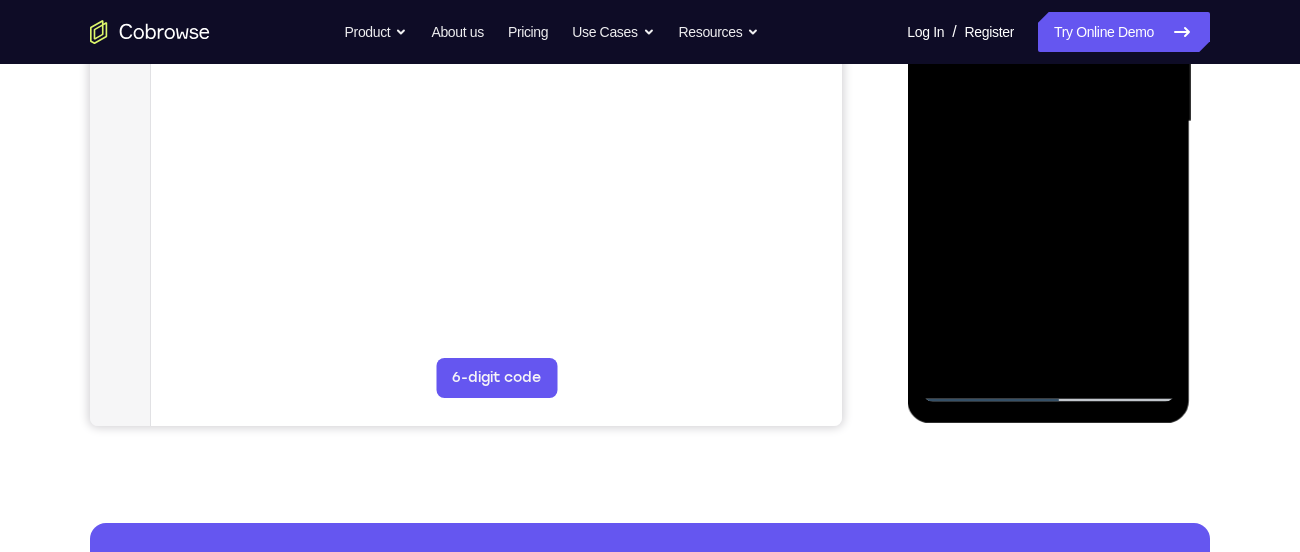 click at bounding box center (1048, 122) 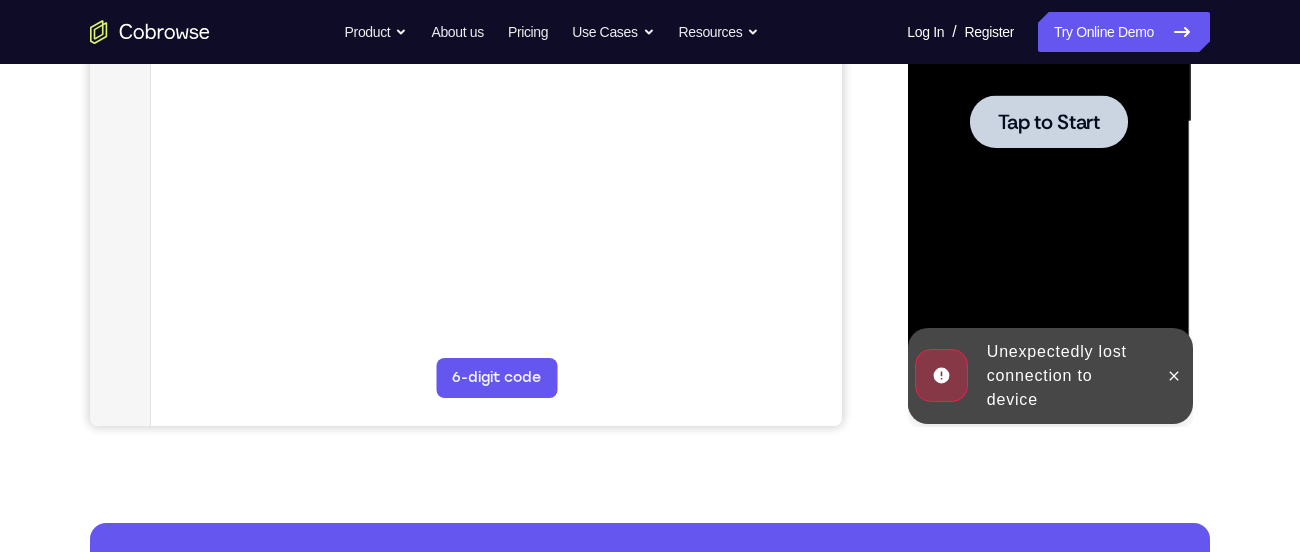 click on "Tap to Start" at bounding box center [1048, 122] 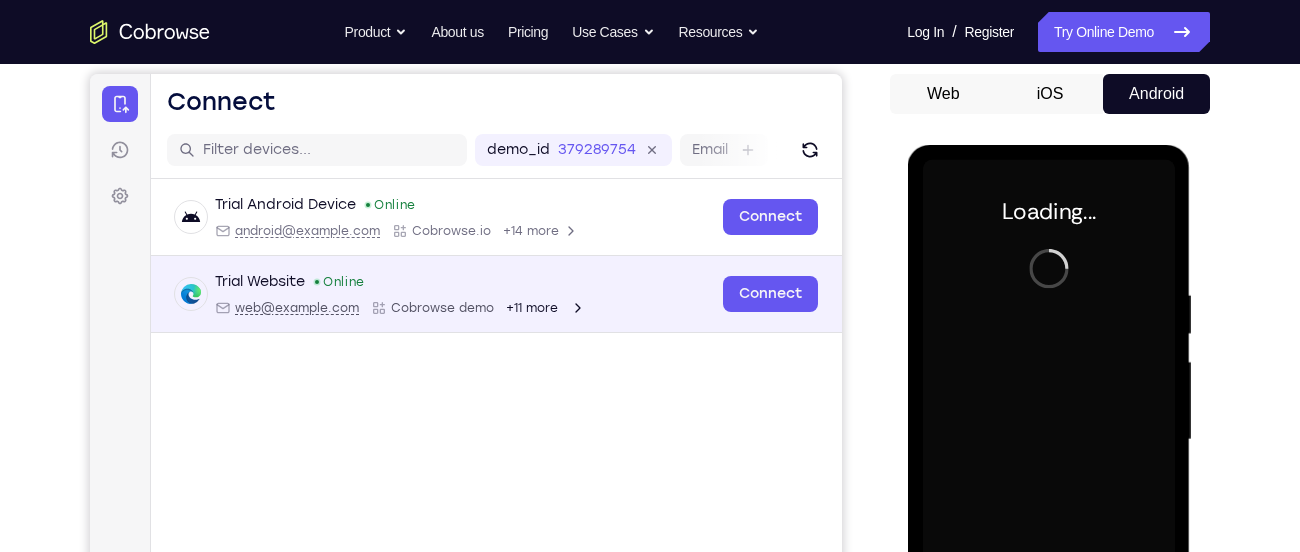 scroll, scrollTop: 189, scrollLeft: 0, axis: vertical 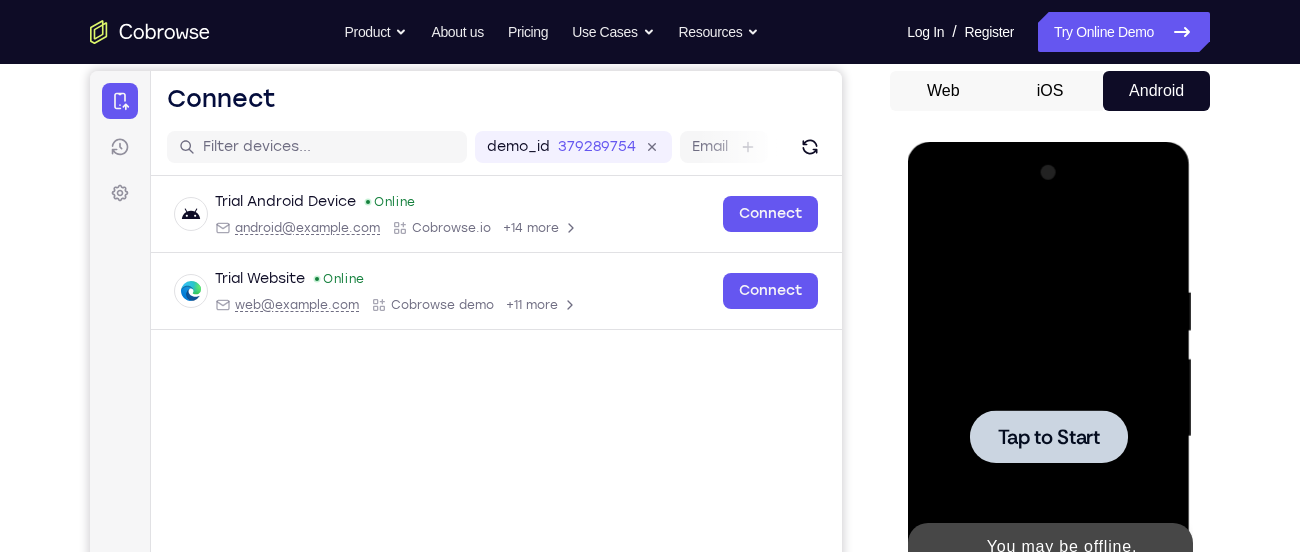 click on "Tap to Start" at bounding box center [1048, 437] 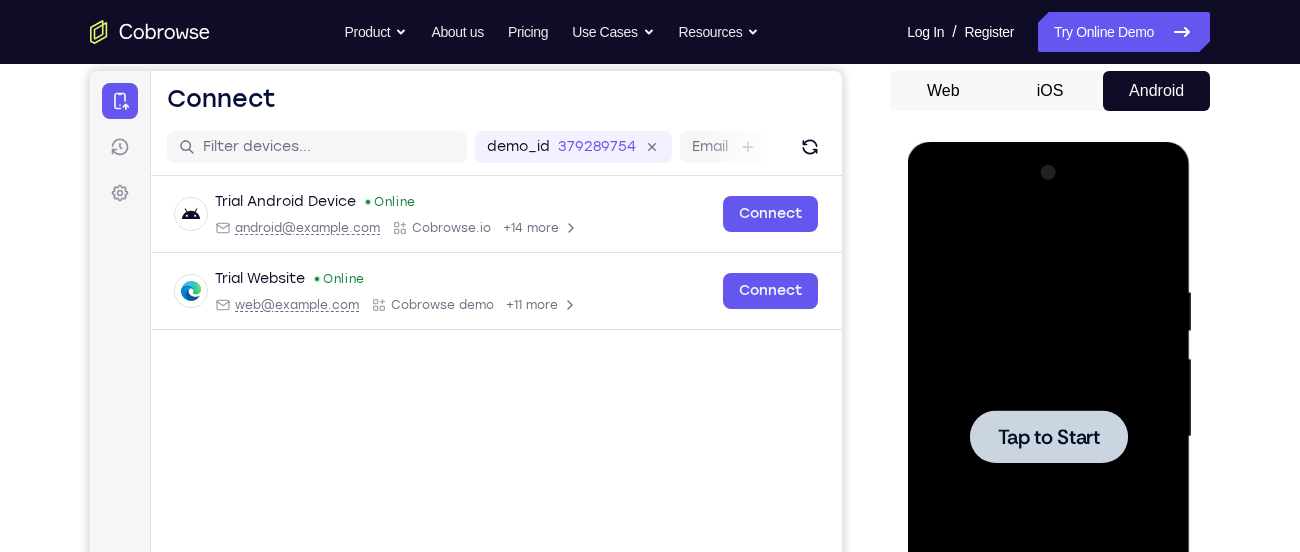 click on "Tap to Start" at bounding box center [1048, 437] 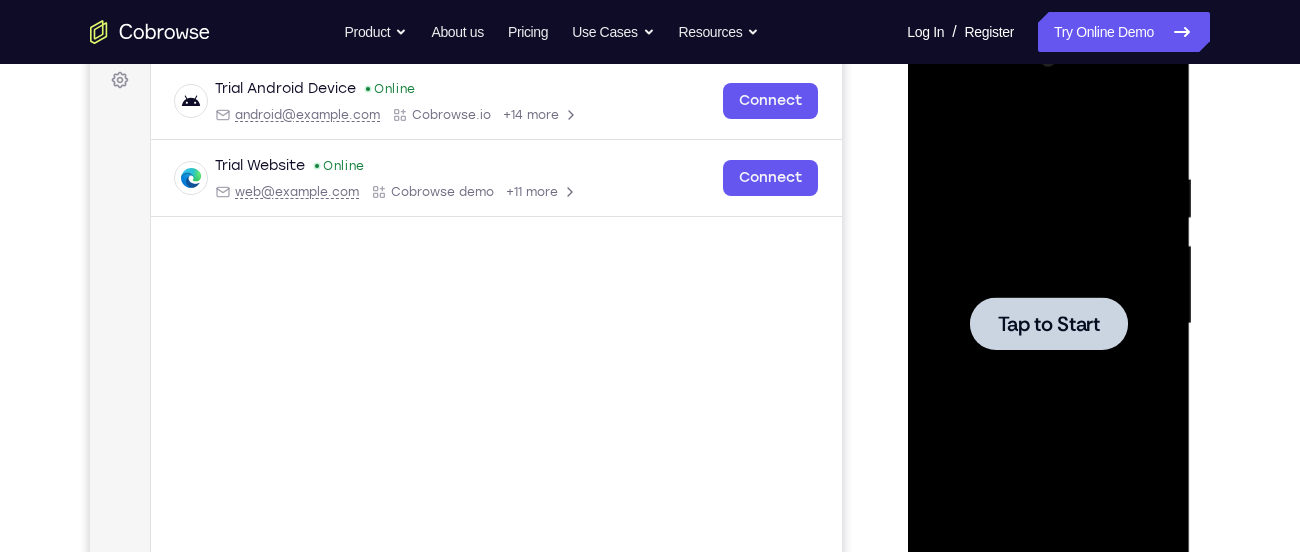 scroll, scrollTop: 305, scrollLeft: 0, axis: vertical 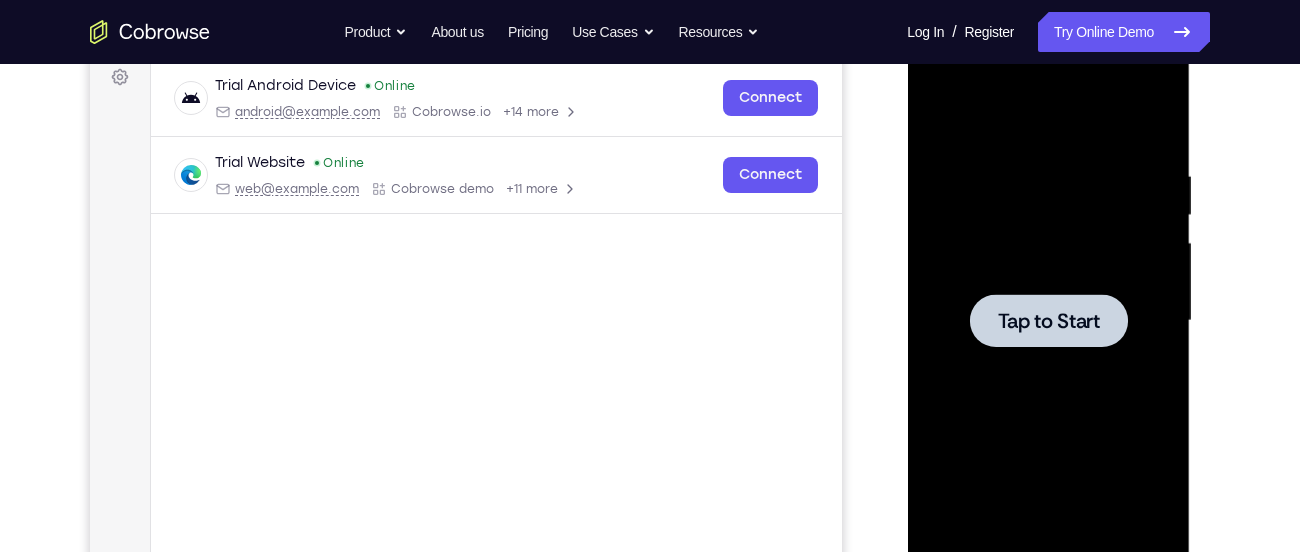 click at bounding box center (1048, 320) 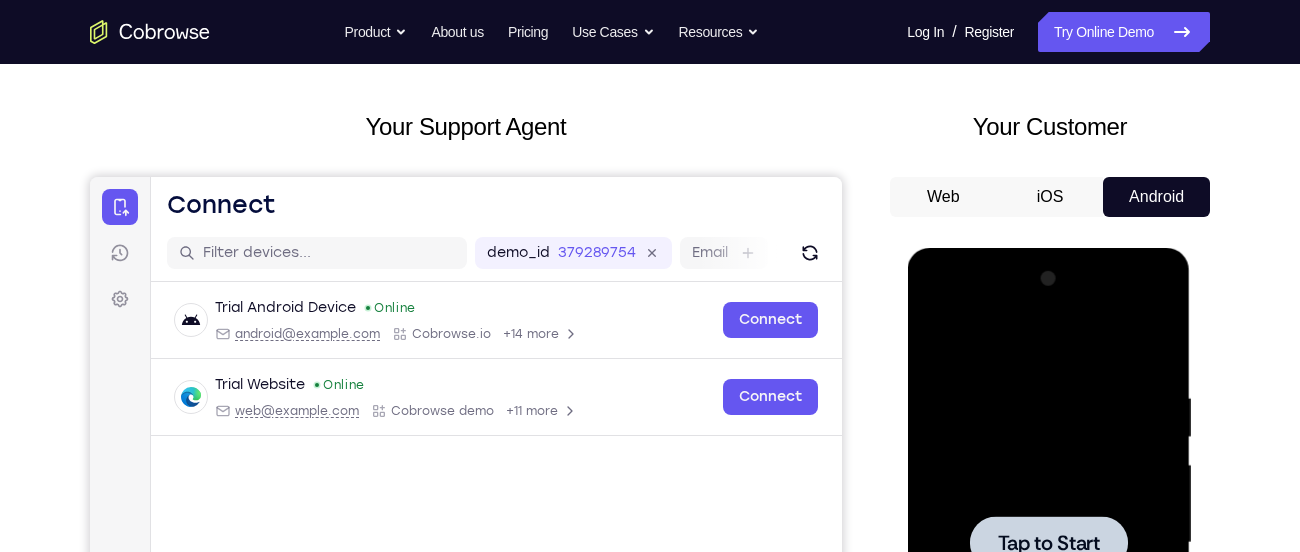 scroll, scrollTop: 41, scrollLeft: 0, axis: vertical 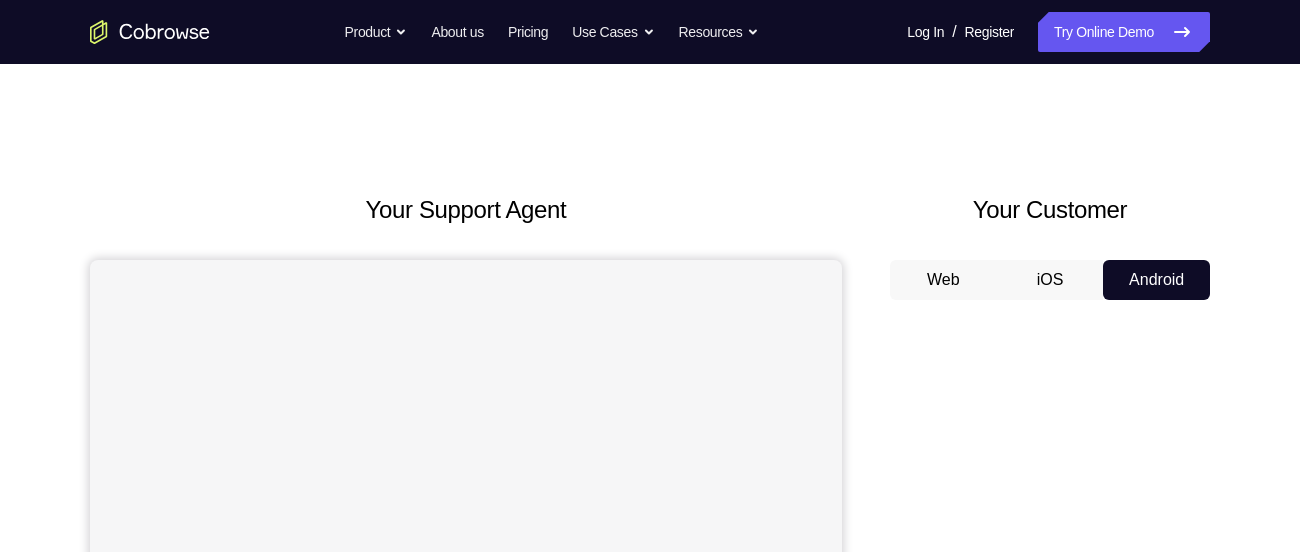 type 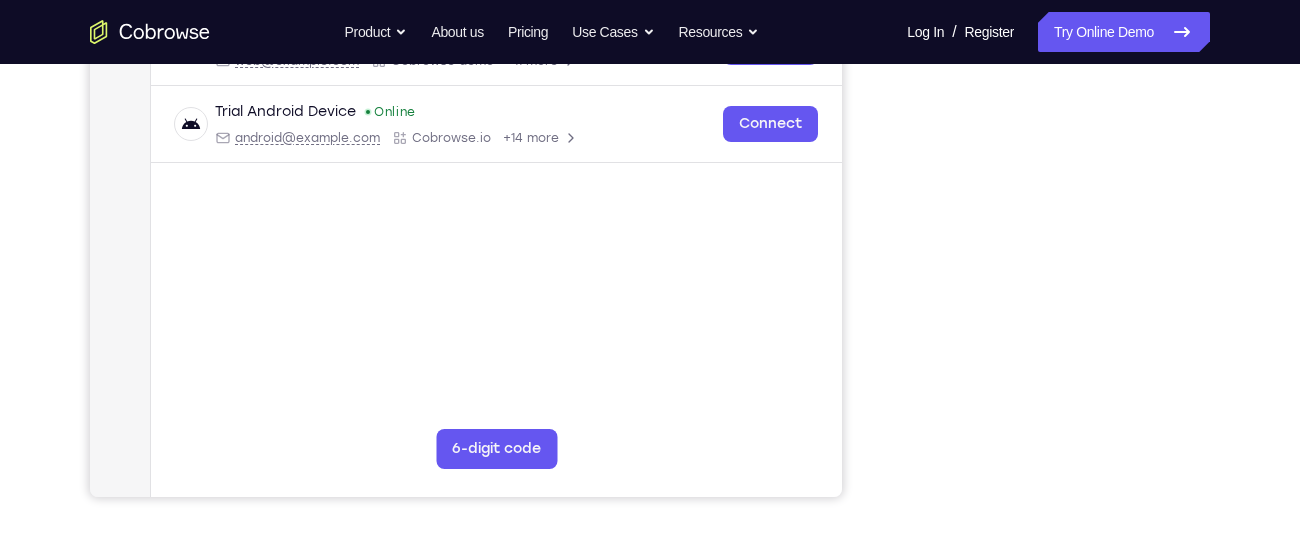 scroll, scrollTop: 432, scrollLeft: 0, axis: vertical 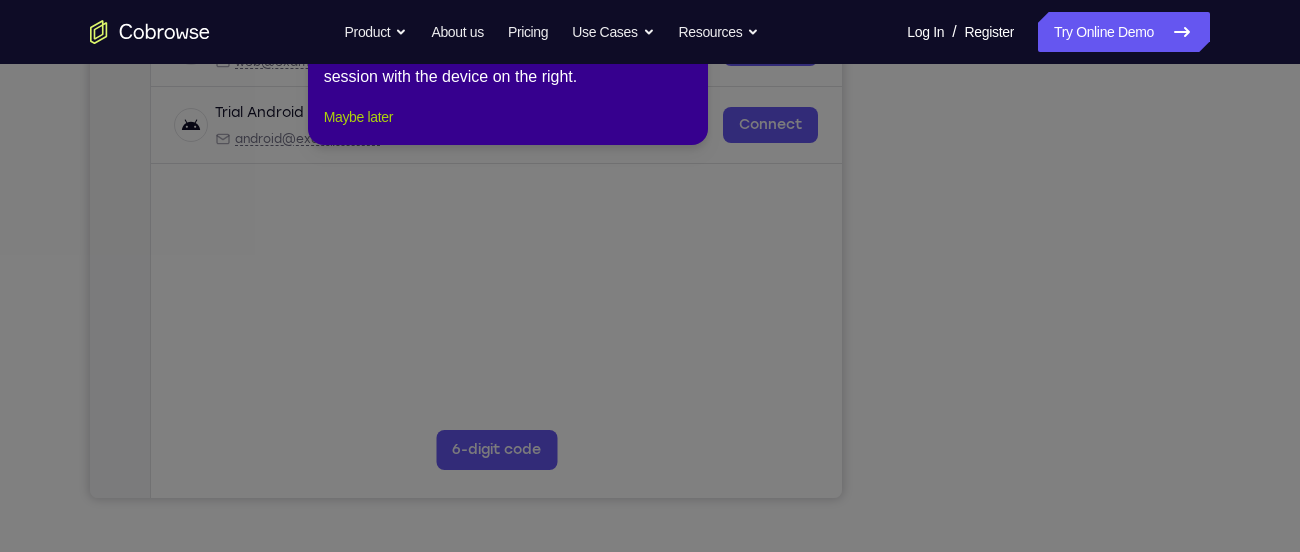 click on "Maybe later" at bounding box center [358, 117] 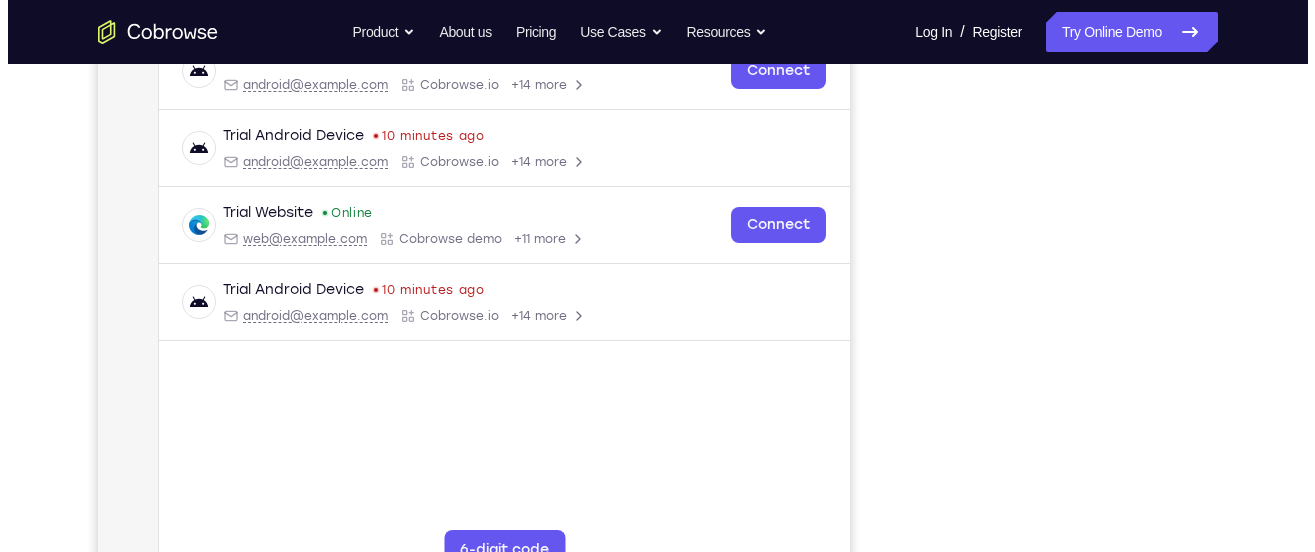 scroll, scrollTop: 0, scrollLeft: 0, axis: both 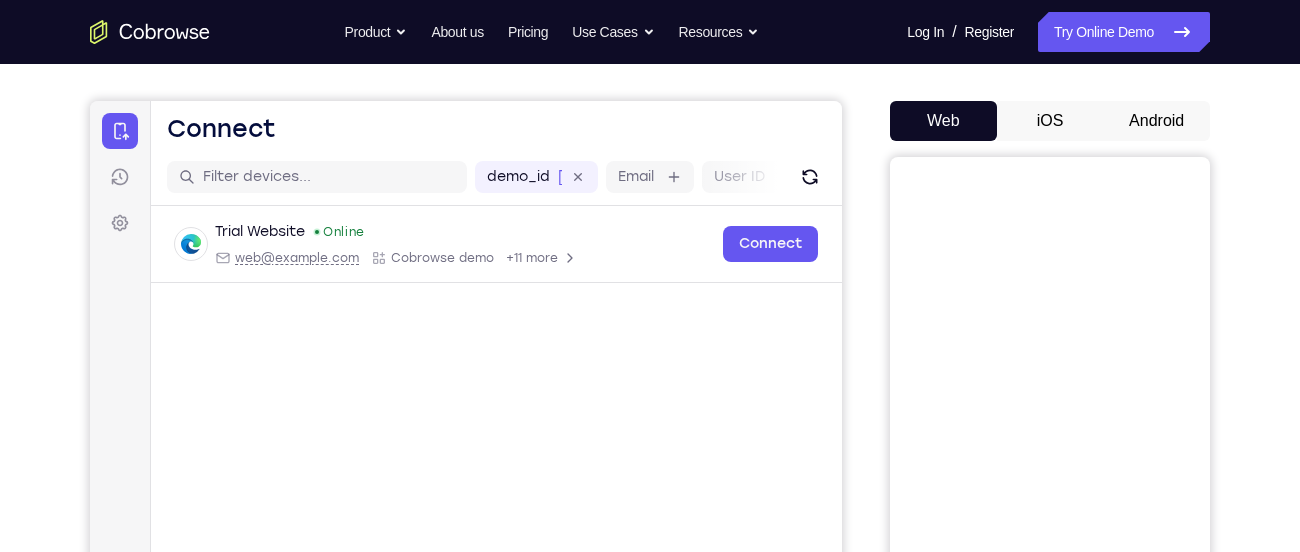click on "Android" at bounding box center (1156, 121) 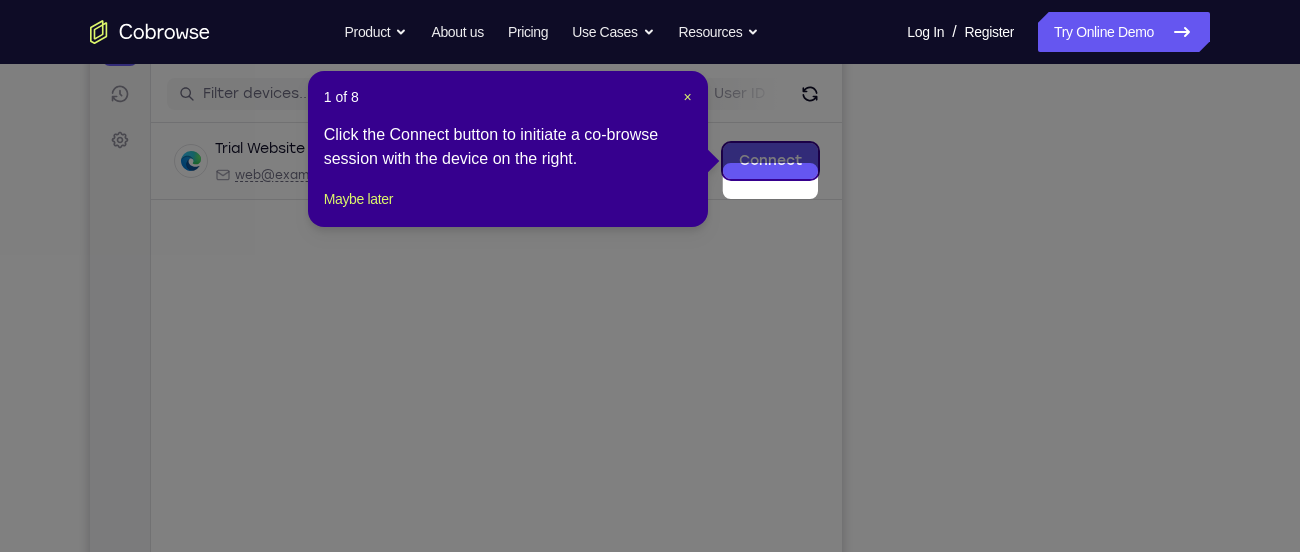scroll, scrollTop: 245, scrollLeft: 0, axis: vertical 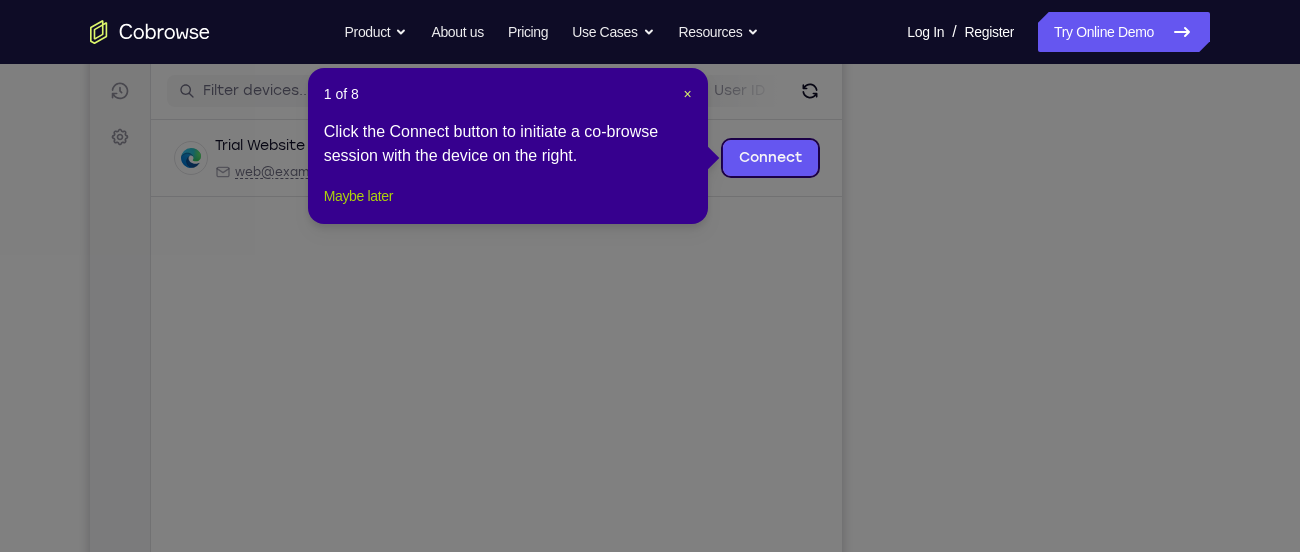 click on "Maybe later" at bounding box center (358, 196) 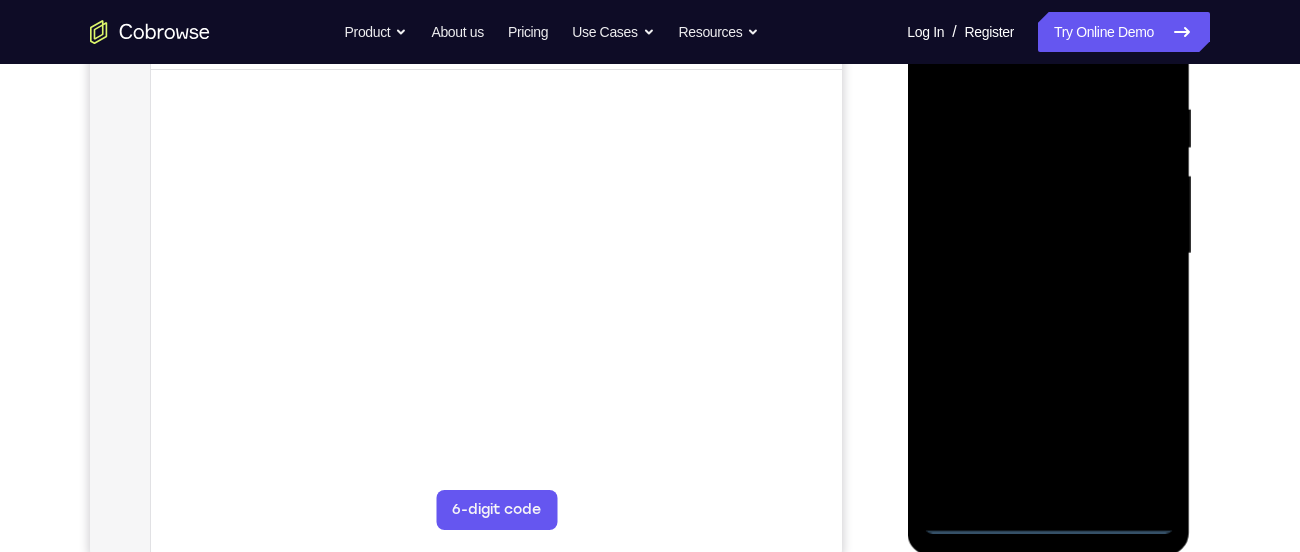 scroll, scrollTop: 369, scrollLeft: 0, axis: vertical 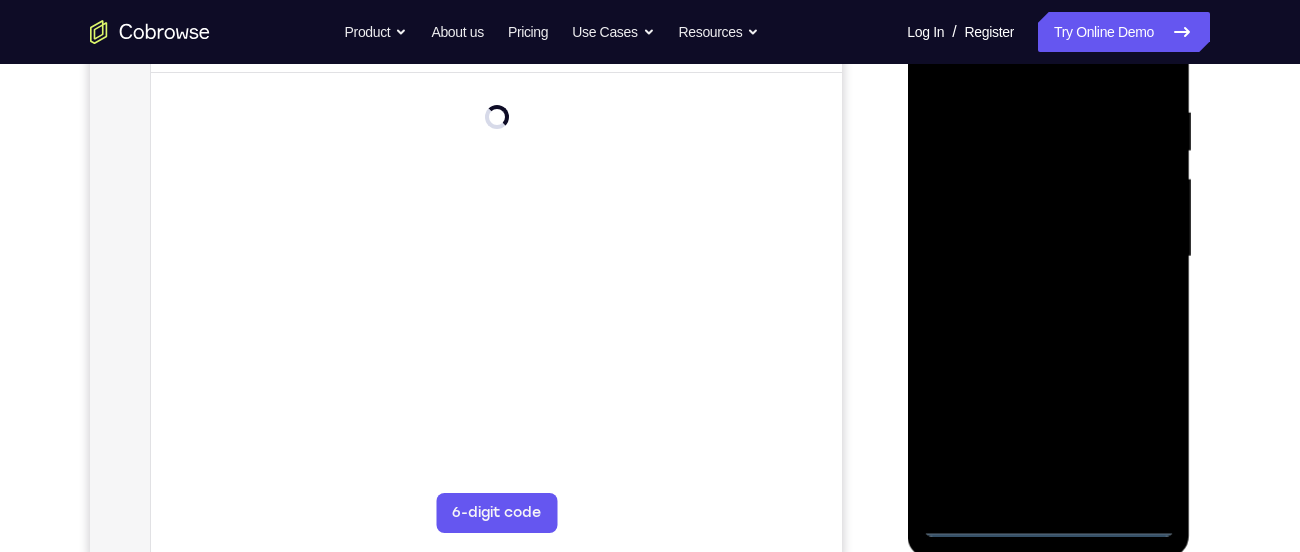 click at bounding box center [1048, 257] 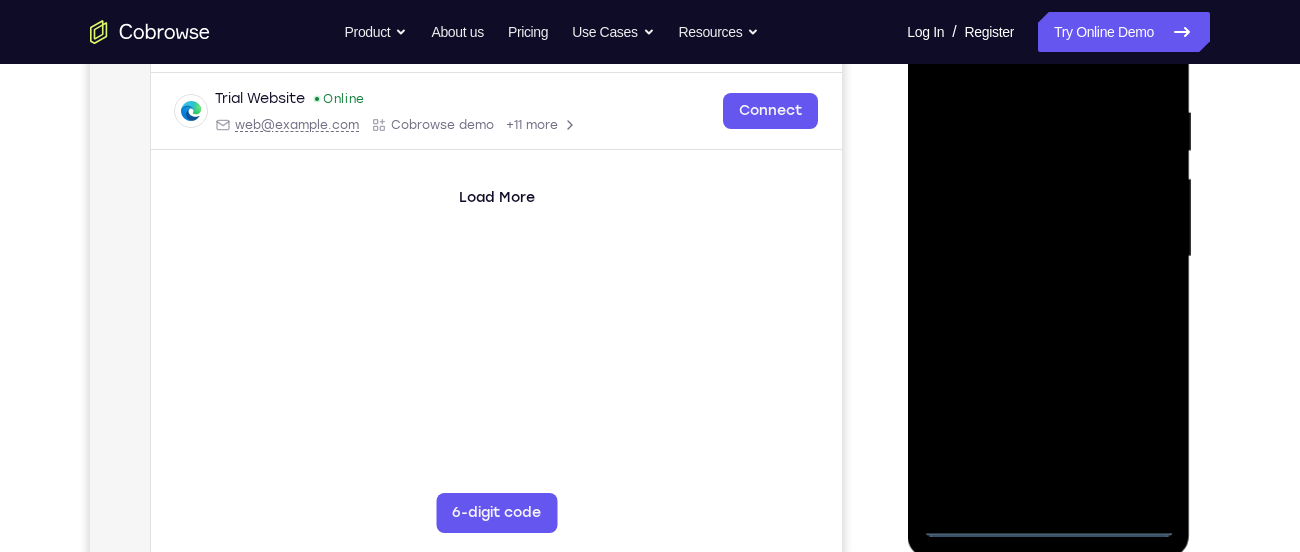 click at bounding box center [1048, 257] 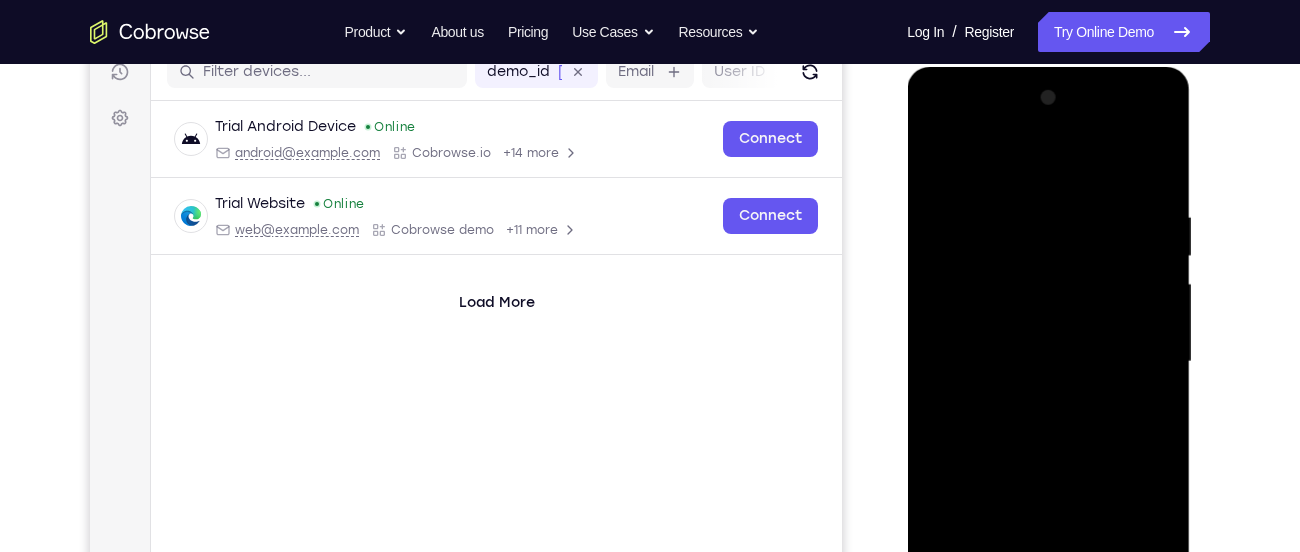 scroll, scrollTop: 261, scrollLeft: 0, axis: vertical 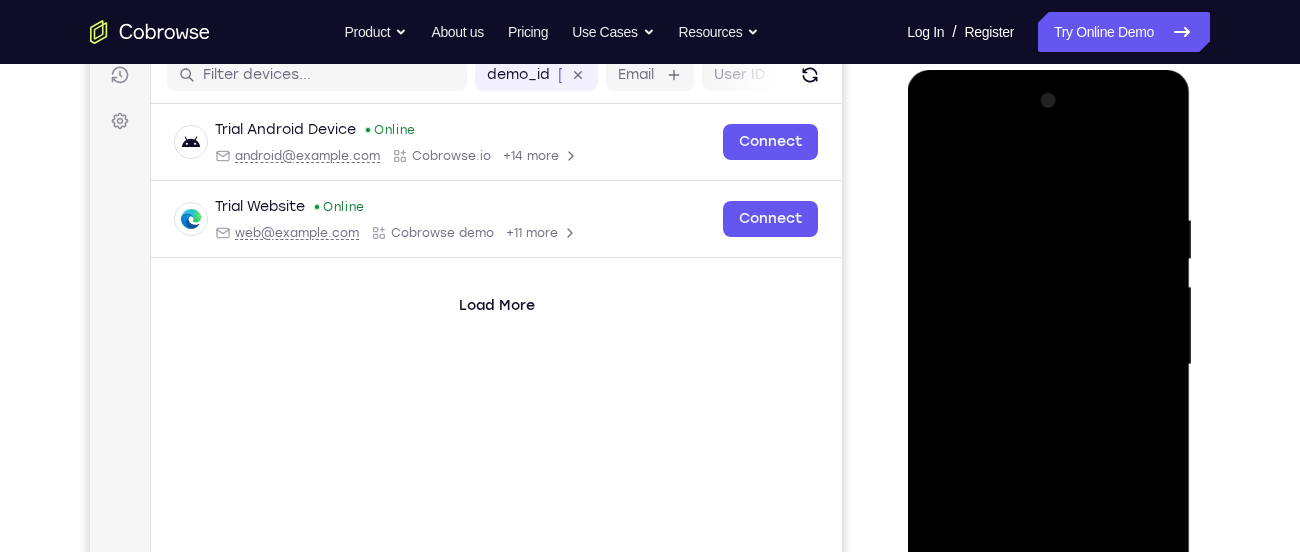 click at bounding box center [1048, 365] 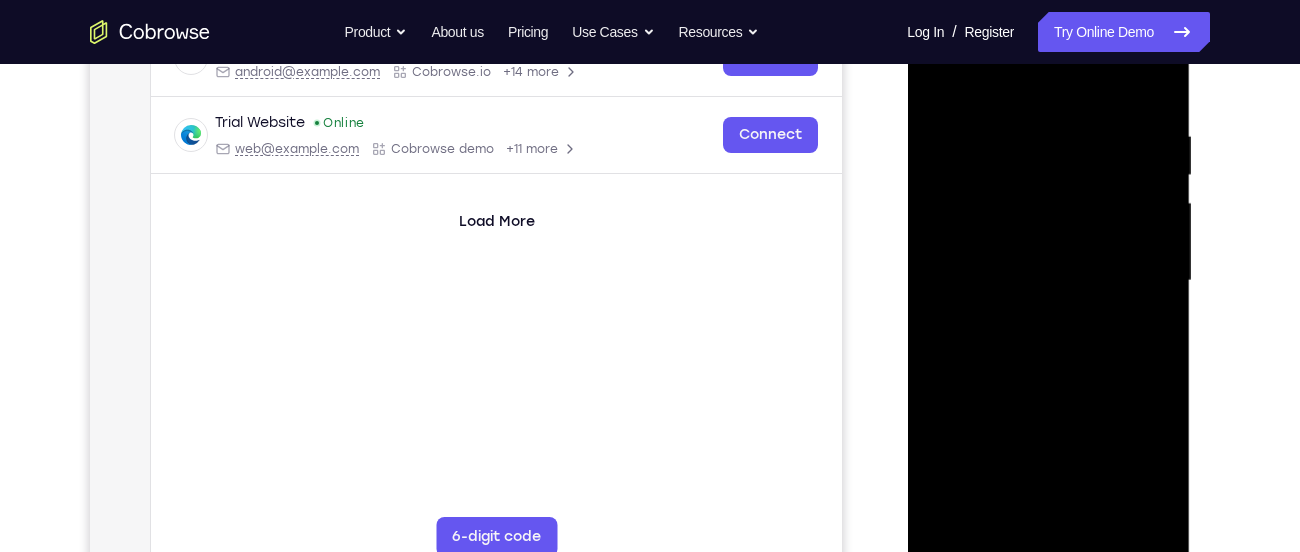 scroll, scrollTop: 365, scrollLeft: 0, axis: vertical 